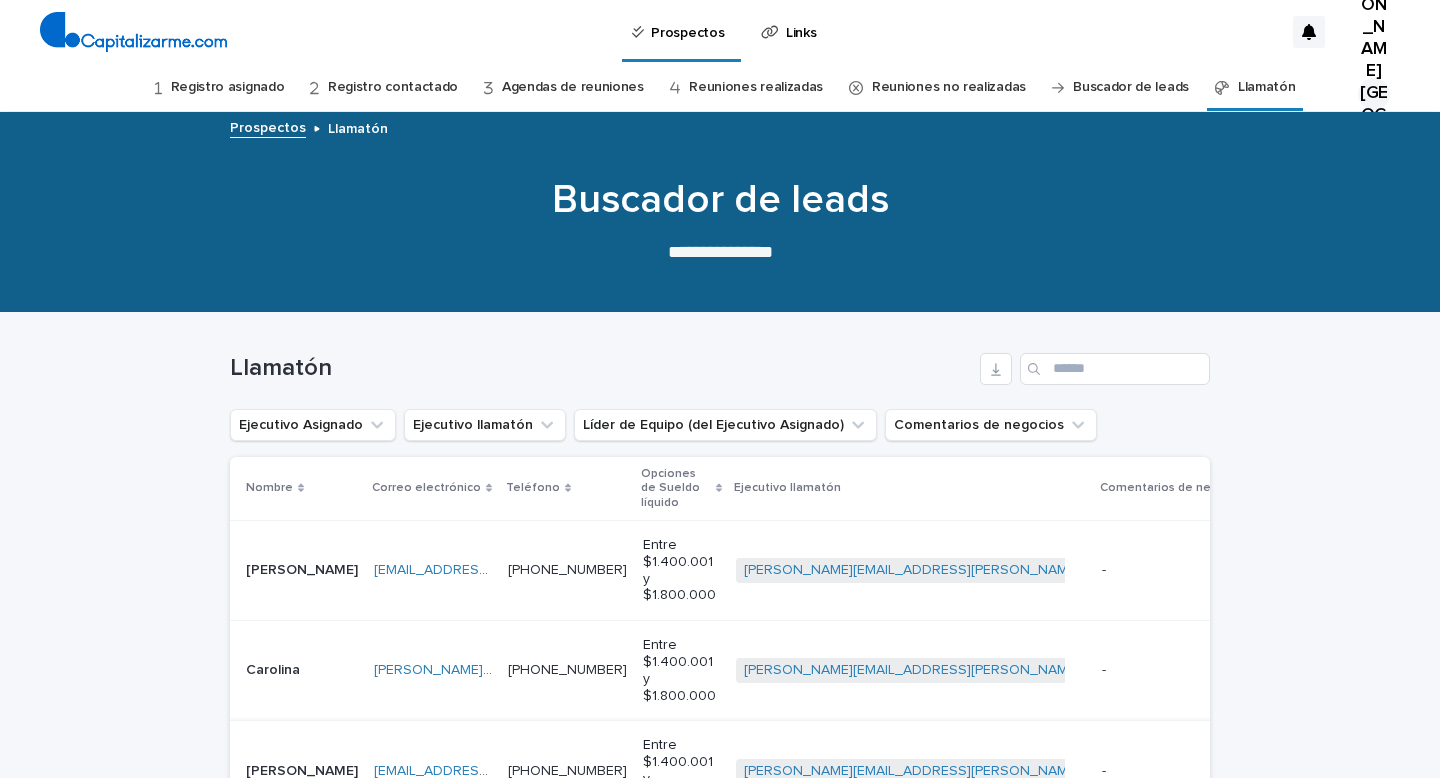 scroll, scrollTop: 0, scrollLeft: 0, axis: both 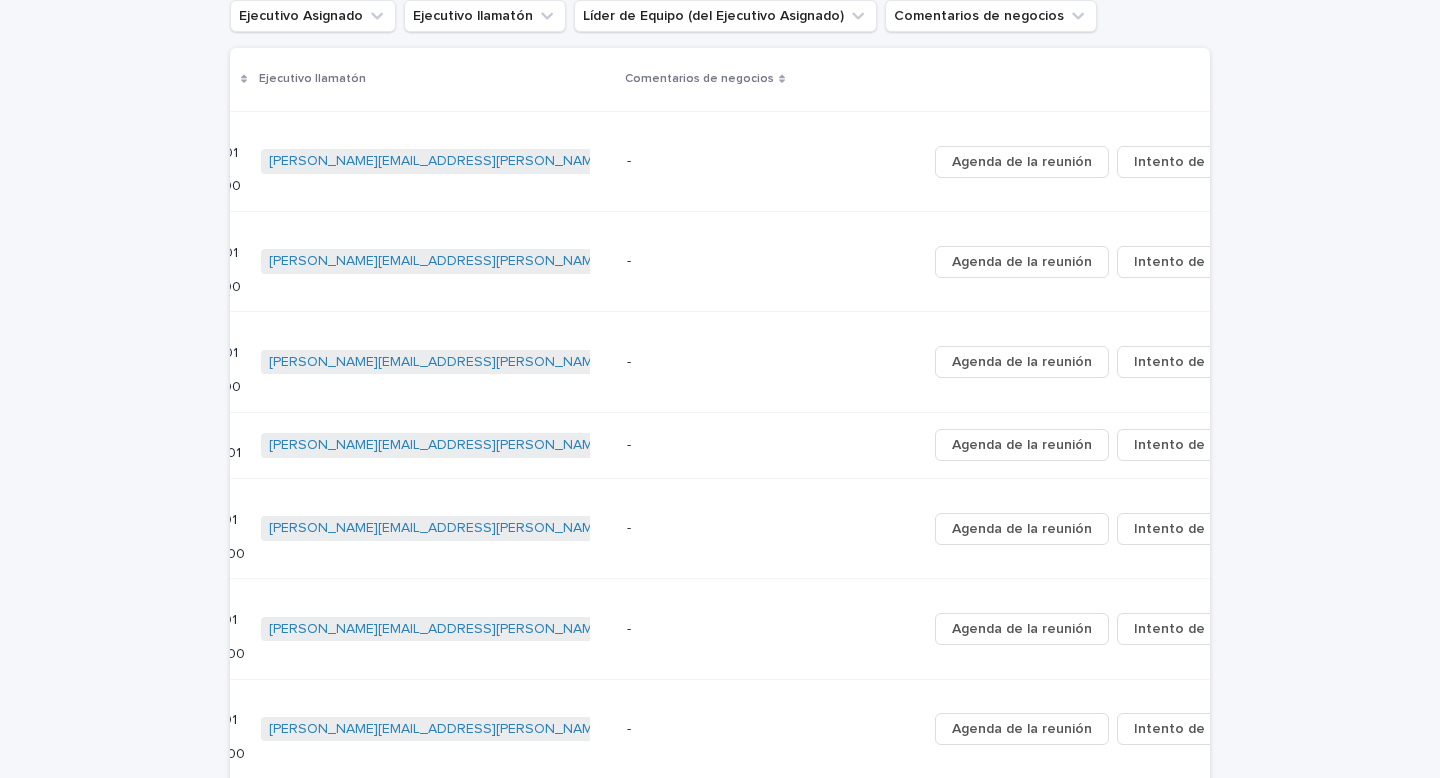 click on "Cargando... Ahorro… Cargando... Ahorro… Llamatón Ejecutivo Asignado Ejecutivo llamatón Líder de Equipo (del Ejecutivo Asignado) Comentarios de negocios Nombre Correo electrónico Teléfono Opciones [PERSON_NAME] líquido Ejecutivo llamatón Comentarios de negocios [PERSON_NAME] [PERSON_NAME][EMAIL_ADDRESS][DOMAIN_NAME] [EMAIL_ADDRESS][DOMAIN_NAME]   [PHONE_NUMBER] [PHONE_NUMBER]   Entre $1.400.001 y $1.800.000 [PERSON_NAME][EMAIL_ADDRESS][PERSON_NAME][DOMAIN_NAME]   +  0 - -   Agenda de la reunión Intento de contacto Carolina Carolina   [EMAIL_ADDRESS][DOMAIN_NAME] [PERSON_NAME][DOMAIN_NAME][EMAIL_ADDRESS][DOMAIN_NAME]   [PHONE_NUMBER] [PHONE_NUMBER]   Entre $1.400.001 y $1.800.000 [PERSON_NAME][EMAIL_ADDRESS][PERSON_NAME][DOMAIN_NAME]   +  0 - -   Agenda de la reunión Intento de contacto [PERSON_NAME]   [EMAIL_ADDRESS][DOMAIN_NAME] [EMAIL_ADDRESS][DOMAIN_NAME]   [PHONE_NUMBER] [PHONE_NUMBER]   Entre $1.400.001 y $1.800.000 [PERSON_NAME][EMAIL_ADDRESS][PERSON_NAME][DOMAIN_NAME]   +  0 - -   Agenda de la reunión Intento de contacto [PERSON_NAME] [PERSON_NAME]   [EMAIL_ADDRESS][DOMAIN_NAME] [EMAIL_ADDRESS][DOMAIN_NAME]   [PHONE_NUMBER] [PHONE_NUMBER]" at bounding box center [720, 543] 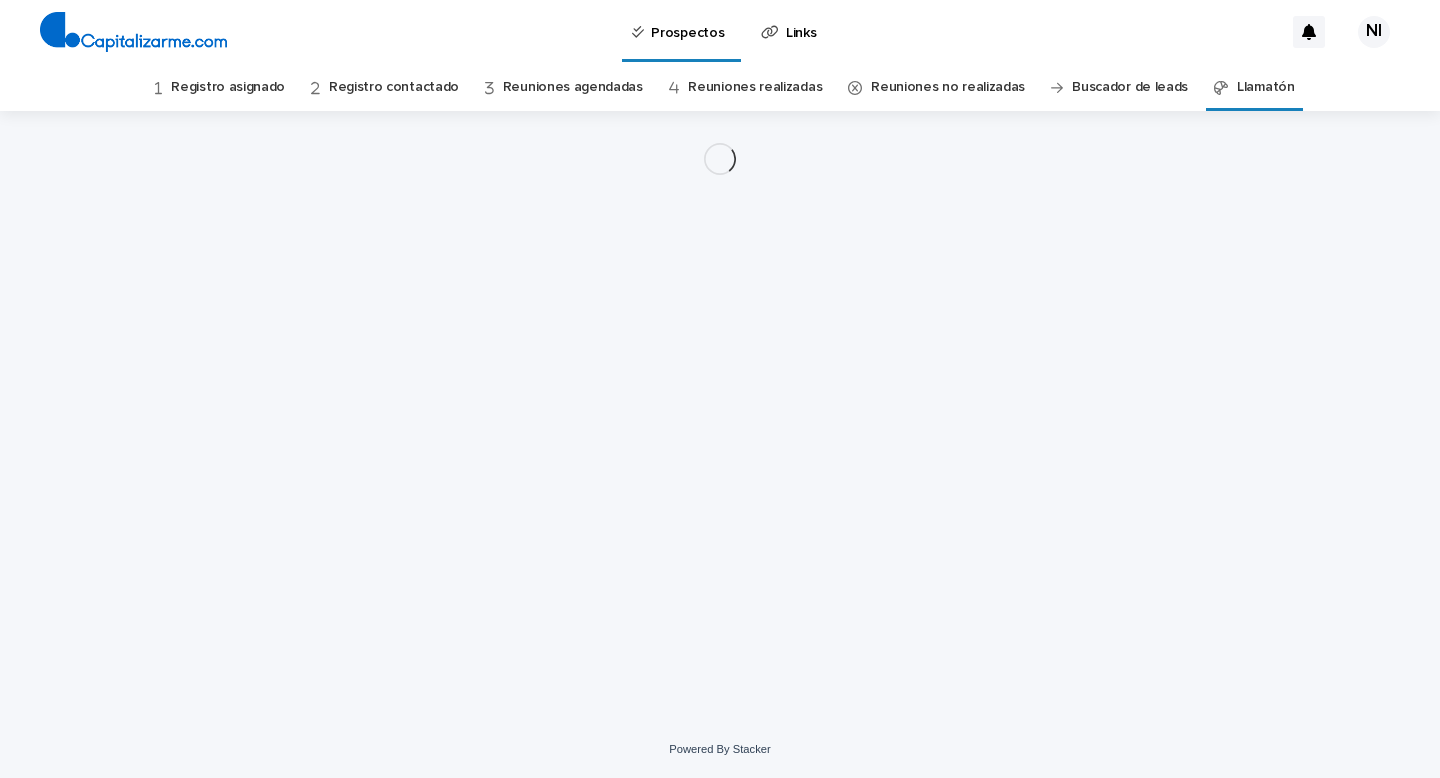 scroll, scrollTop: 0, scrollLeft: 0, axis: both 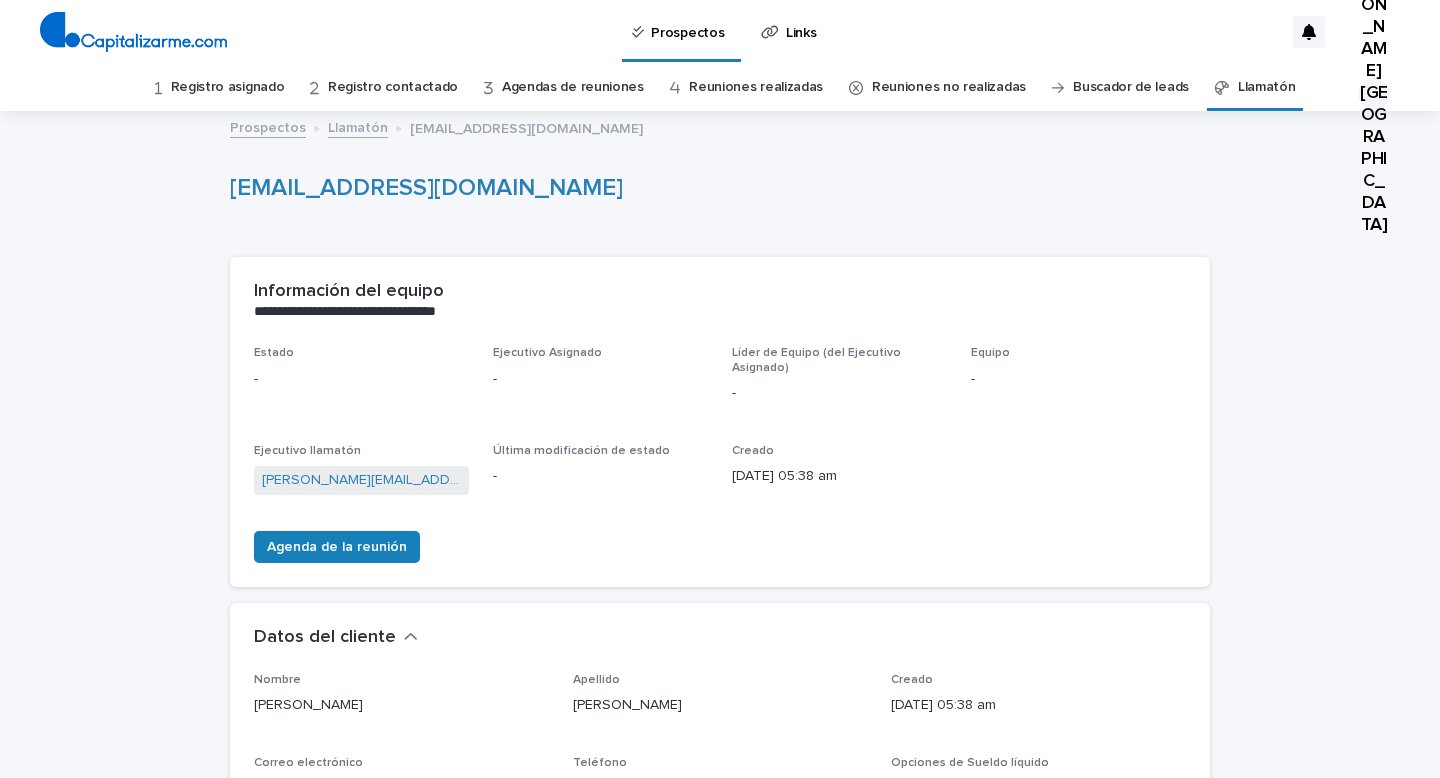 click on "[EMAIL_ADDRESS][DOMAIN_NAME]" at bounding box center (716, 188) 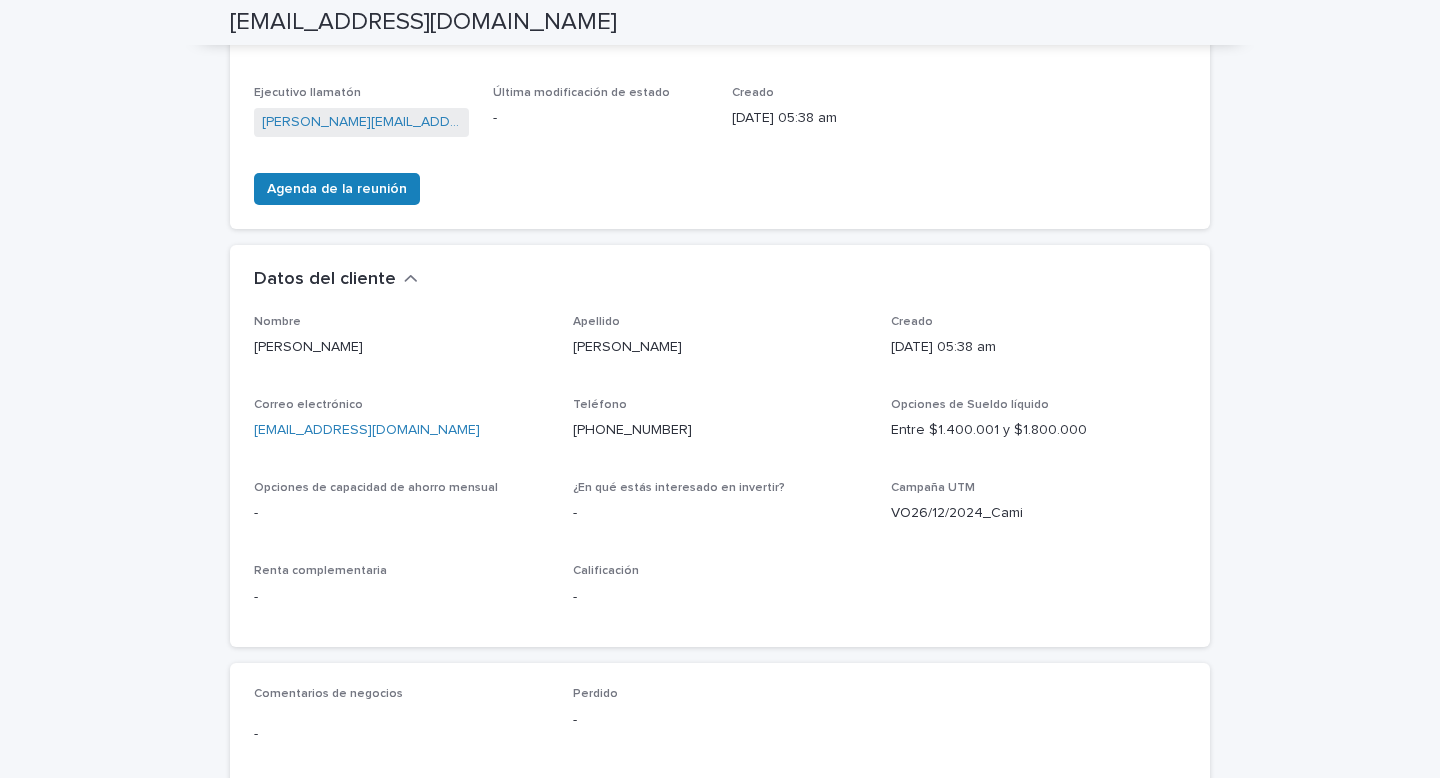 scroll, scrollTop: 360, scrollLeft: 0, axis: vertical 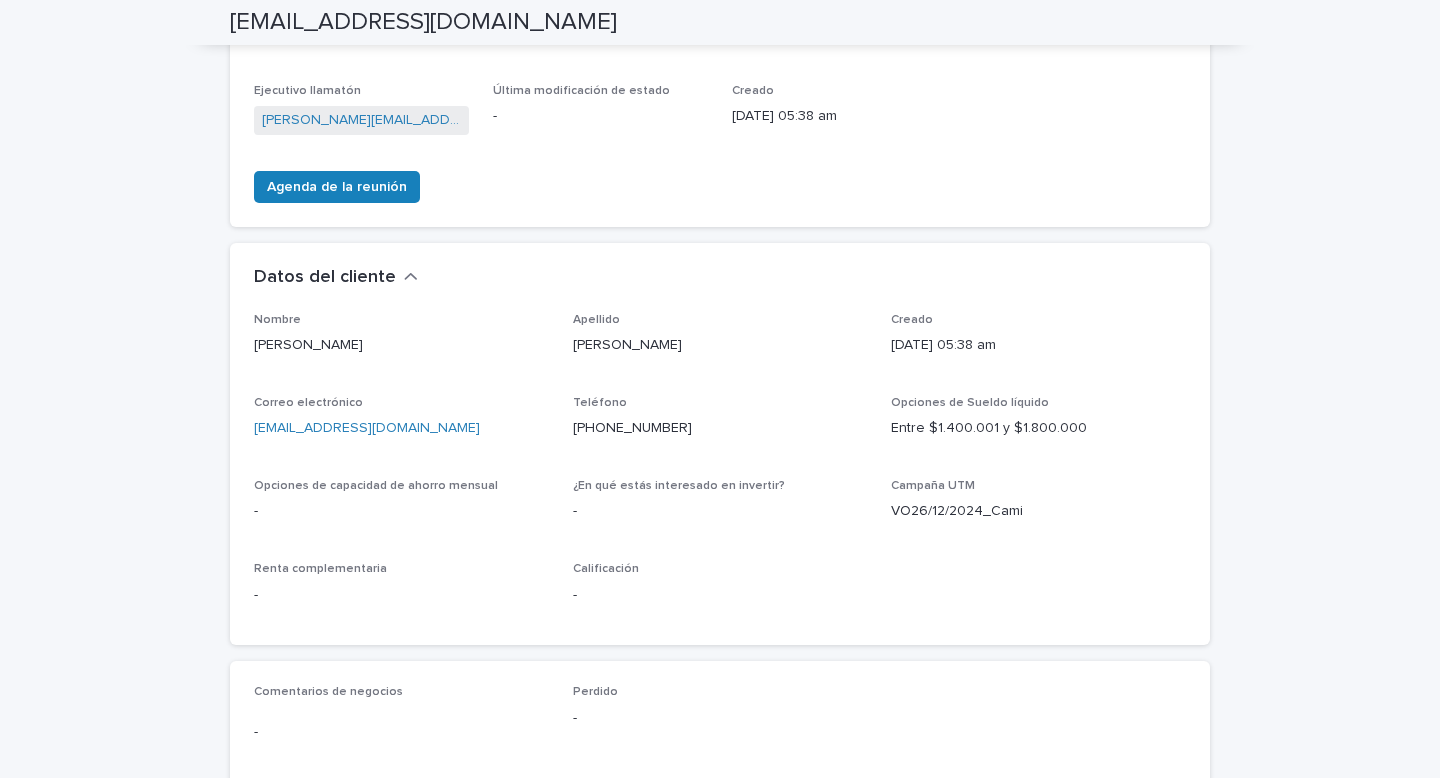 click on "Creado [DATE] 05:38 am" at bounding box center (839, 113) 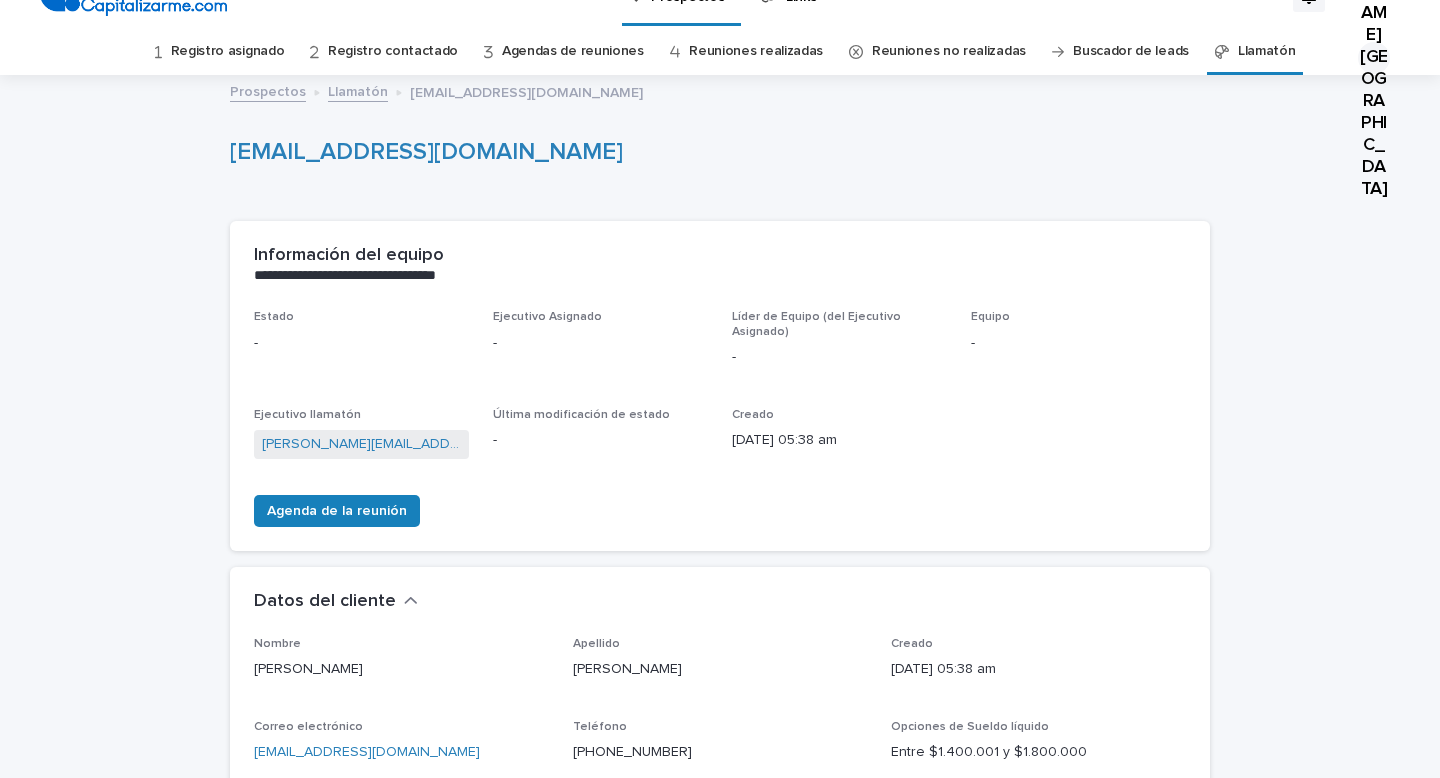 scroll, scrollTop: 0, scrollLeft: 0, axis: both 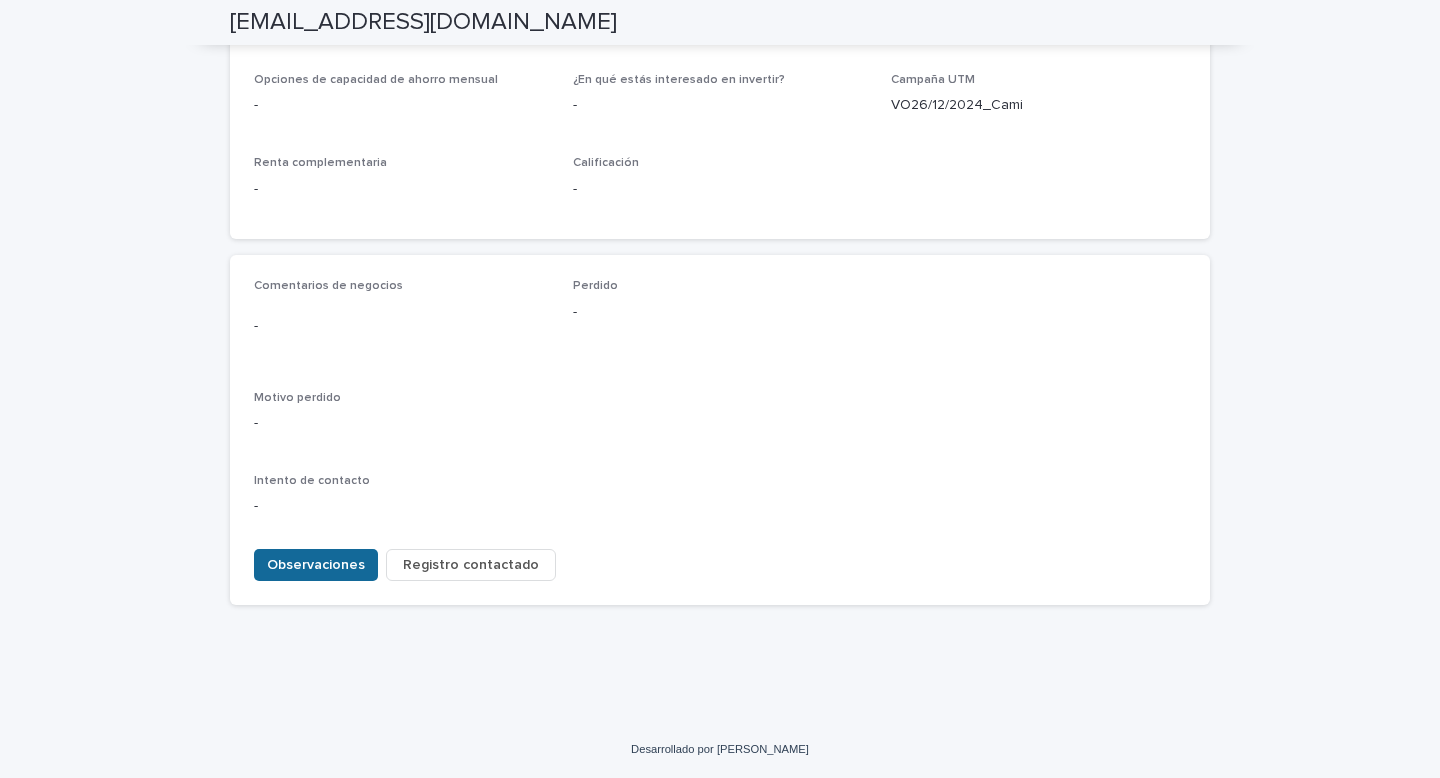 click on "Observaciones" at bounding box center (316, 565) 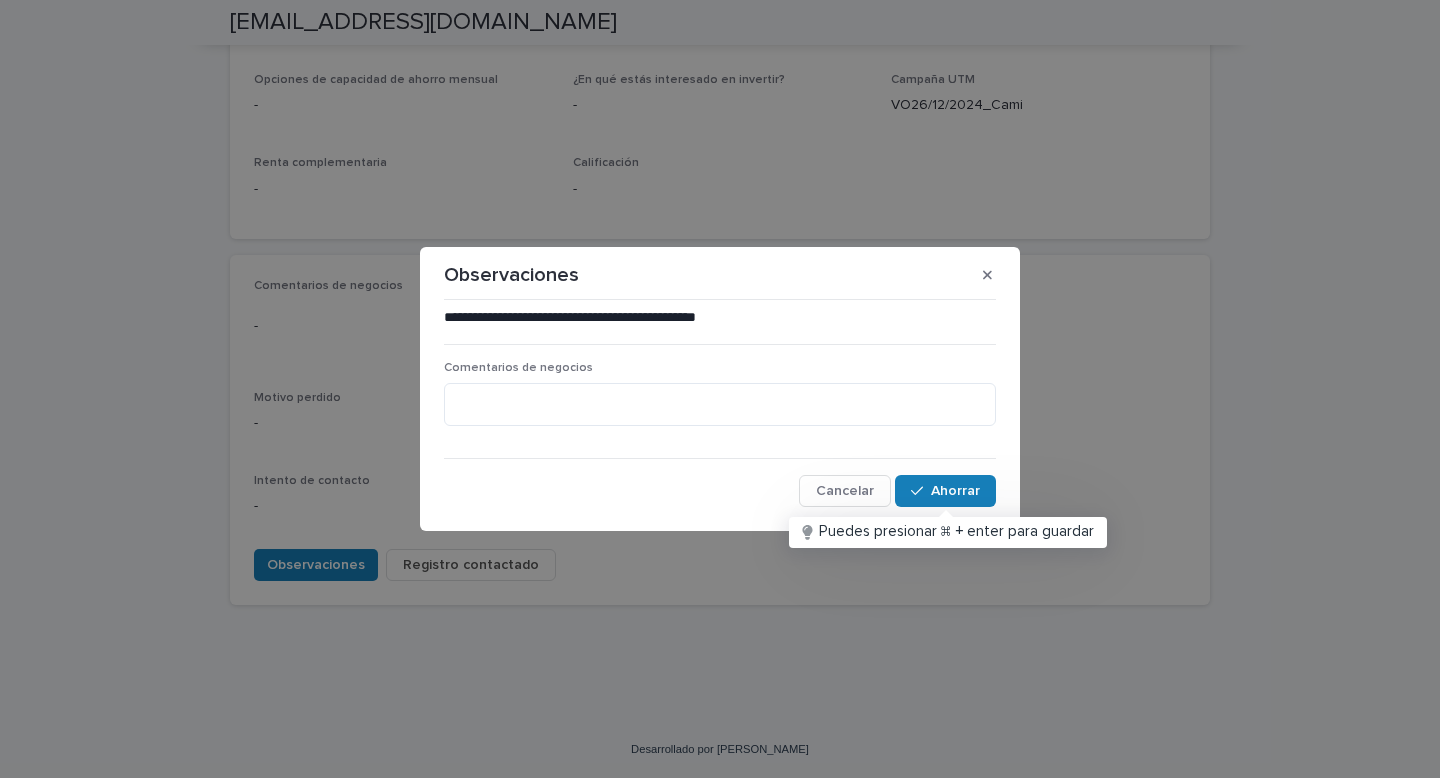 click on "**********" at bounding box center [570, 317] 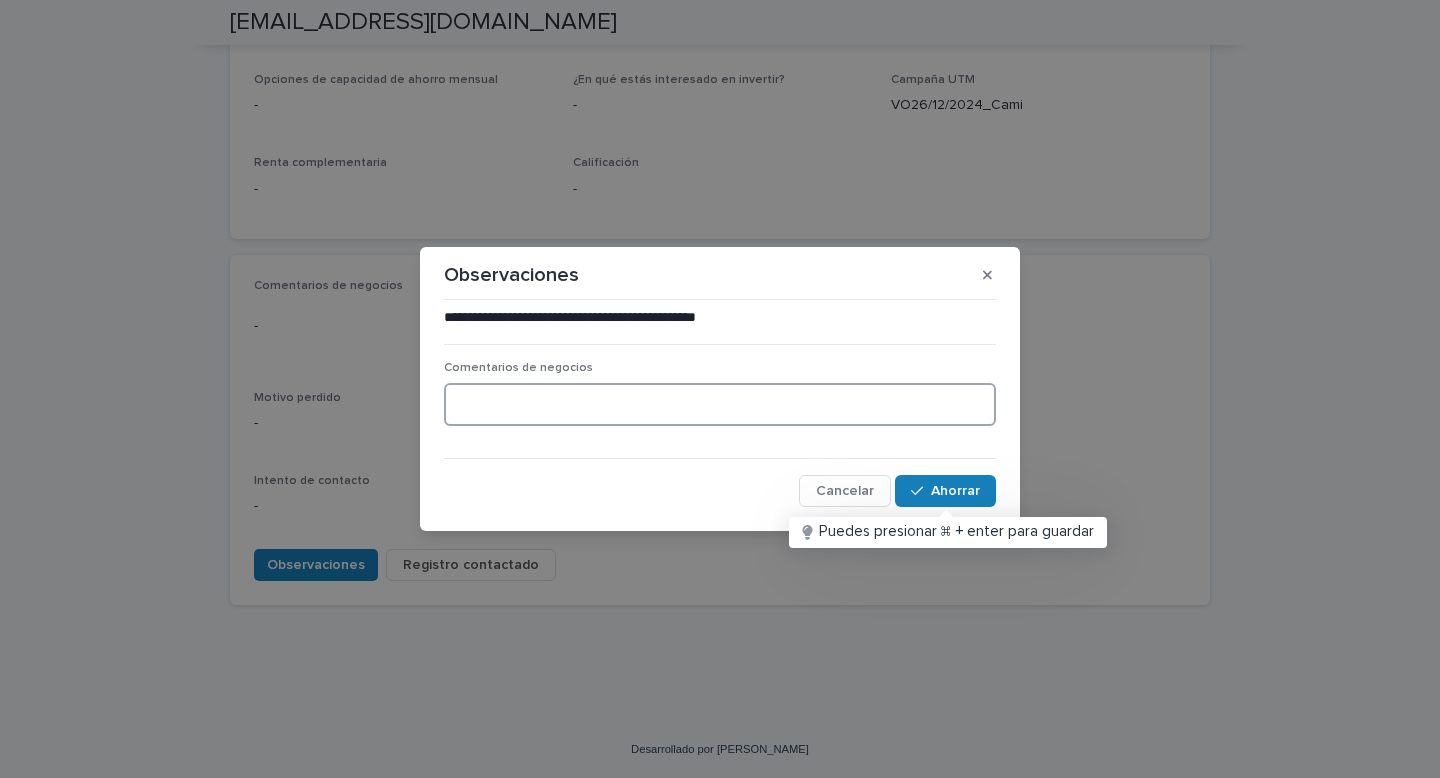 click at bounding box center [720, 404] 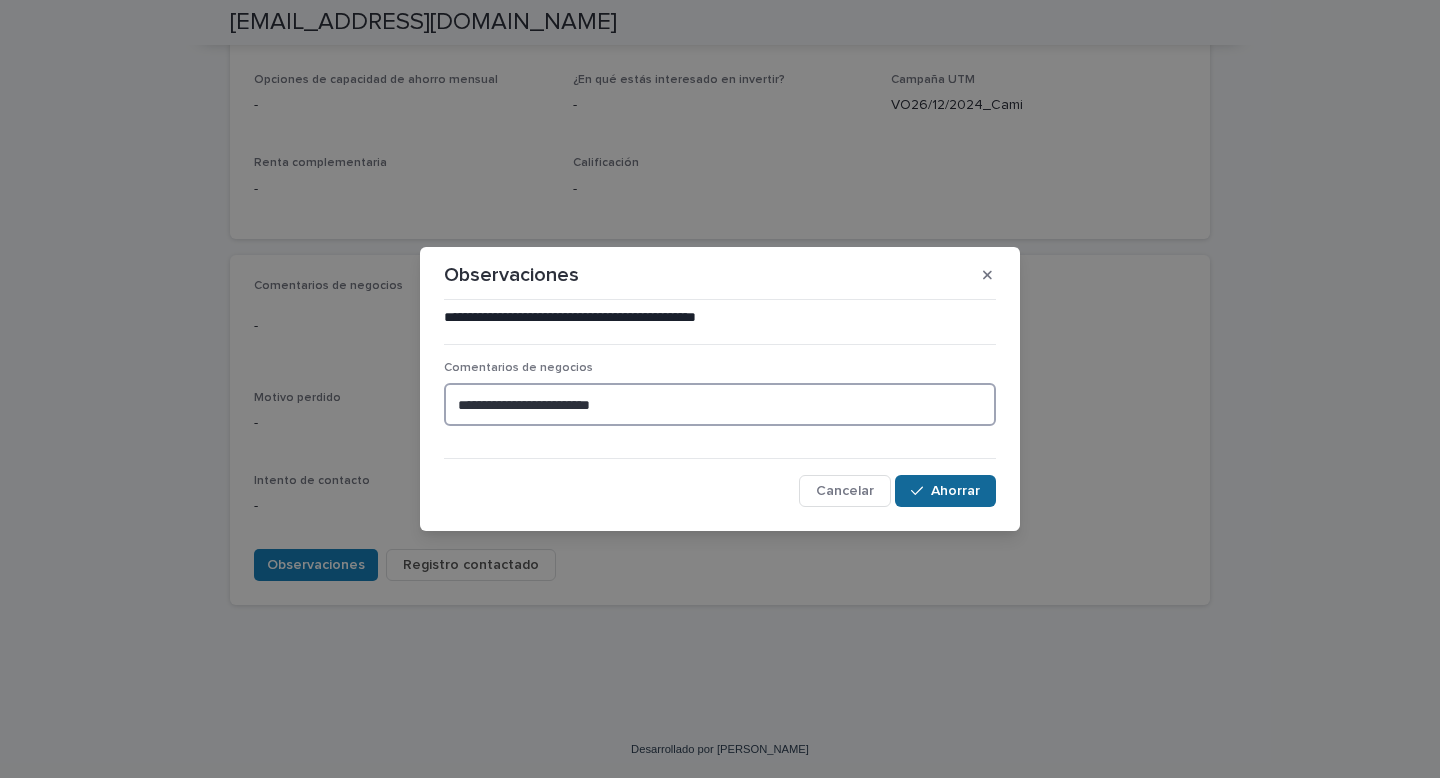 type on "**********" 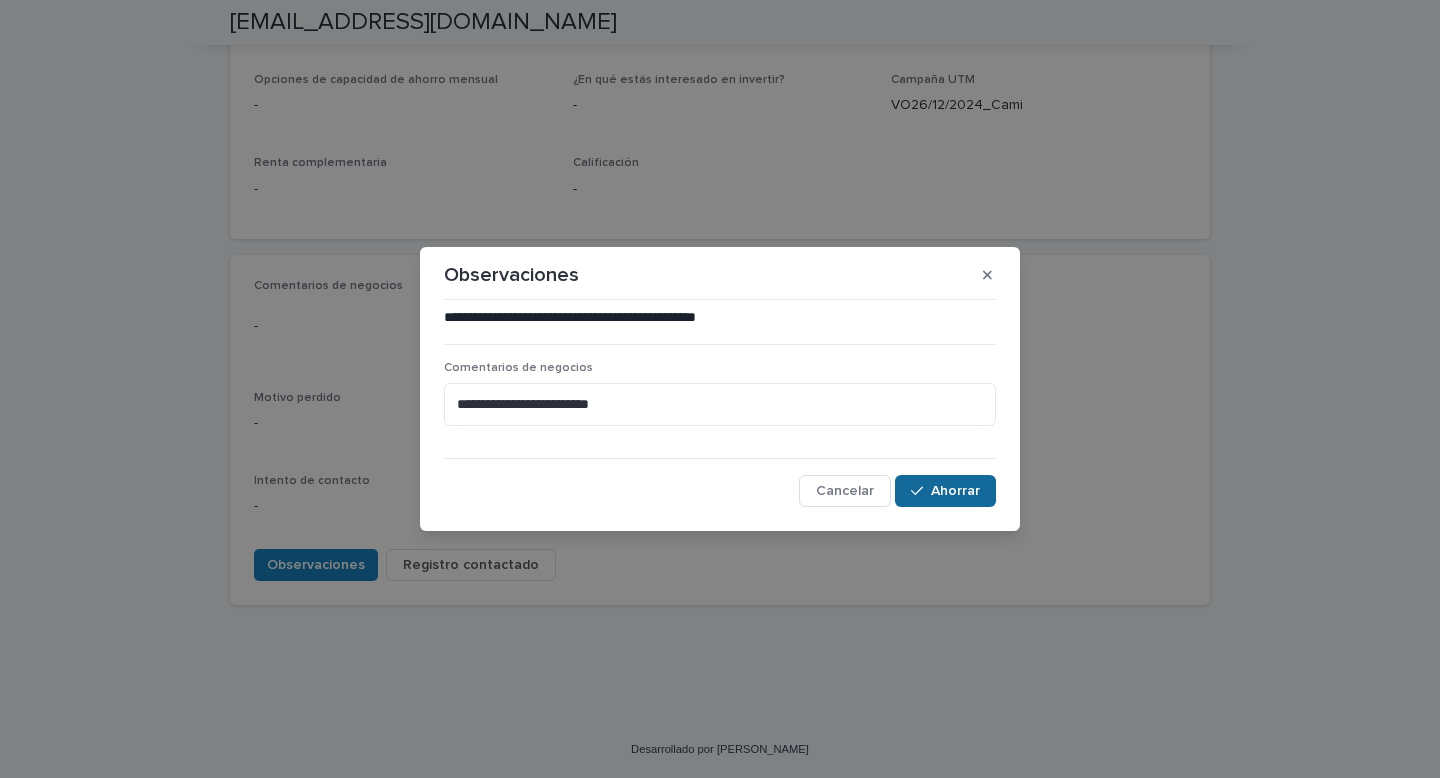 click on "Ahorrar" at bounding box center (955, 491) 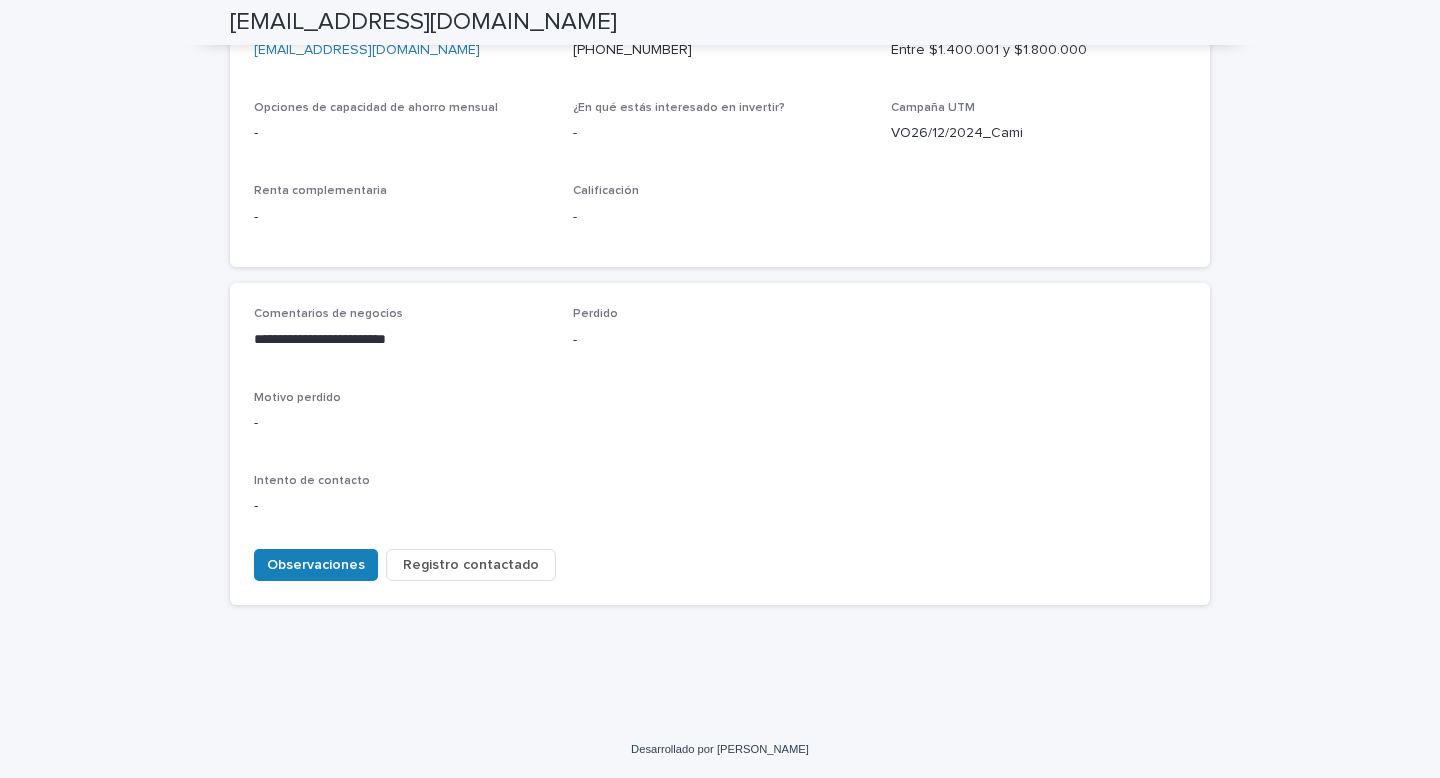 scroll, scrollTop: 738, scrollLeft: 0, axis: vertical 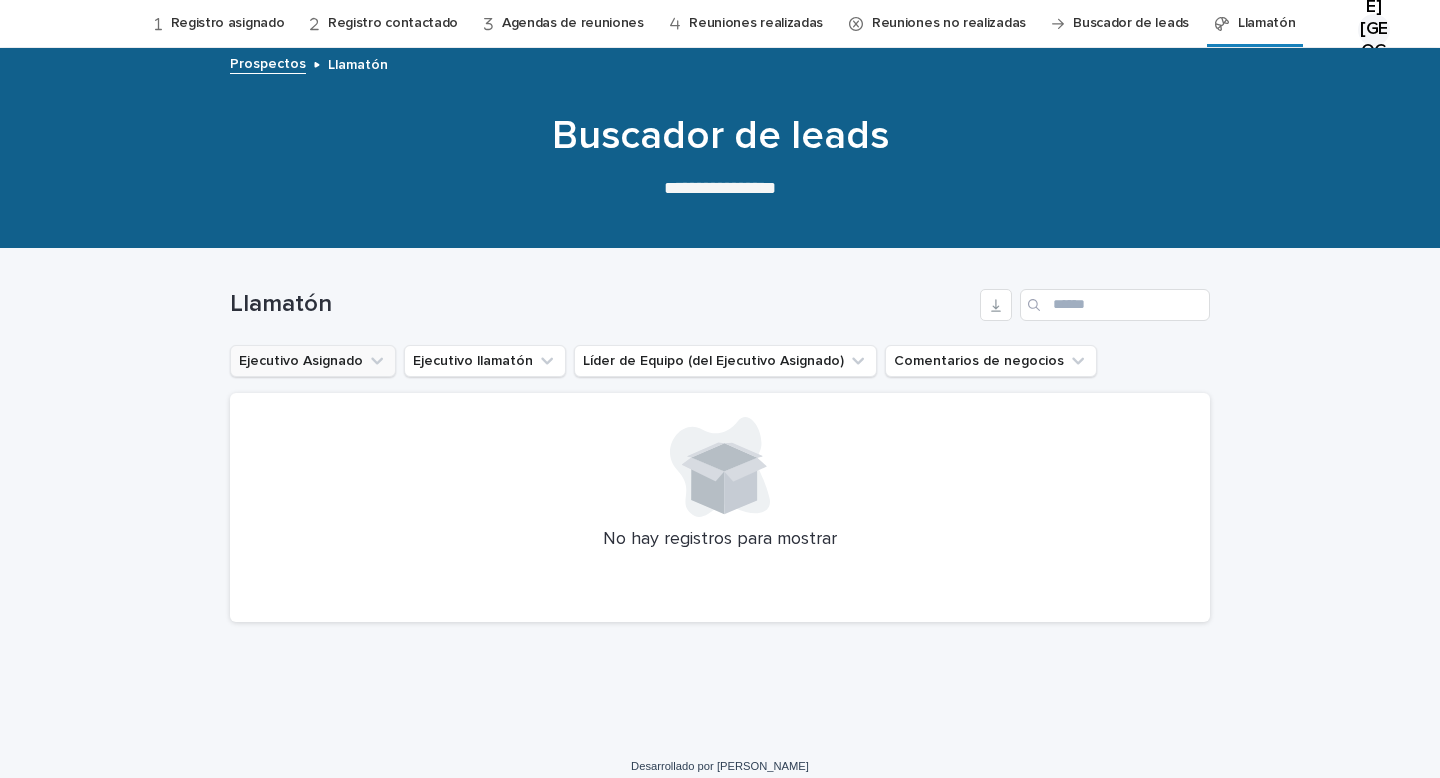 click on "Ejecutivo Asignado" at bounding box center (313, 361) 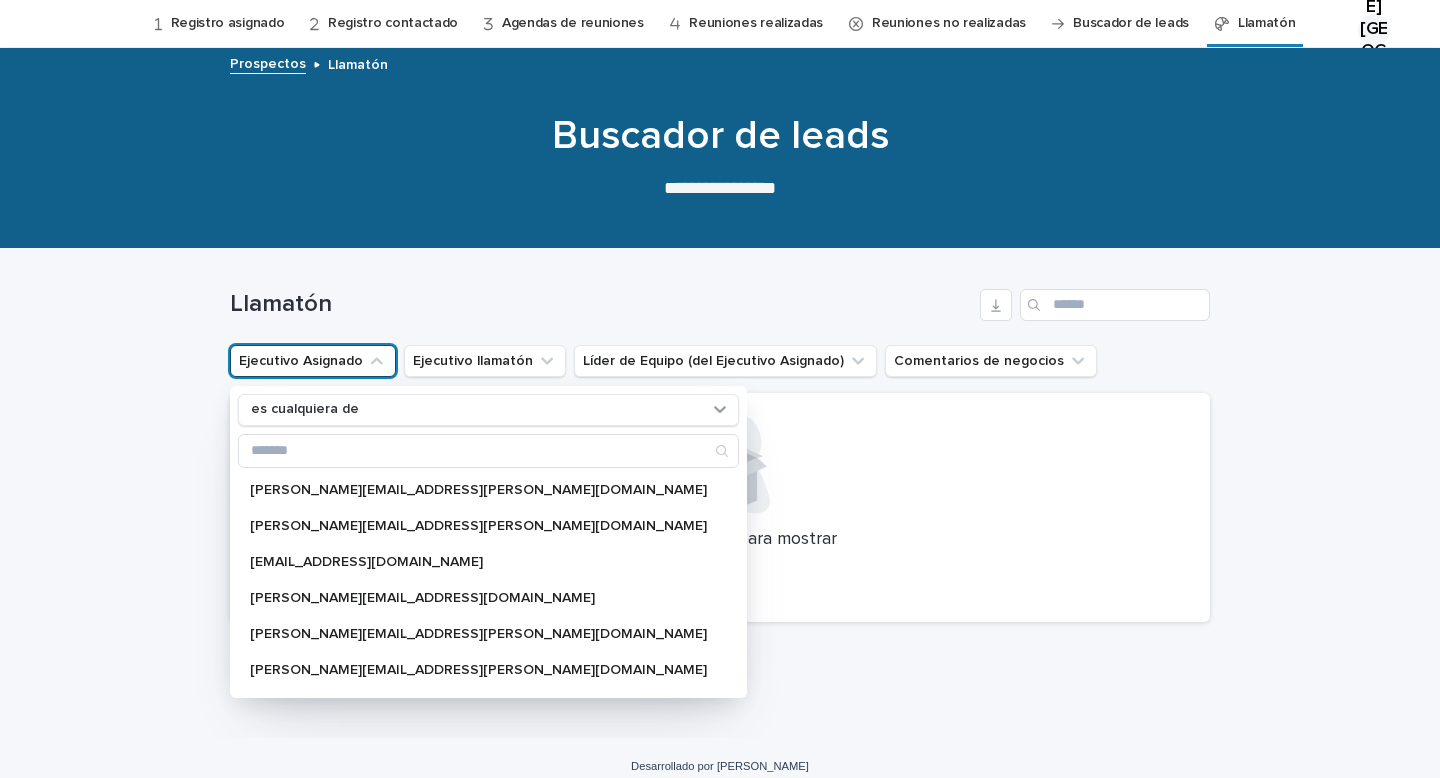 type on "*" 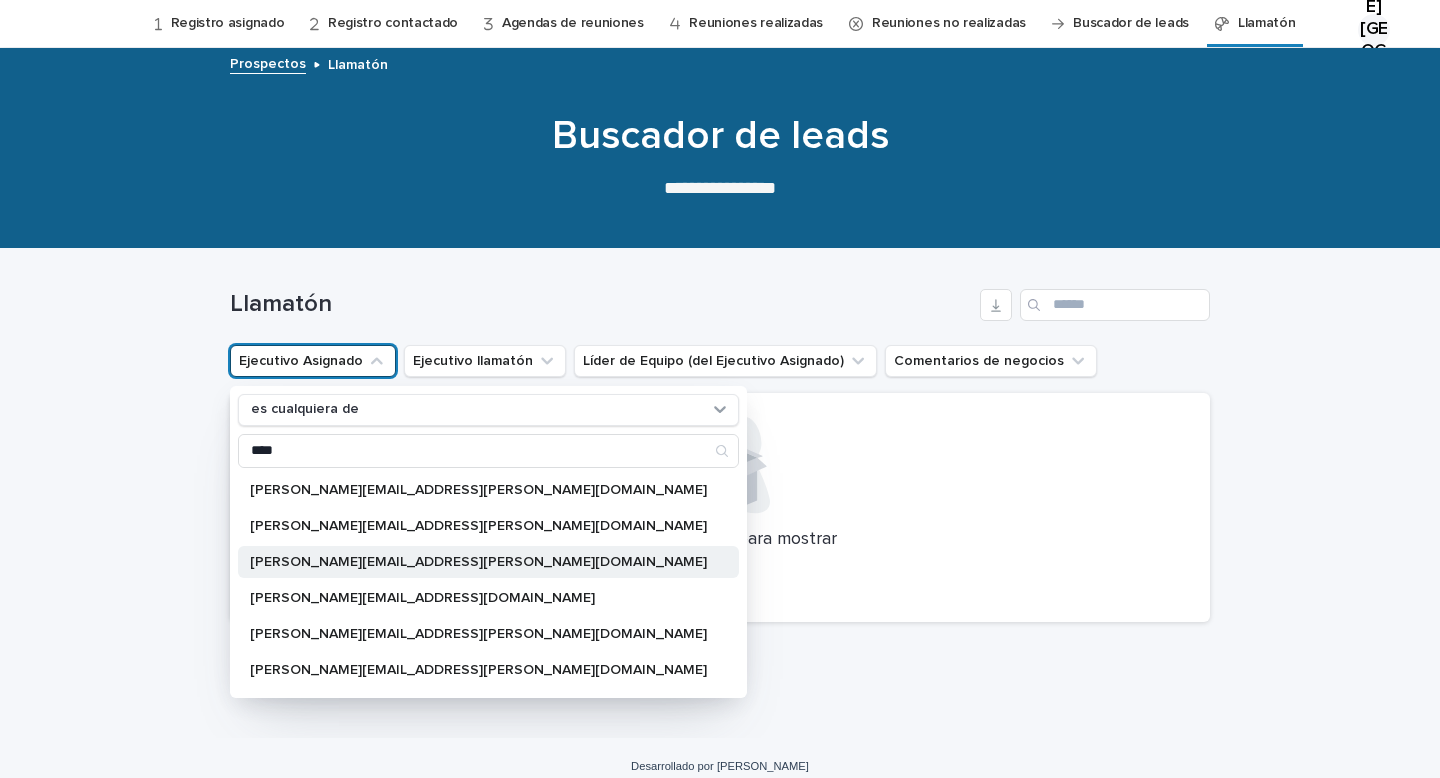 type on "****" 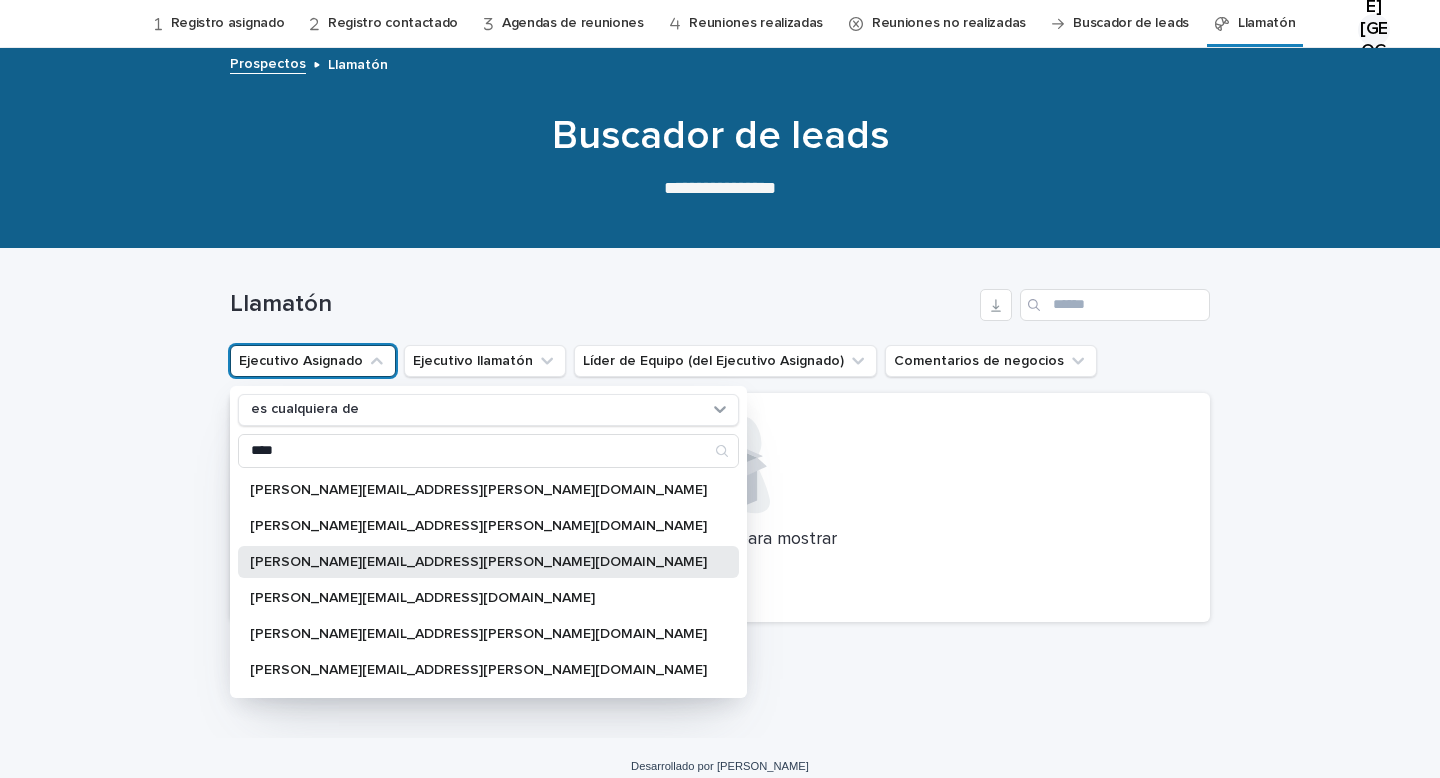 click on "[PERSON_NAME][EMAIL_ADDRESS][PERSON_NAME][DOMAIN_NAME]" at bounding box center [478, 562] 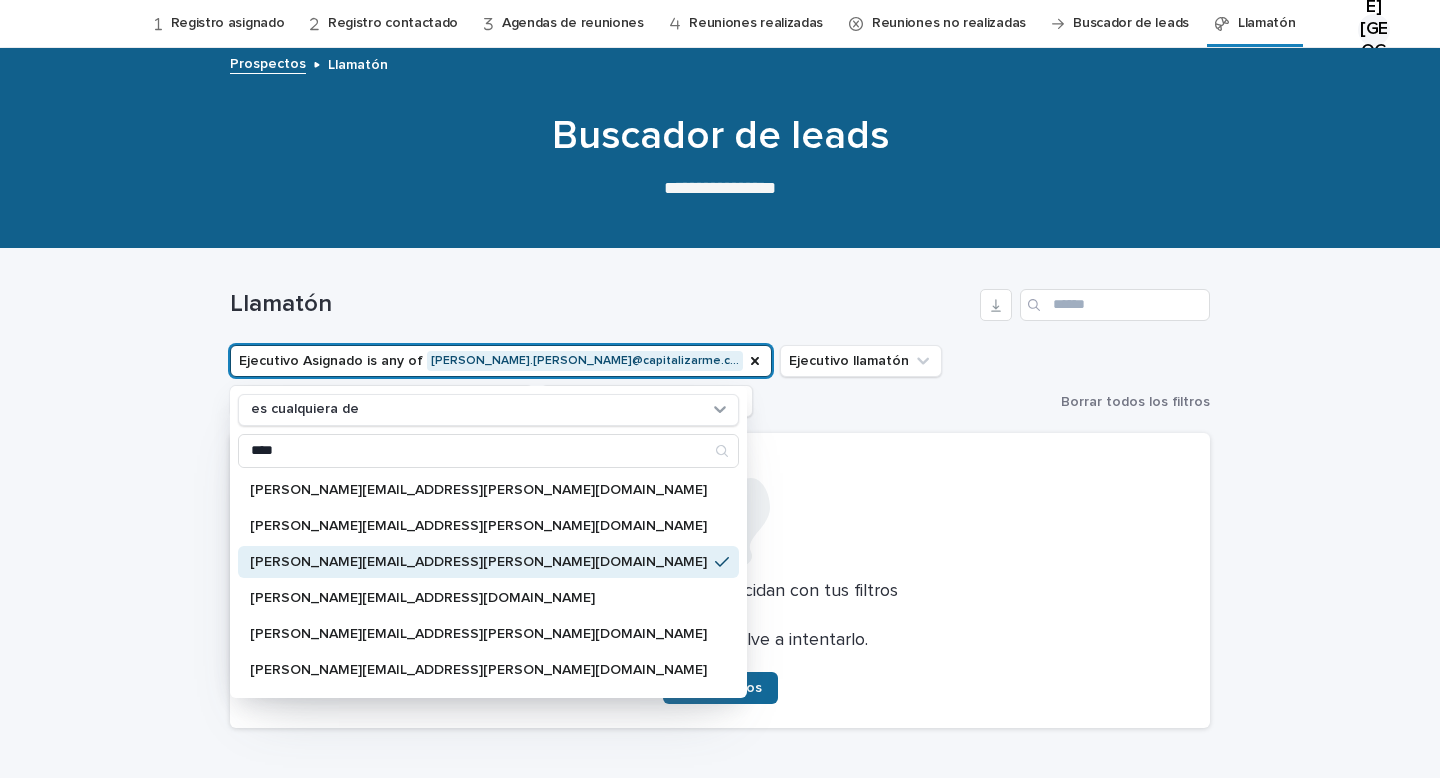 click on "Borrar filtros" at bounding box center [720, 688] 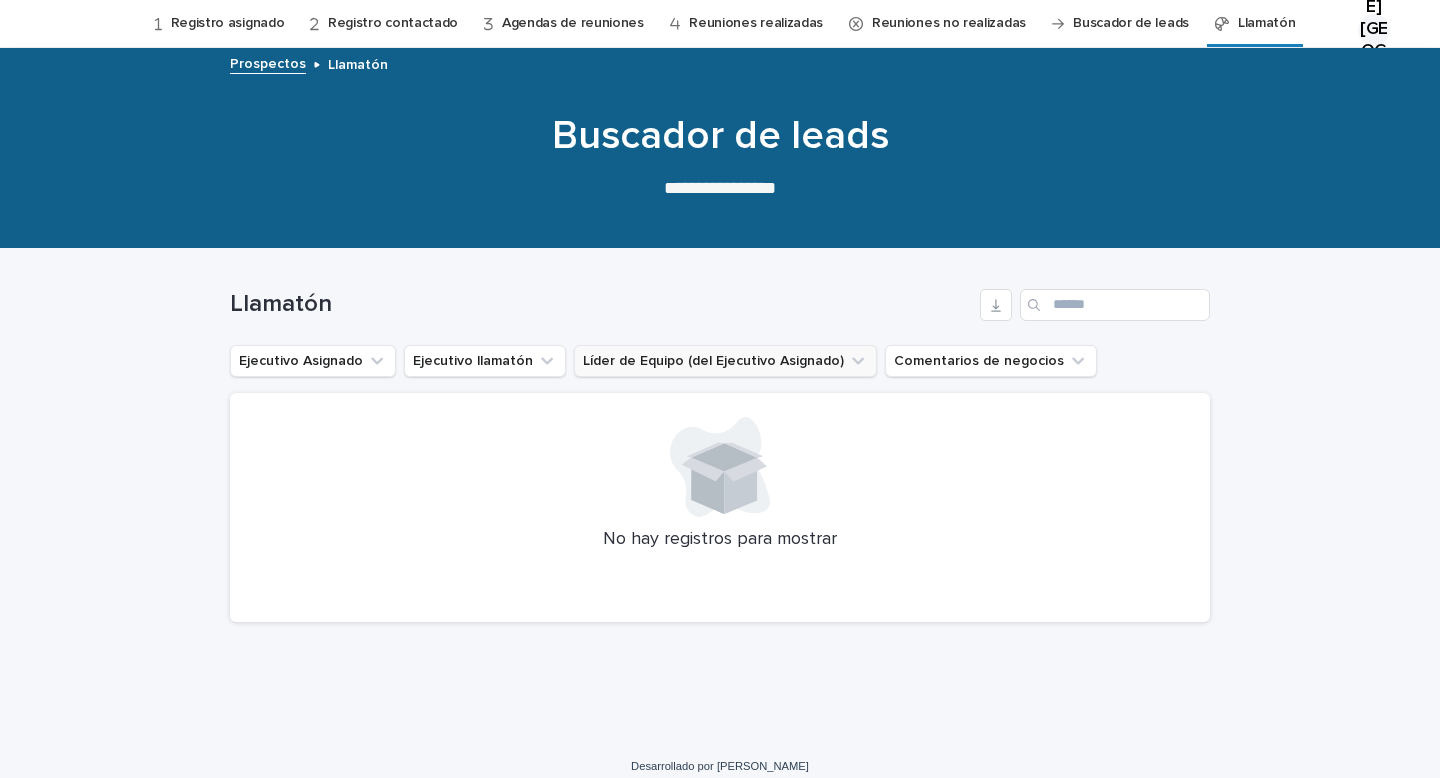 click on "Líder de Equipo (del Ejecutivo Asignado)" at bounding box center [725, 361] 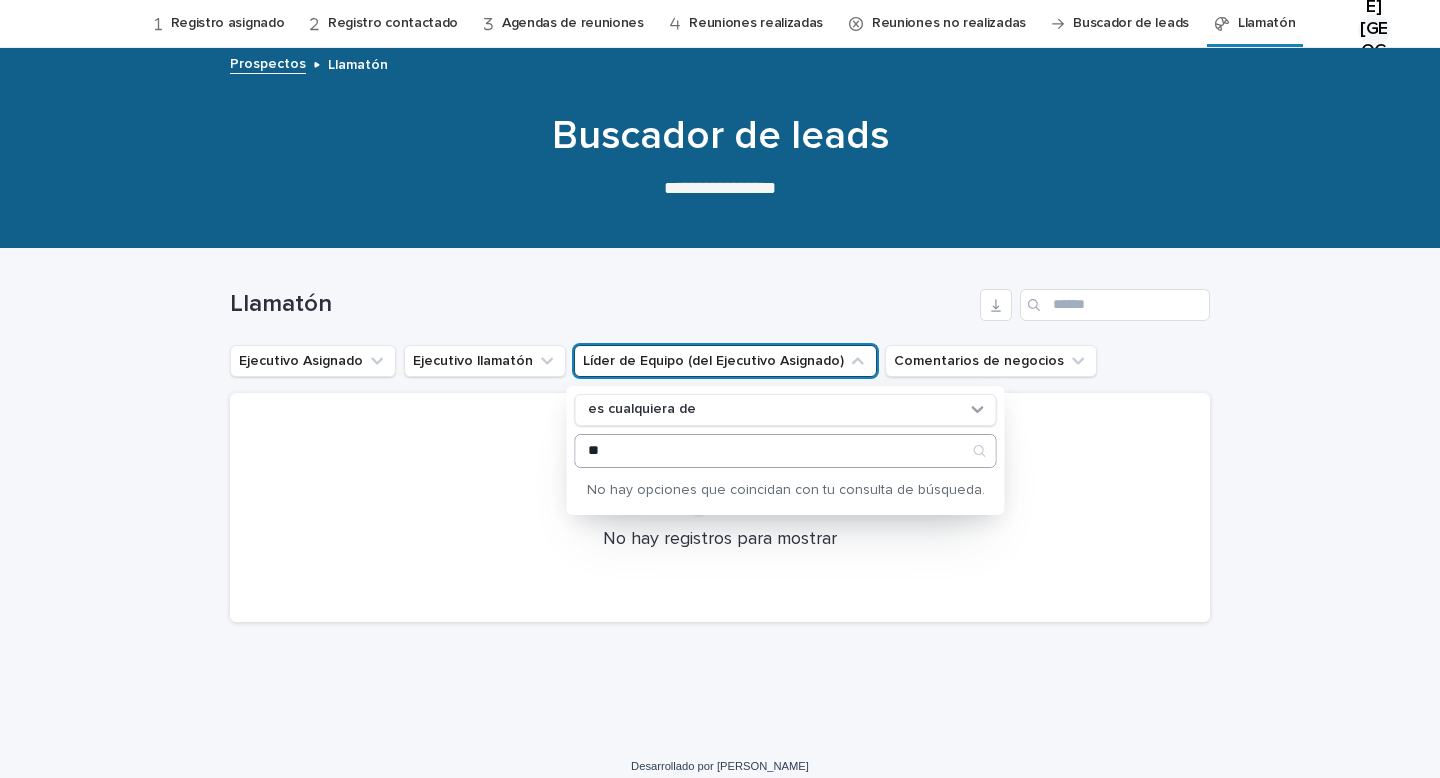 type on "*" 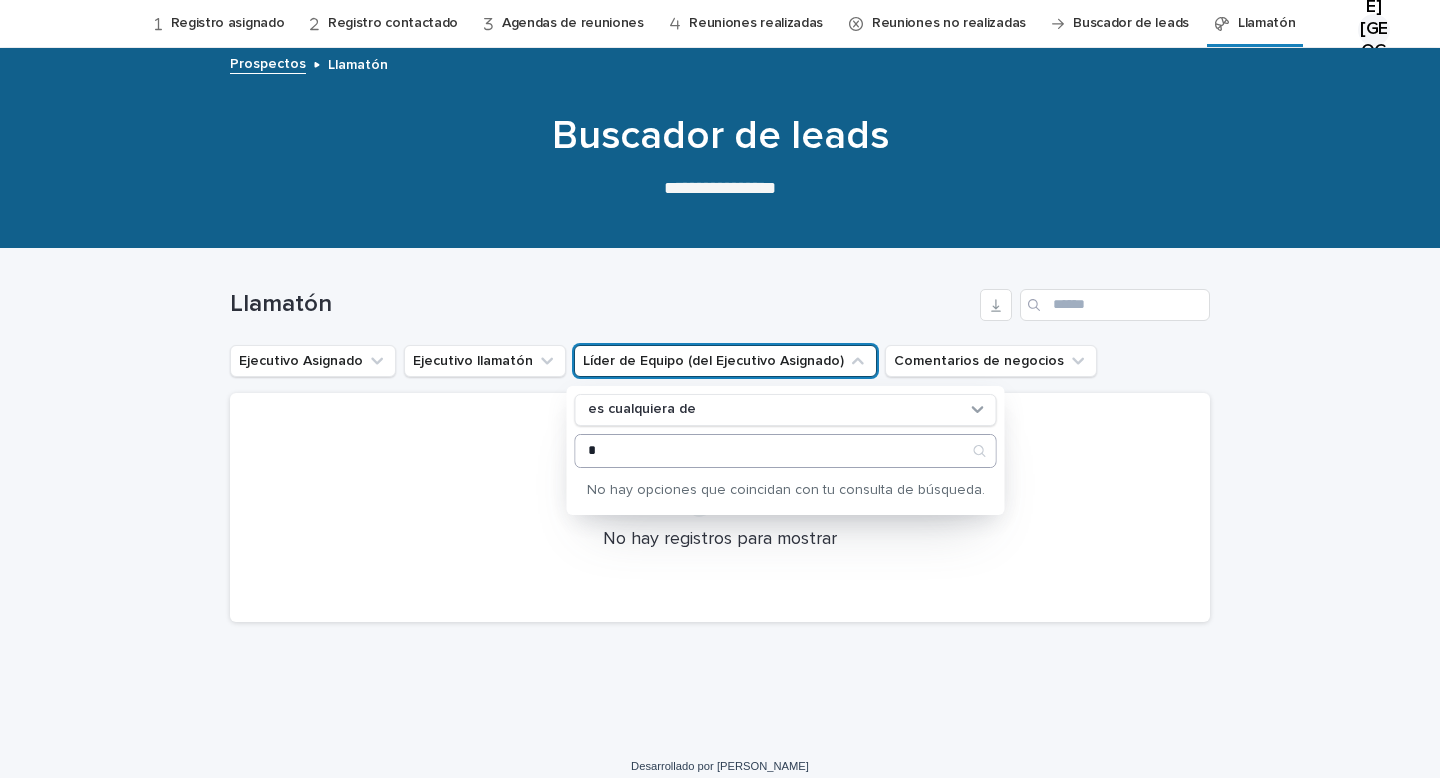 type 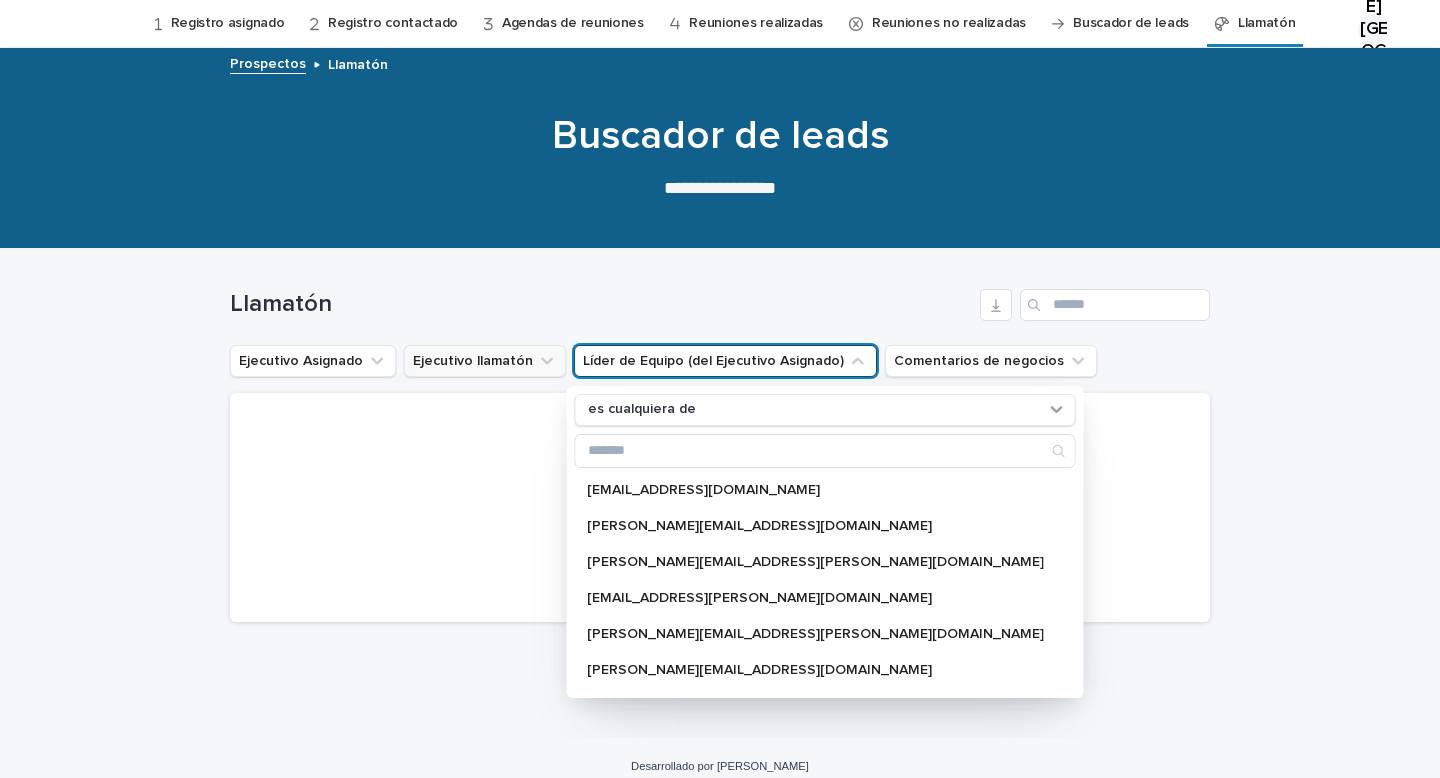 click on "Ejecutivo llamatón" at bounding box center [485, 361] 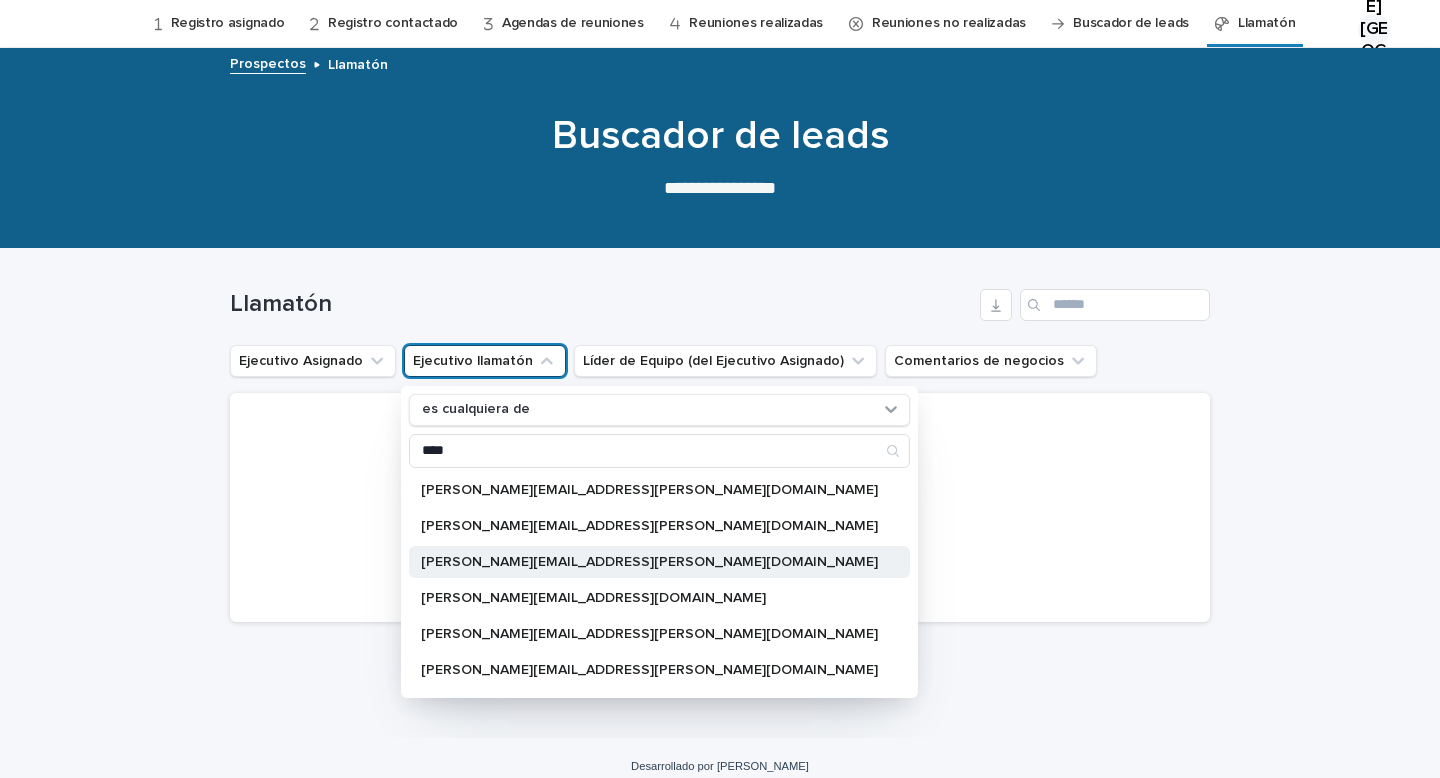type on "****" 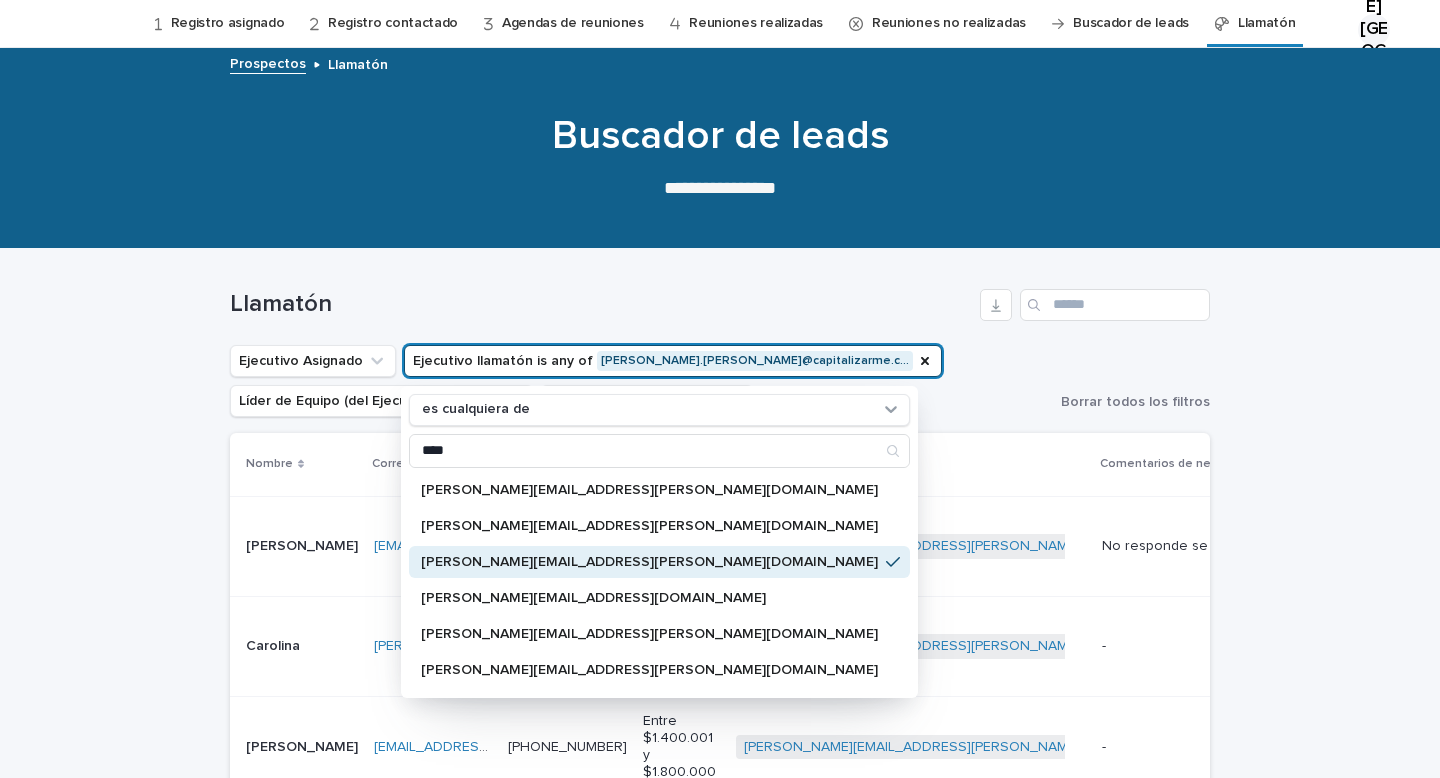 click on "Cargando... Ahorro… Cargando... Ahorro… Llamatón Ejecutivo Asignado Ejecutivo llamatón is any of [PERSON_NAME].[PERSON_NAME]@capitalizarme.c… es cualquiera de **** [PERSON_NAME][EMAIL_ADDRESS][PERSON_NAME][DOMAIN_NAME] [PERSON_NAME][DOMAIN_NAME][EMAIL_ADDRESS][PERSON_NAME][DOMAIN_NAME] [PERSON_NAME][DOMAIN_NAME][EMAIL_ADDRESS][PERSON_NAME][DOMAIN_NAME] [PERSON_NAME][DOMAIN_NAME][EMAIL_ADDRESS][DOMAIN_NAME] [PERSON_NAME][DOMAIN_NAME][EMAIL_ADDRESS][PERSON_NAME][DOMAIN_NAME] [PERSON_NAME][DOMAIN_NAME][EMAIL_ADDRESS][PERSON_NAME][DOMAIN_NAME] [PERSON_NAME][DOMAIN_NAME][EMAIL_ADDRESS][PERSON_NAME][DOMAIN_NAME] [EMAIL_ADDRESS][DOMAIN_NAME] Líder de Equipo (del Ejecutivo Asignado) Comentarios de negocios Borrar todos los filtros Nombre Correo electrónico Teléfono Opciones [PERSON_NAME] líquido Ejecutivo llamatón Comentarios de negocios [PERSON_NAME] [PERSON_NAME][EMAIL_ADDRESS][DOMAIN_NAME] [EMAIL_ADDRESS][DOMAIN_NAME]   [PHONE_NUMBER] [PHONE_NUMBER]   Entre $1.400.001 y $1.800.000 [PERSON_NAME][EMAIL_ADDRESS][PERSON_NAME][DOMAIN_NAME]   +  0 No responde se le envia WS
No responde se le envia WS
Agenda de la reunión Intento de contacto Carolina Carolina   [EMAIL_ADDRESS][DOMAIN_NAME] [PERSON_NAME][DOMAIN_NAME][EMAIL_ADDRESS][DOMAIN_NAME]   [PHONE_NUMBER] [PHONE_NUMBER]   Entre $1.400.001 y $1.800.000   +  0" at bounding box center (720, 908) 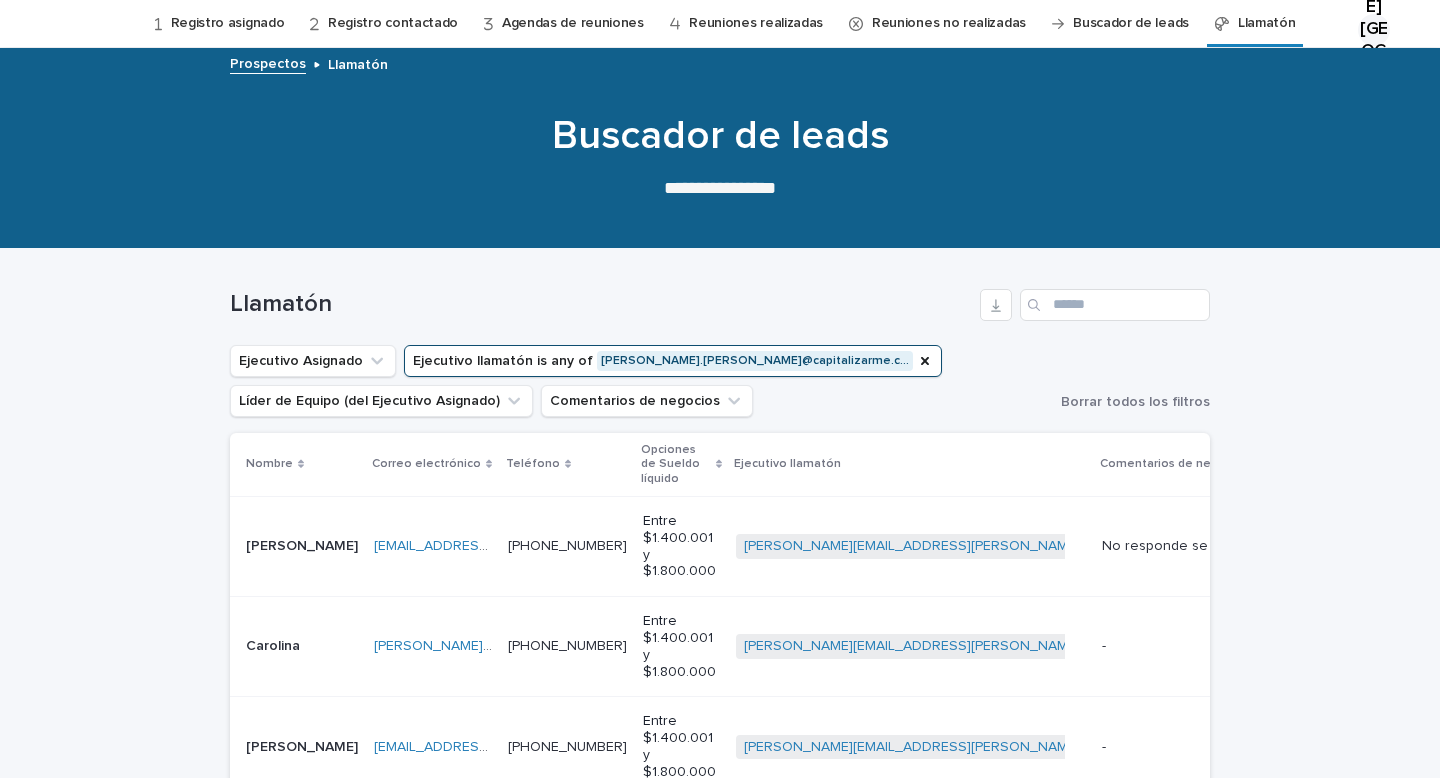 click on "Cargando... Ahorro… Cargando... Ahorro… Llamatón Ejecutivo Asignado Ejecutivo llamatón is any of [PERSON_NAME].[PERSON_NAME]@capitalizarme.c… Líder de Equipo (del Ejecutivo Asignado) Comentarios de negocios Borrar todos los filtros Nombre Correo electrónico Teléfono Opciones [PERSON_NAME] líquido Ejecutivo llamatón Comentarios de negocios [PERSON_NAME] [PERSON_NAME][EMAIL_ADDRESS][DOMAIN_NAME] [EMAIL_ADDRESS][DOMAIN_NAME]   [PHONE_NUMBER] [PHONE_NUMBER]   Entre $1.400.001 y $1.800.000 [PERSON_NAME][EMAIL_ADDRESS][PERSON_NAME][DOMAIN_NAME]   +  0 No responde se le envia WS
No responde se le envia WS
Agenda de la reunión Intento de contacto Carolina Carolina   [EMAIL_ADDRESS][DOMAIN_NAME] [PERSON_NAME][DOMAIN_NAME][EMAIL_ADDRESS][DOMAIN_NAME]   [PHONE_NUMBER] [PHONE_NUMBER]   Entre $1.400.001 y $1.800.000 [PERSON_NAME][EMAIL_ADDRESS][PERSON_NAME][DOMAIN_NAME]   +  0 - -   Agenda de la reunión Intento de contacto [PERSON_NAME]   [EMAIL_ADDRESS][DOMAIN_NAME] [EMAIL_ADDRESS][DOMAIN_NAME]   [PHONE_NUMBER] [PHONE_NUMBER]   Entre $1.400.001 y $1.800.000 [PERSON_NAME][EMAIL_ADDRESS][PERSON_NAME][DOMAIN_NAME]   +  0 - -   Agenda de la reunión" at bounding box center (720, 908) 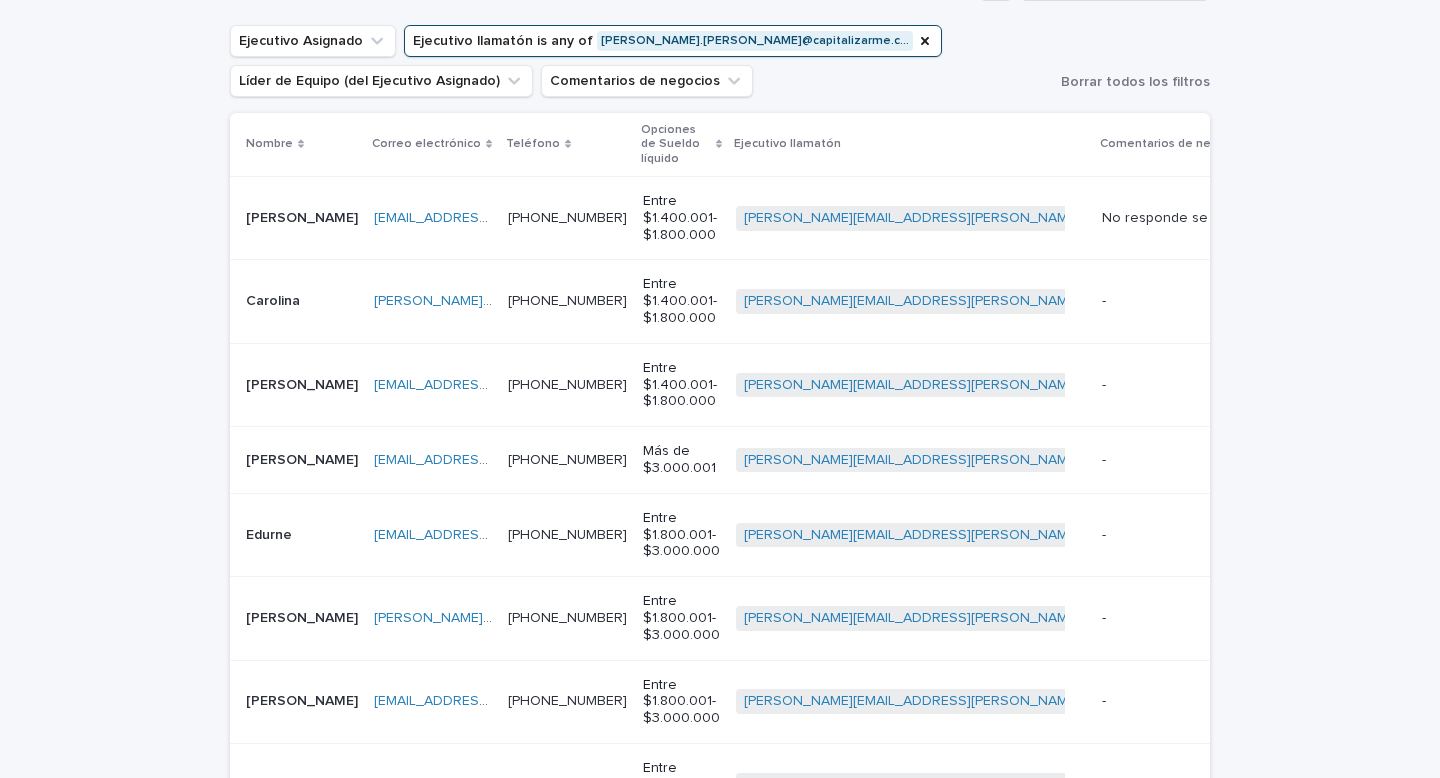scroll, scrollTop: 384, scrollLeft: 0, axis: vertical 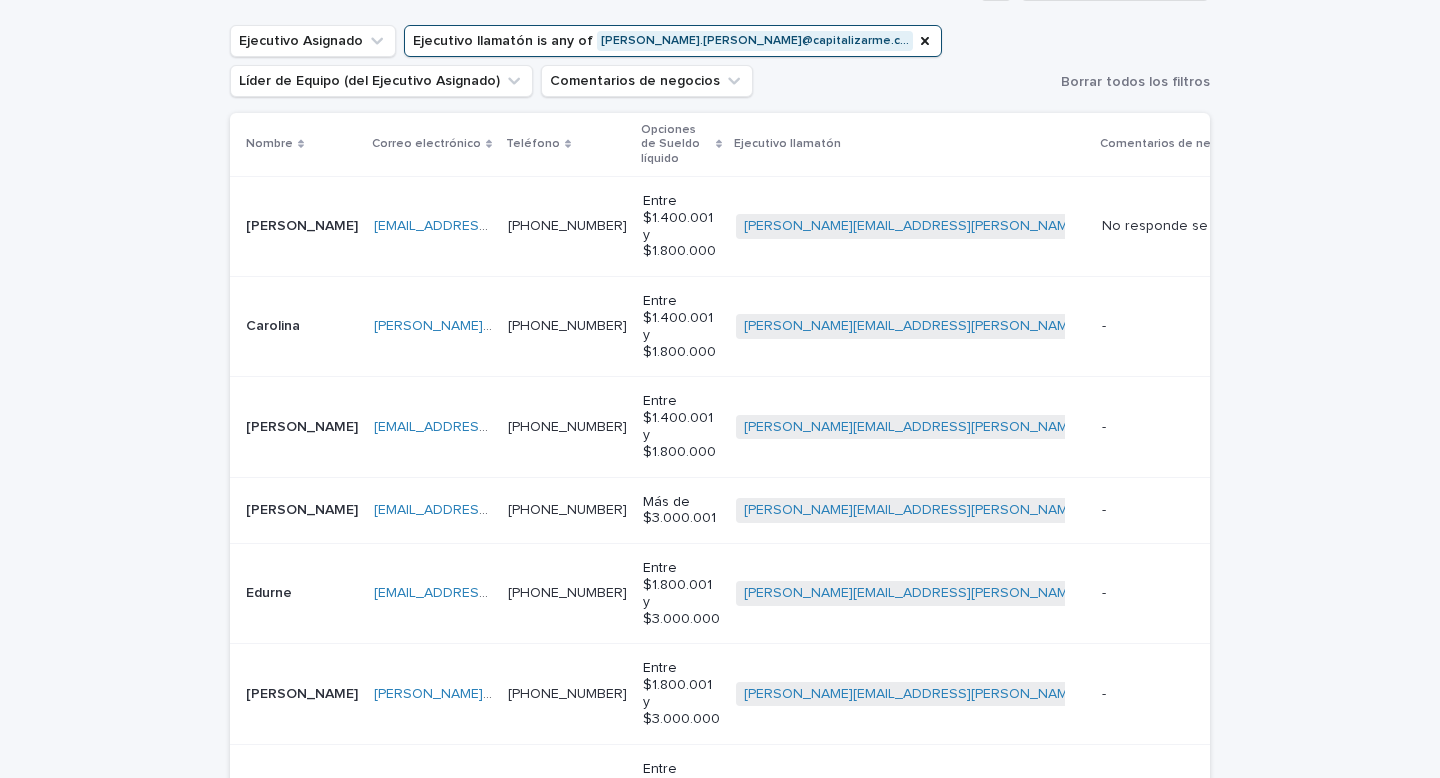 click on "- -" at bounding box center [1244, 326] 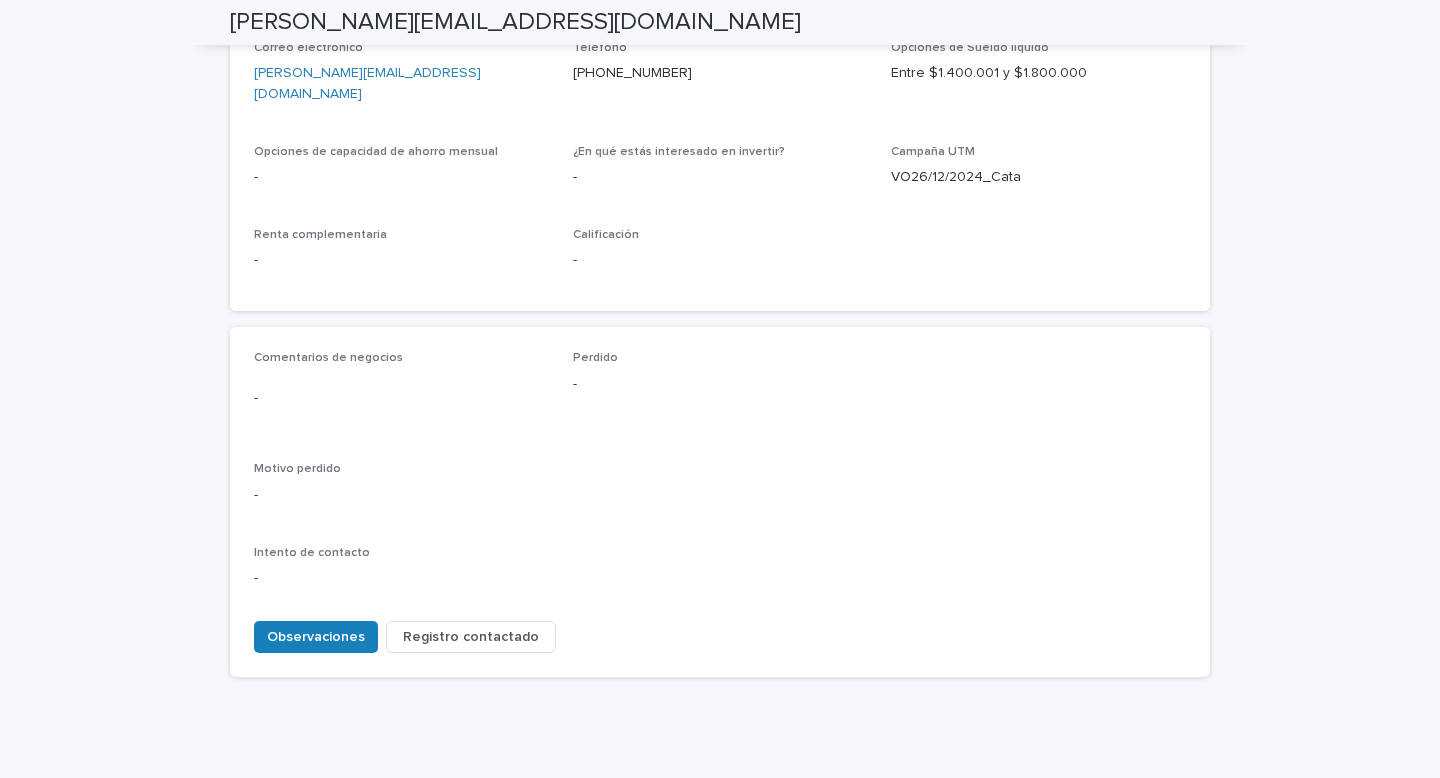 scroll, scrollTop: 720, scrollLeft: 0, axis: vertical 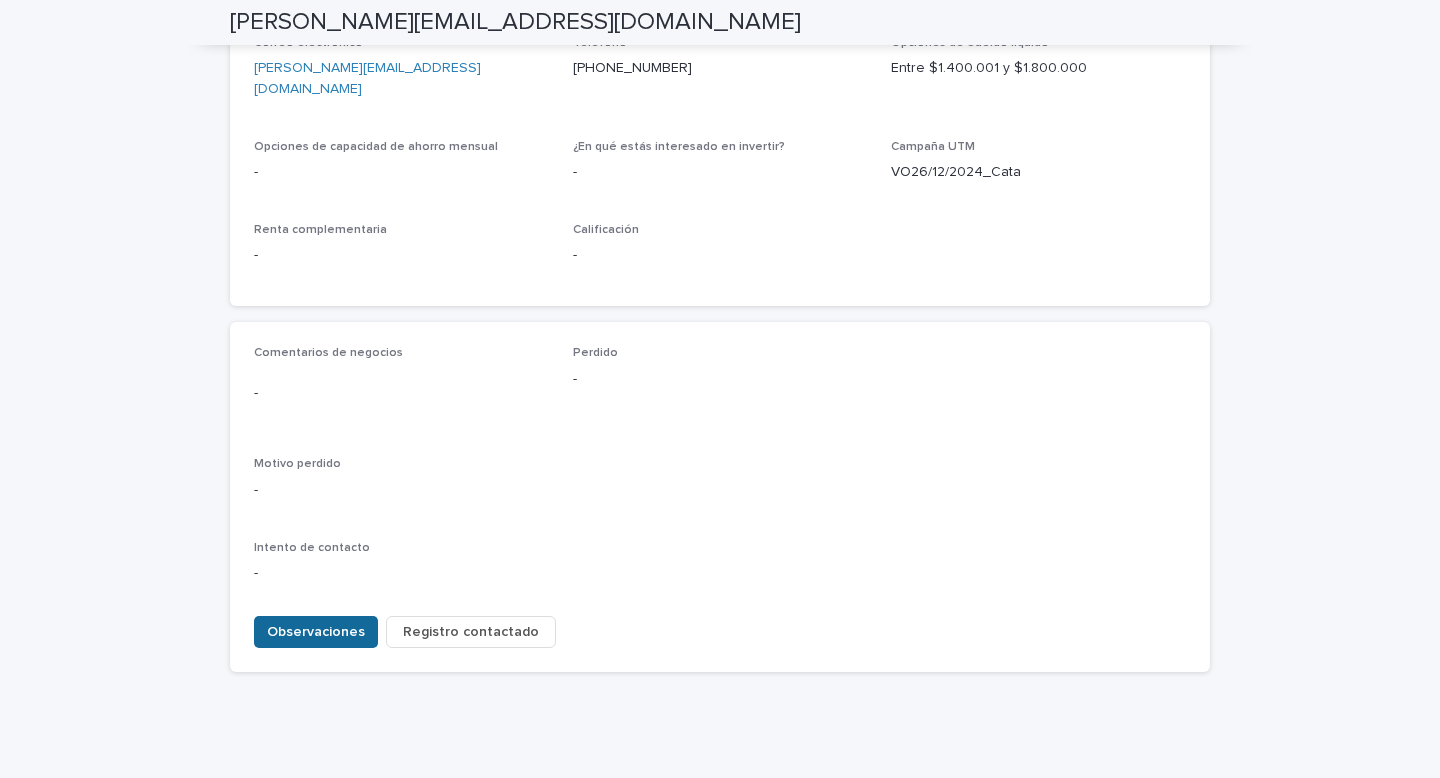 click on "Observaciones" at bounding box center (316, 632) 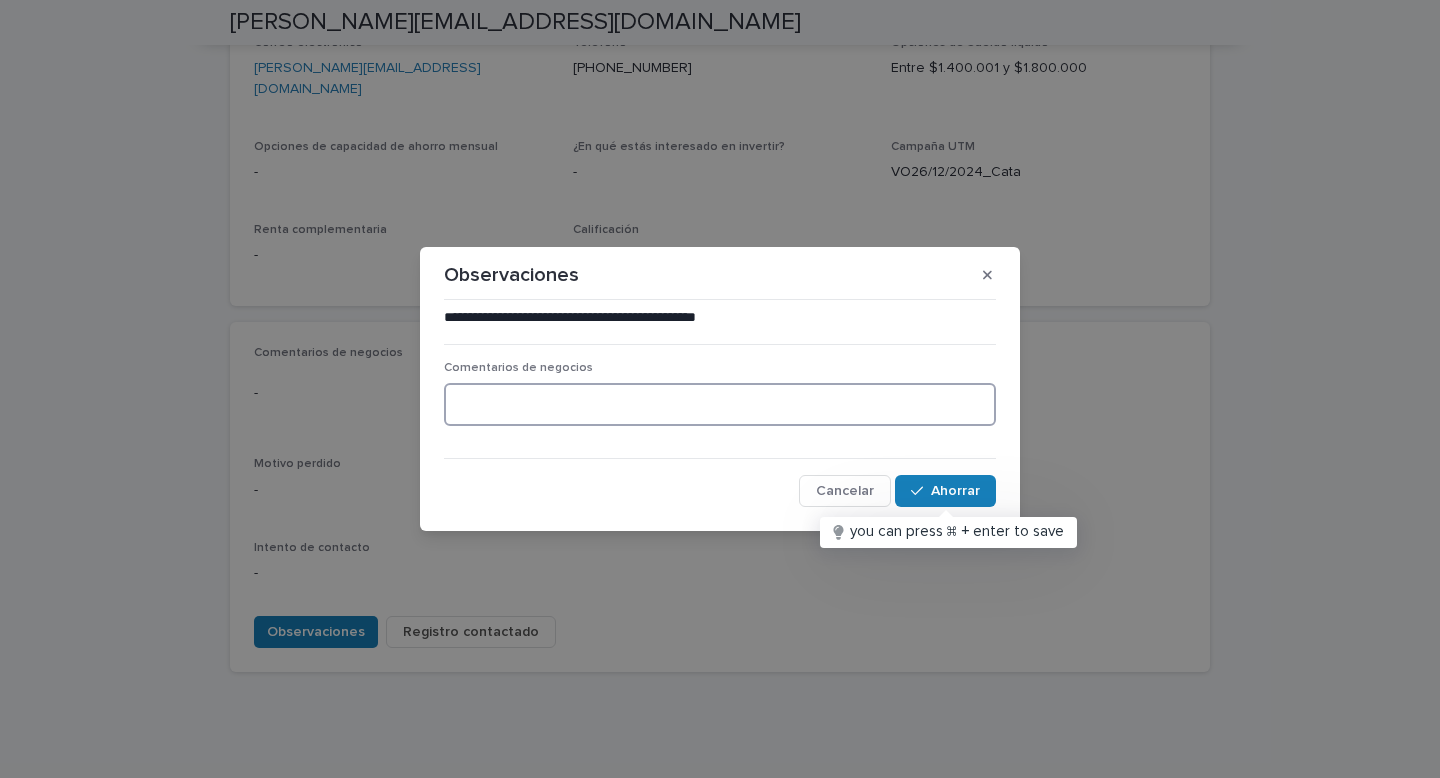 click at bounding box center [720, 404] 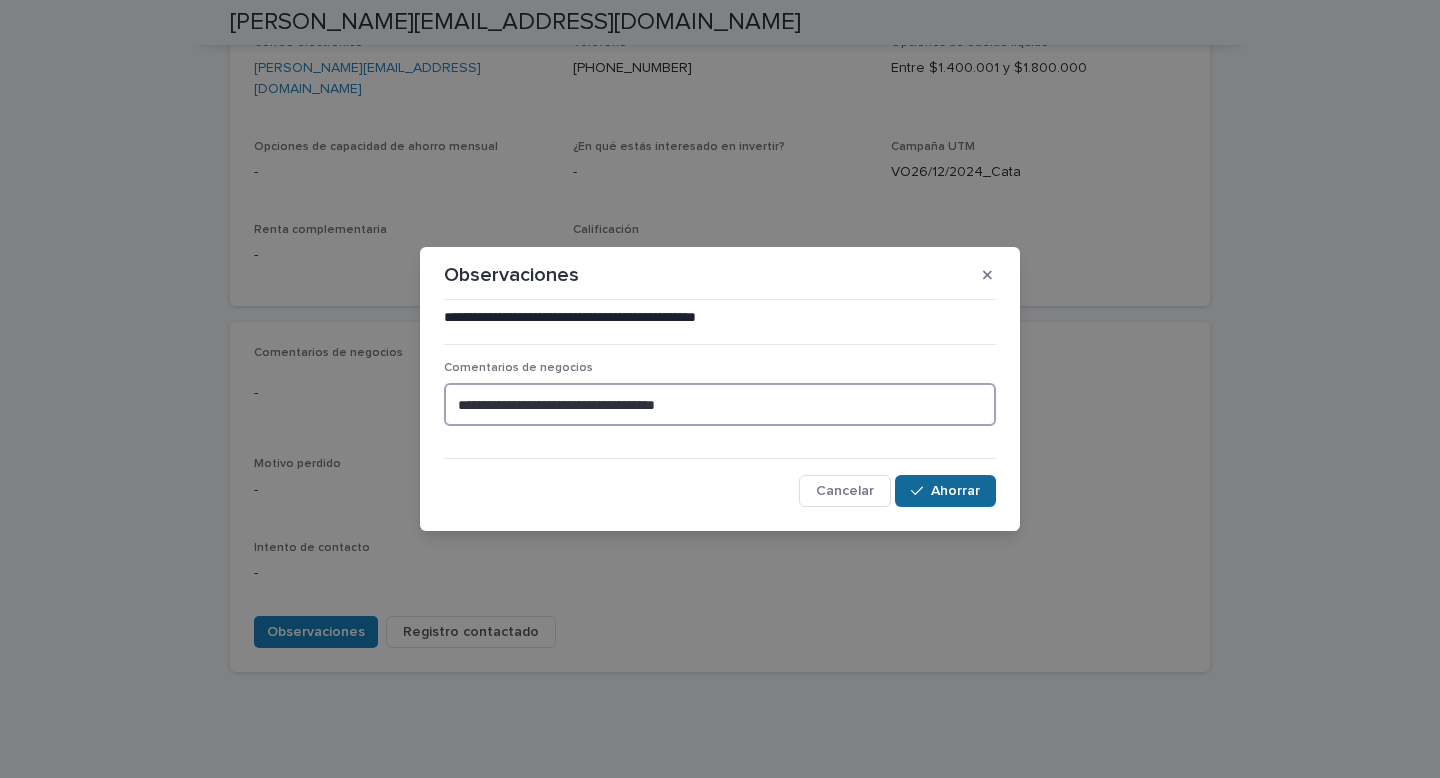 type on "**********" 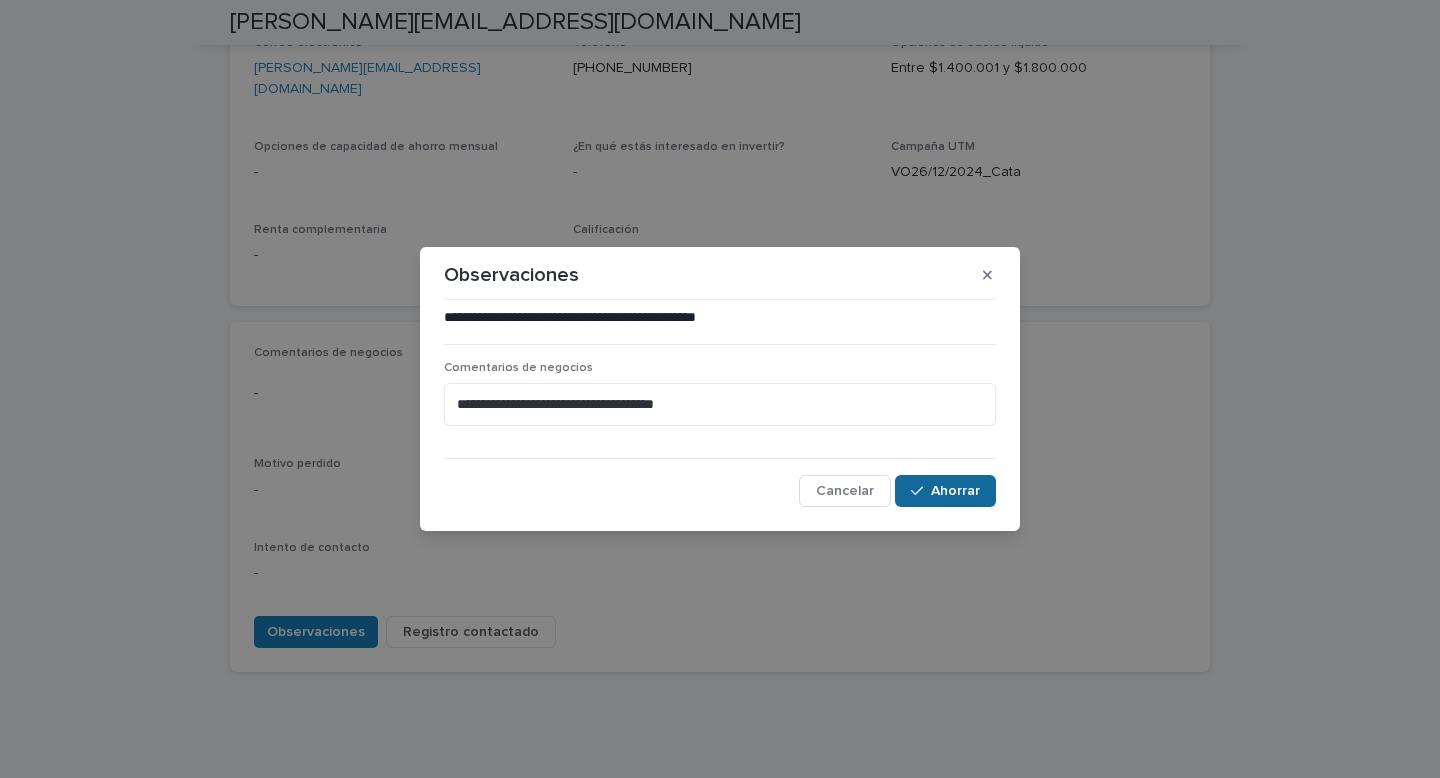 click on "Ahorrar" at bounding box center (945, 491) 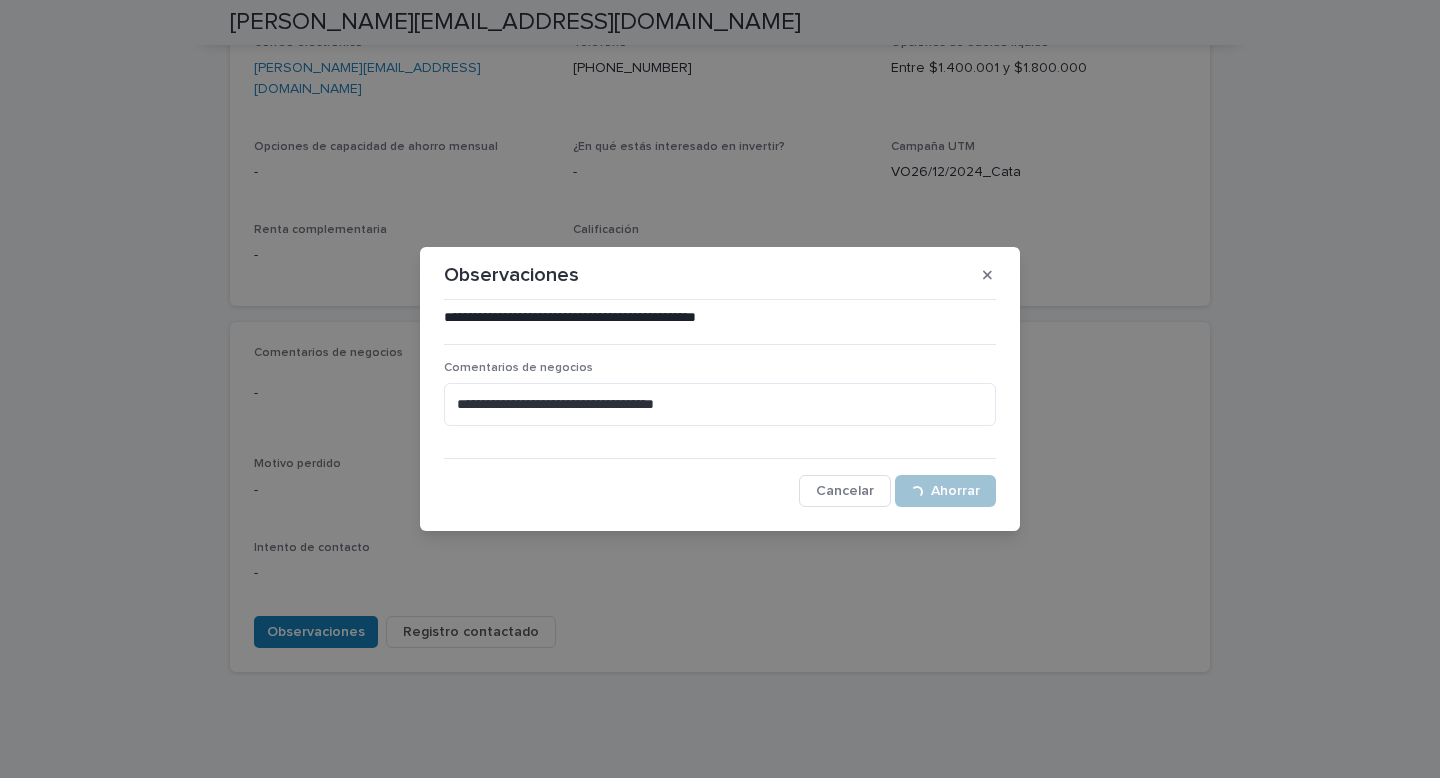 scroll, scrollTop: 706, scrollLeft: 0, axis: vertical 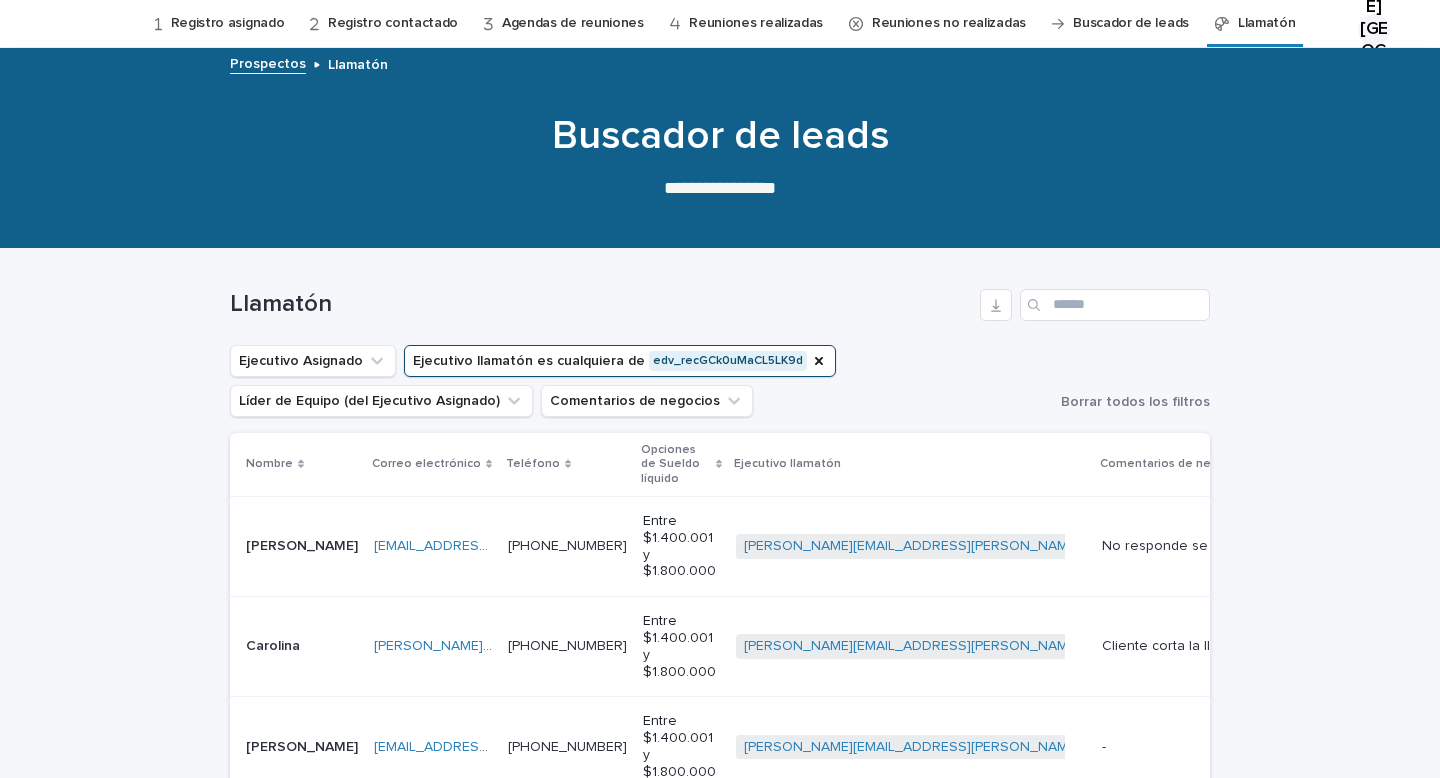 click on "Cargando... Ahorro… Cargando... Ahorro… Llamatón Ejecutivo Asignado Ejecutivo llamatón es cualquiera de edv_recGCk0uMaCL5LK9d Líder de Equipo (del Ejecutivo Asignado) Comentarios de negocios Borrar todos los filtros Nombre Correo electrónico Teléfono Opciones [PERSON_NAME] líquido Ejecutivo llamatón Comentarios de negocios [PERSON_NAME] [PERSON_NAME][EMAIL_ADDRESS][DOMAIN_NAME] [EMAIL_ADDRESS][DOMAIN_NAME]   [PHONE_NUMBER] [PHONE_NUMBER]   Entre $1.400.001 y $1.800.000 [PERSON_NAME][EMAIL_ADDRESS][PERSON_NAME][DOMAIN_NAME]   +  0 No responde se le envia WS
No responde se le envia WS
Agenda de la reunión Intento de contacto Carolina Carolina   [EMAIL_ADDRESS][DOMAIN_NAME] [PERSON_NAME][DOMAIN_NAME][EMAIL_ADDRESS][DOMAIN_NAME]   [PHONE_NUMBER] [PHONE_NUMBER]   Entre $1.400.001 y $1.800.000 [PERSON_NAME][EMAIL_ADDRESS][PERSON_NAME][DOMAIN_NAME]   +  0 Cliente corta la llamada se le envía WS
Cliente corta la llamada se le envía WS
Agenda de la reunión Intento de contacto [PERSON_NAME]   [EMAIL_ADDRESS][DOMAIN_NAME] [EMAIL_ADDRESS][DOMAIN_NAME]   [PHONE_NUMBER] [PHONE_NUMBER]     +  0 - -   [PERSON_NAME]" at bounding box center (720, 908) 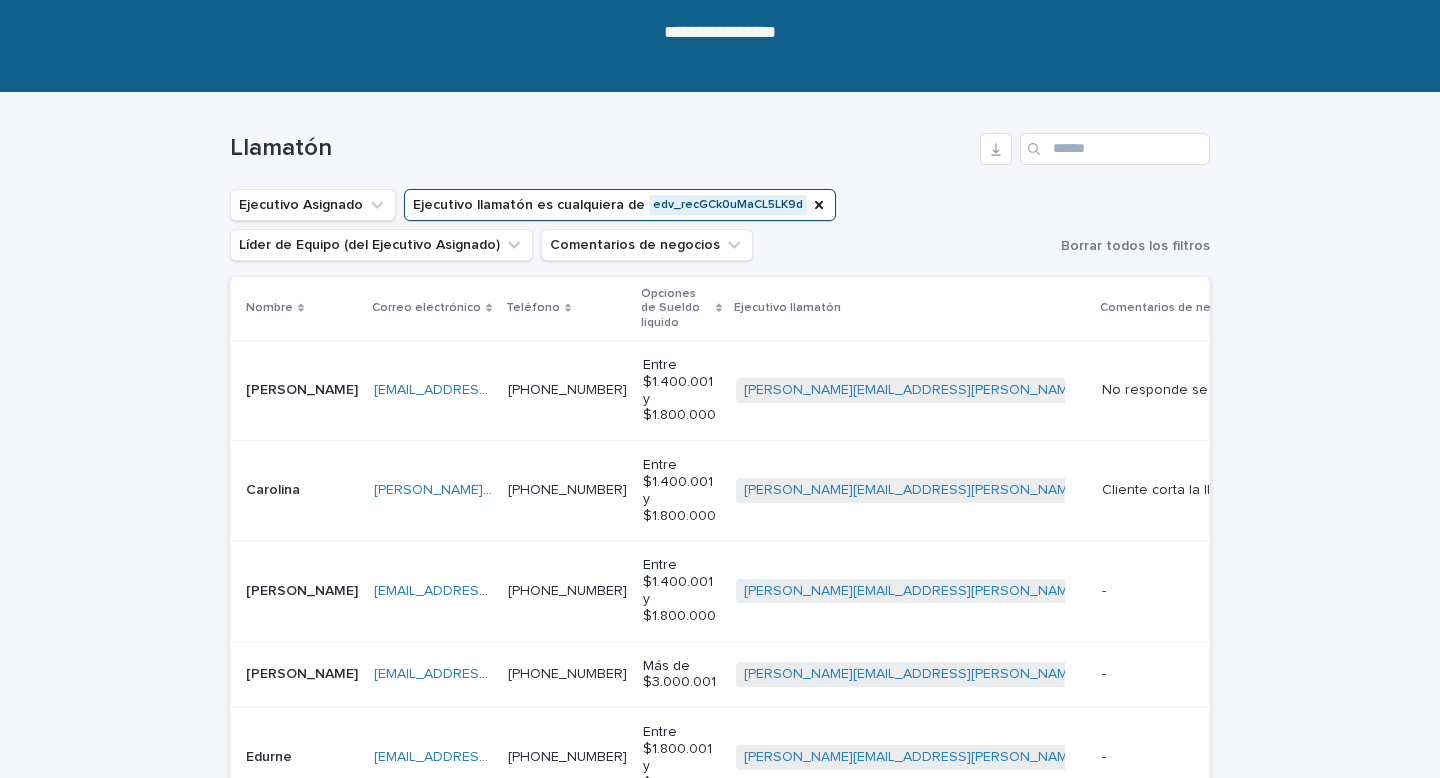 scroll, scrollTop: 224, scrollLeft: 0, axis: vertical 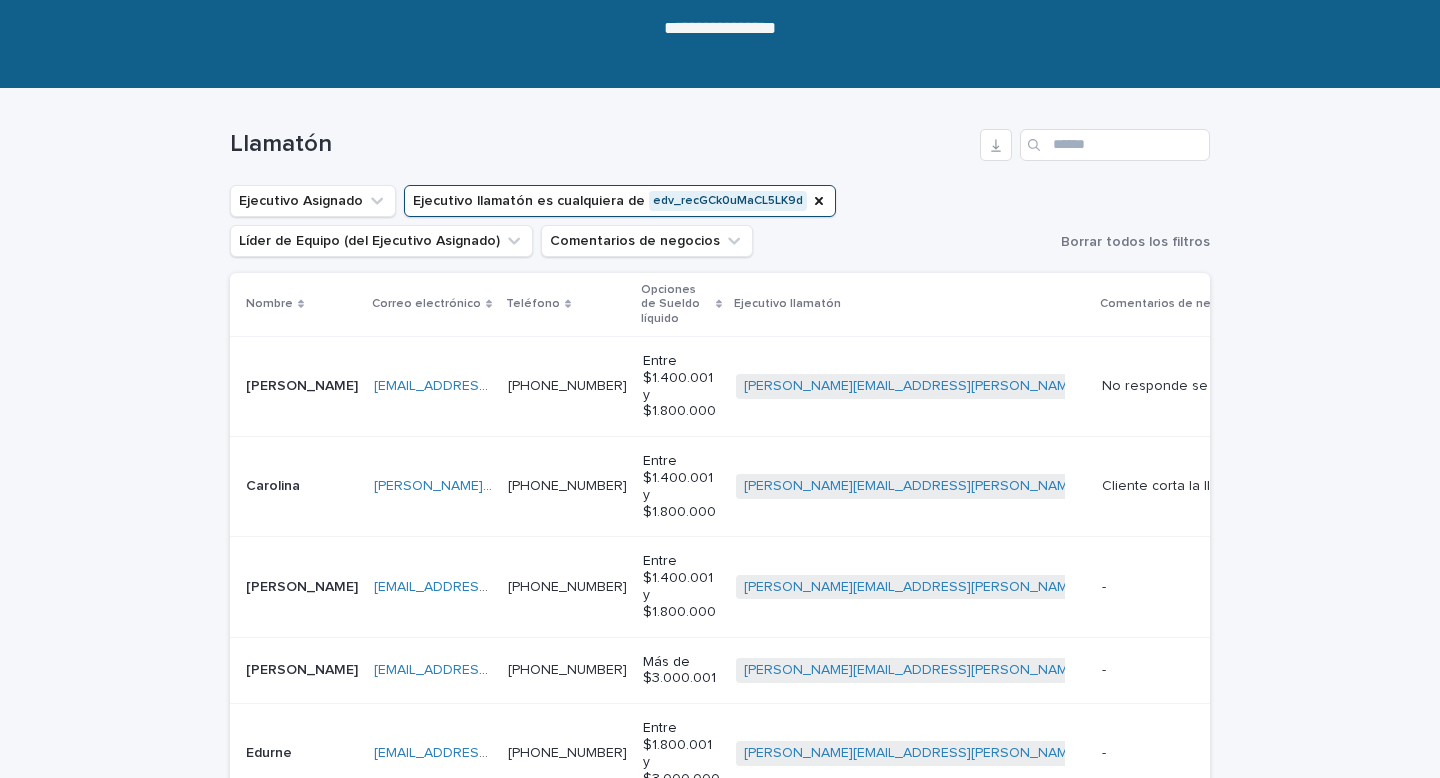 click at bounding box center (302, 587) 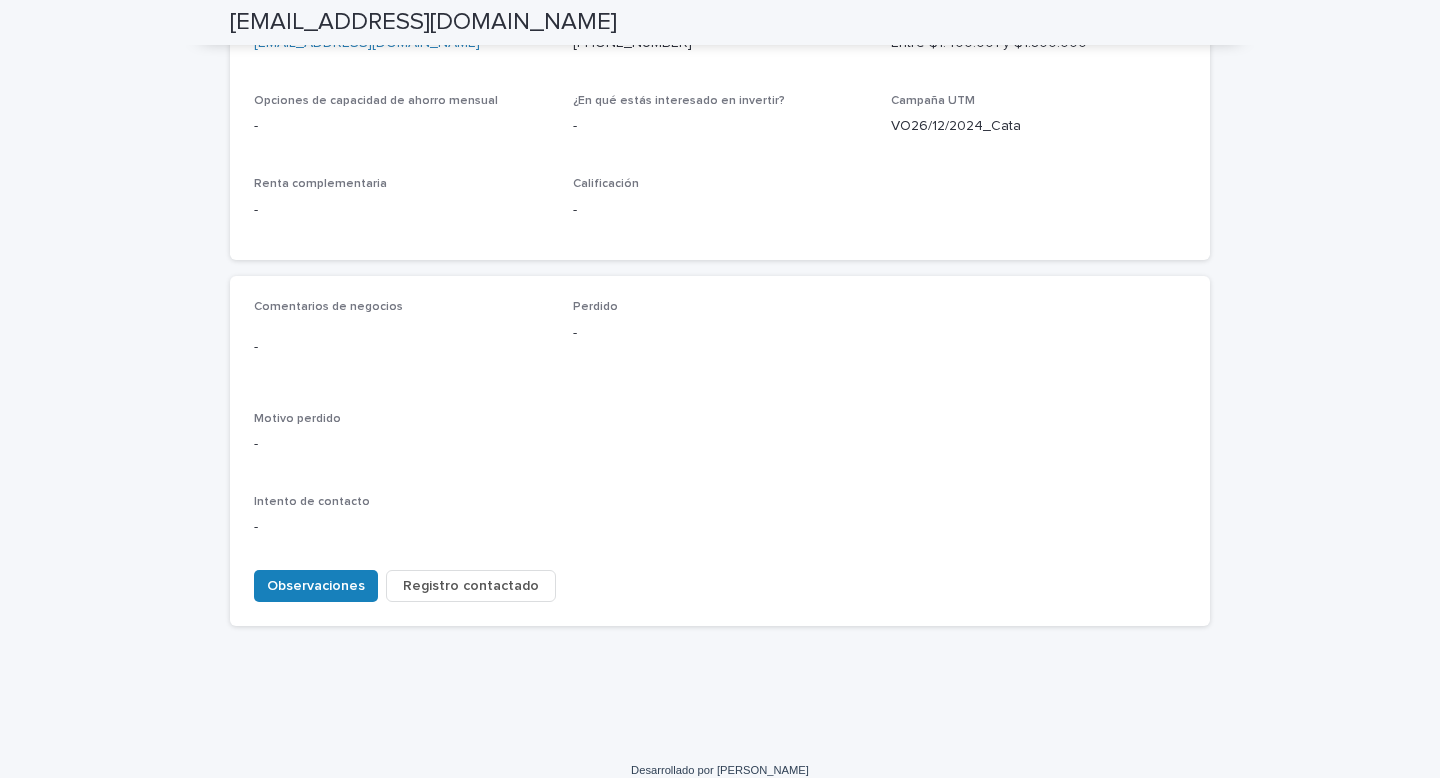 scroll, scrollTop: 766, scrollLeft: 0, axis: vertical 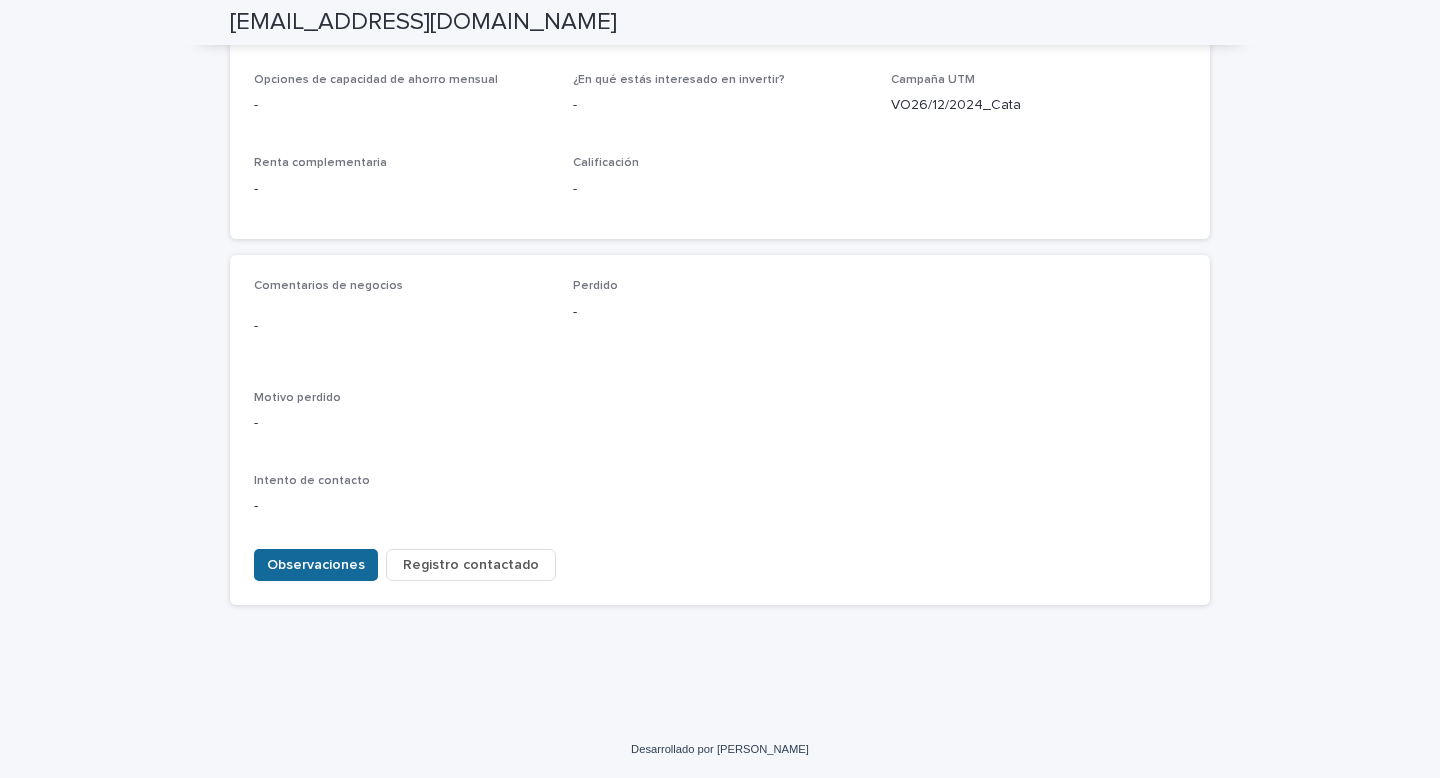 click on "Observaciones" at bounding box center [316, 565] 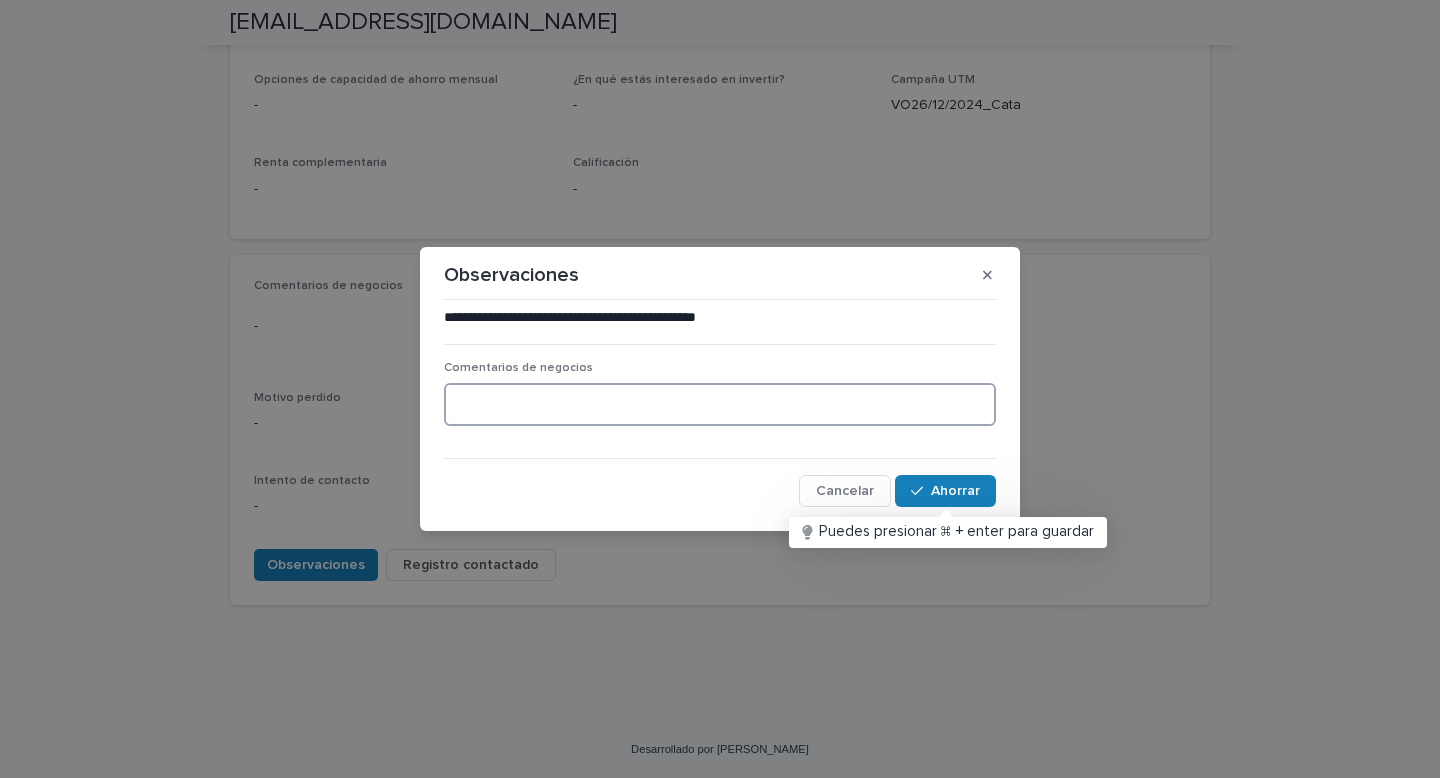 click at bounding box center [720, 404] 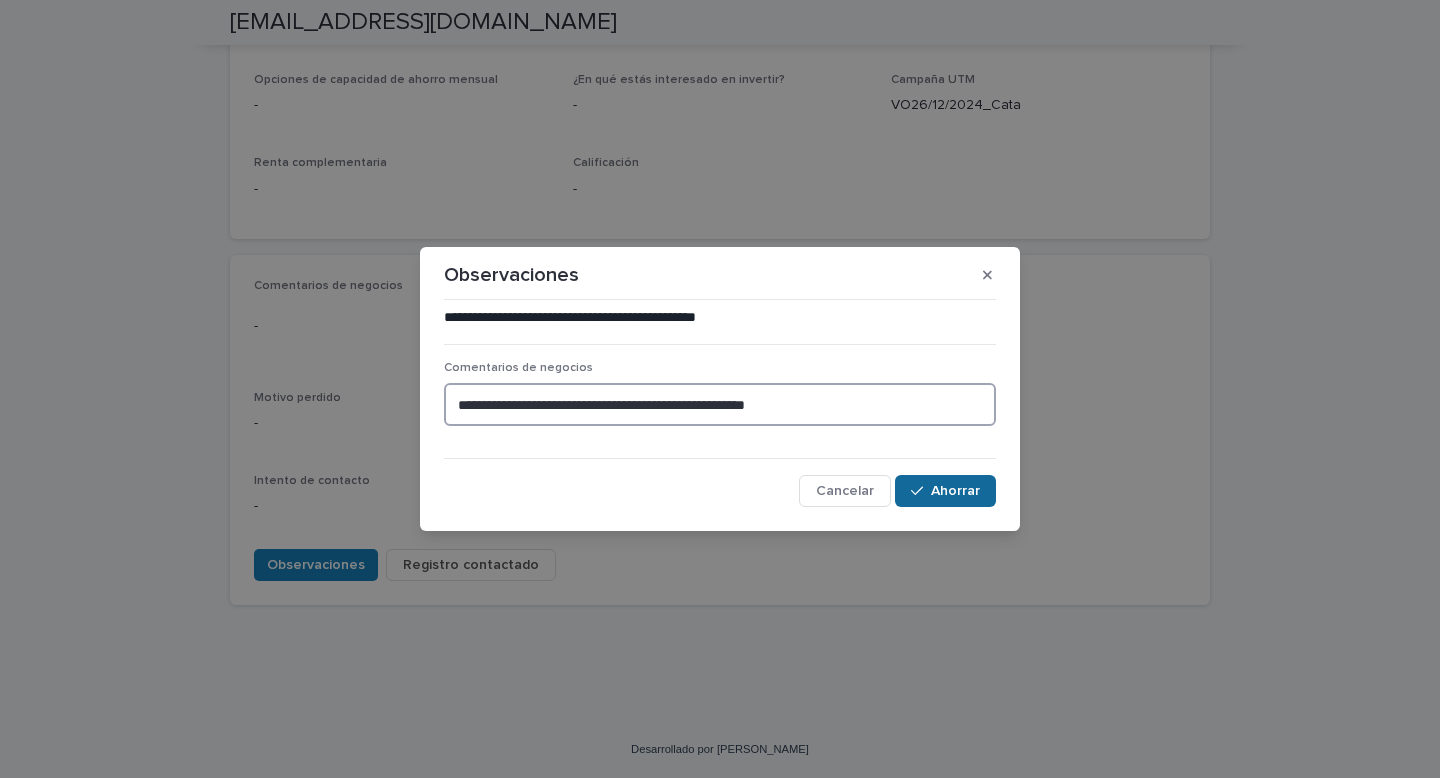 type on "**********" 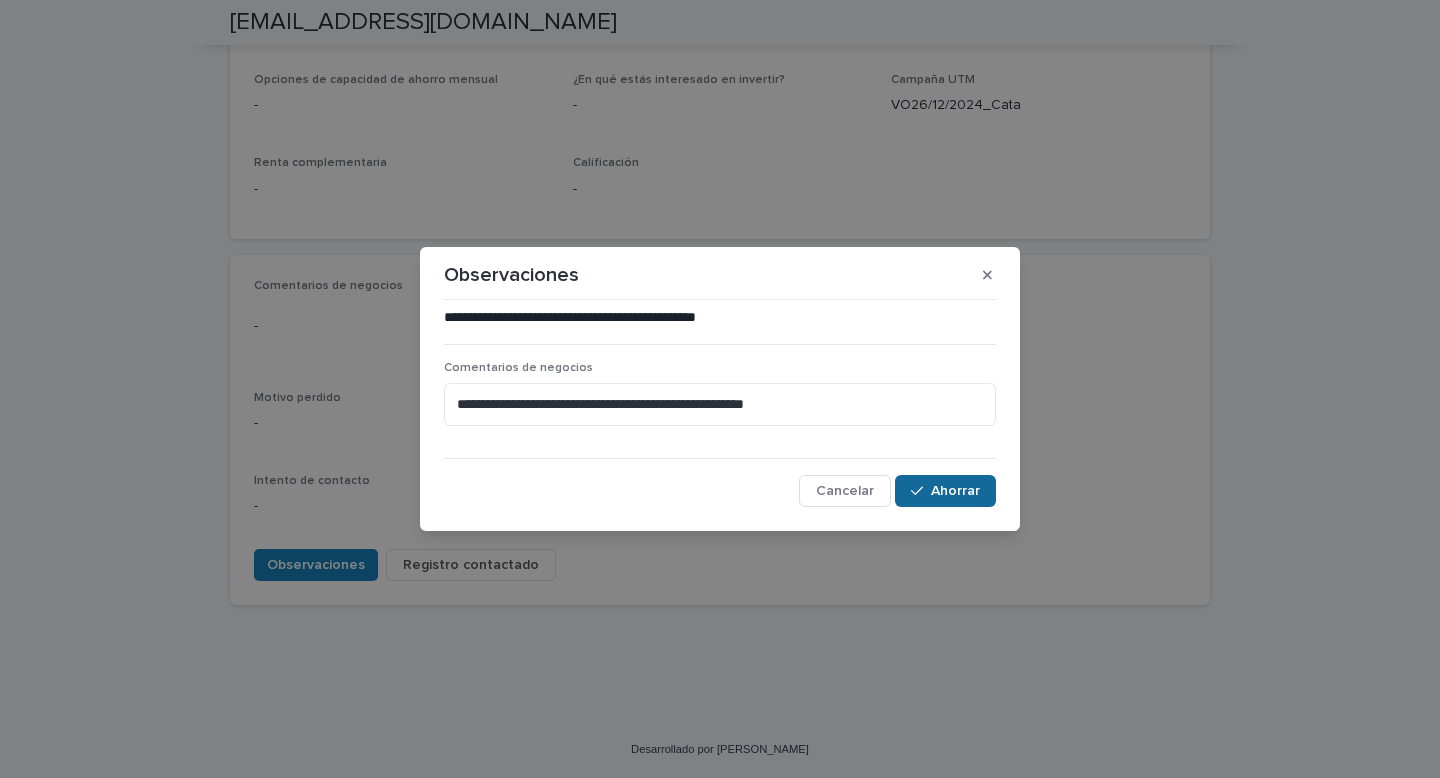 click on "Ahorrar" at bounding box center (955, 491) 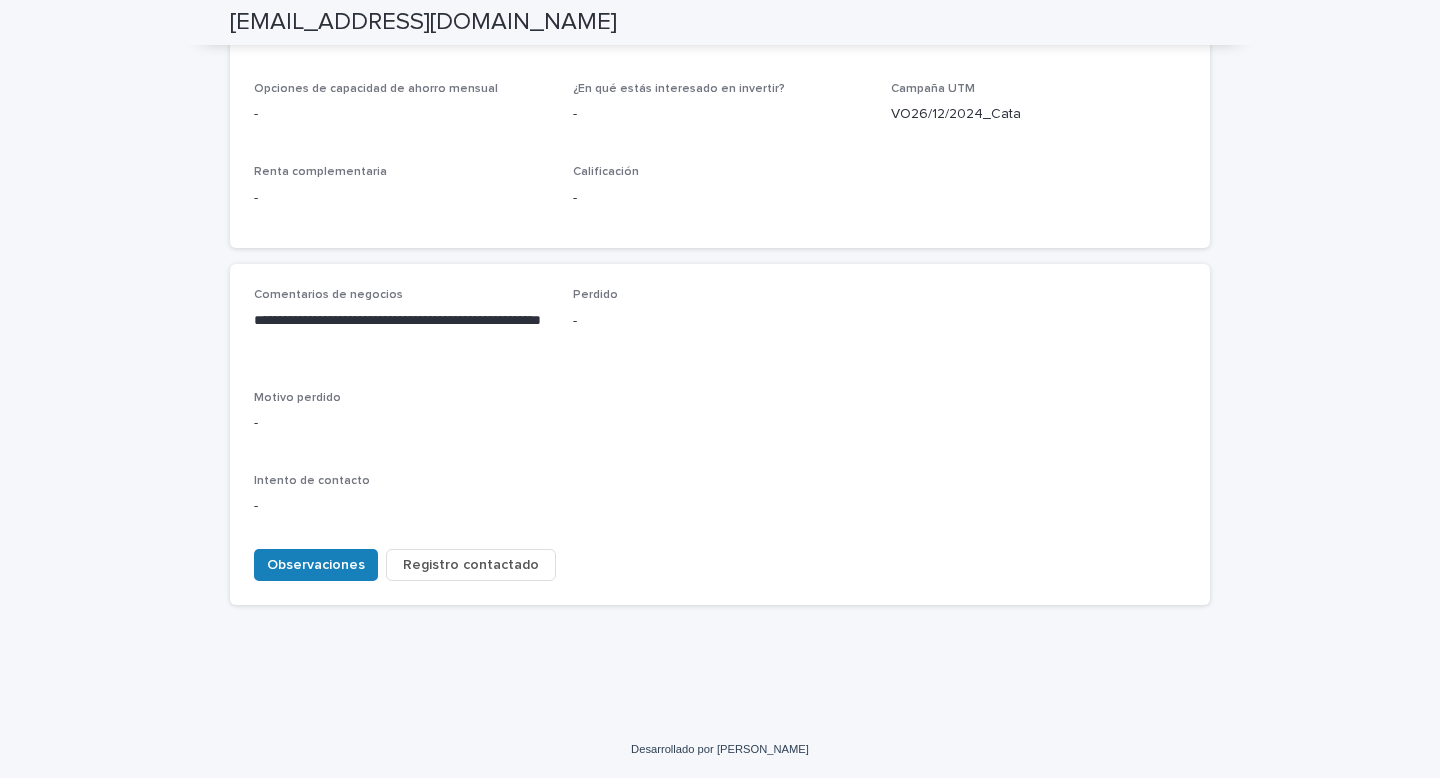scroll, scrollTop: 747, scrollLeft: 0, axis: vertical 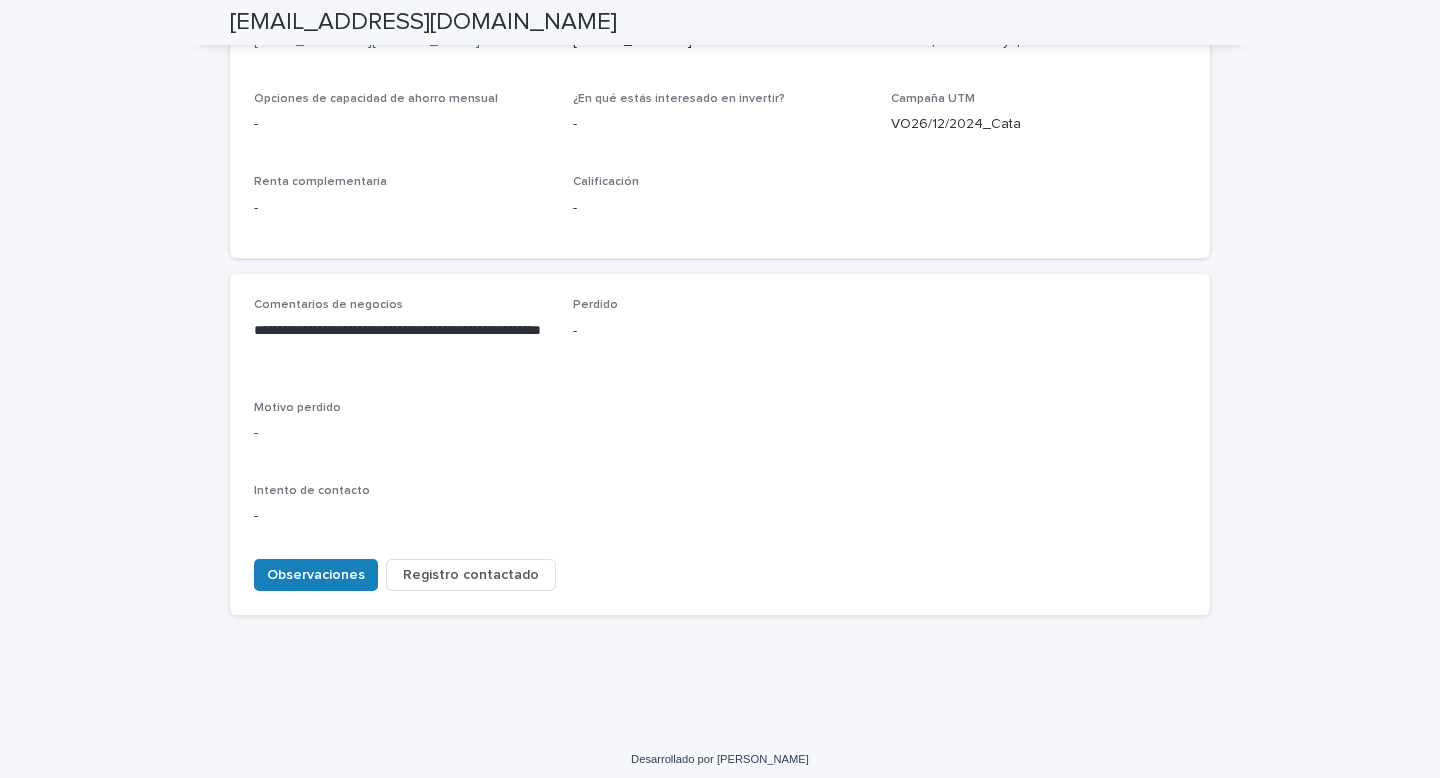 type 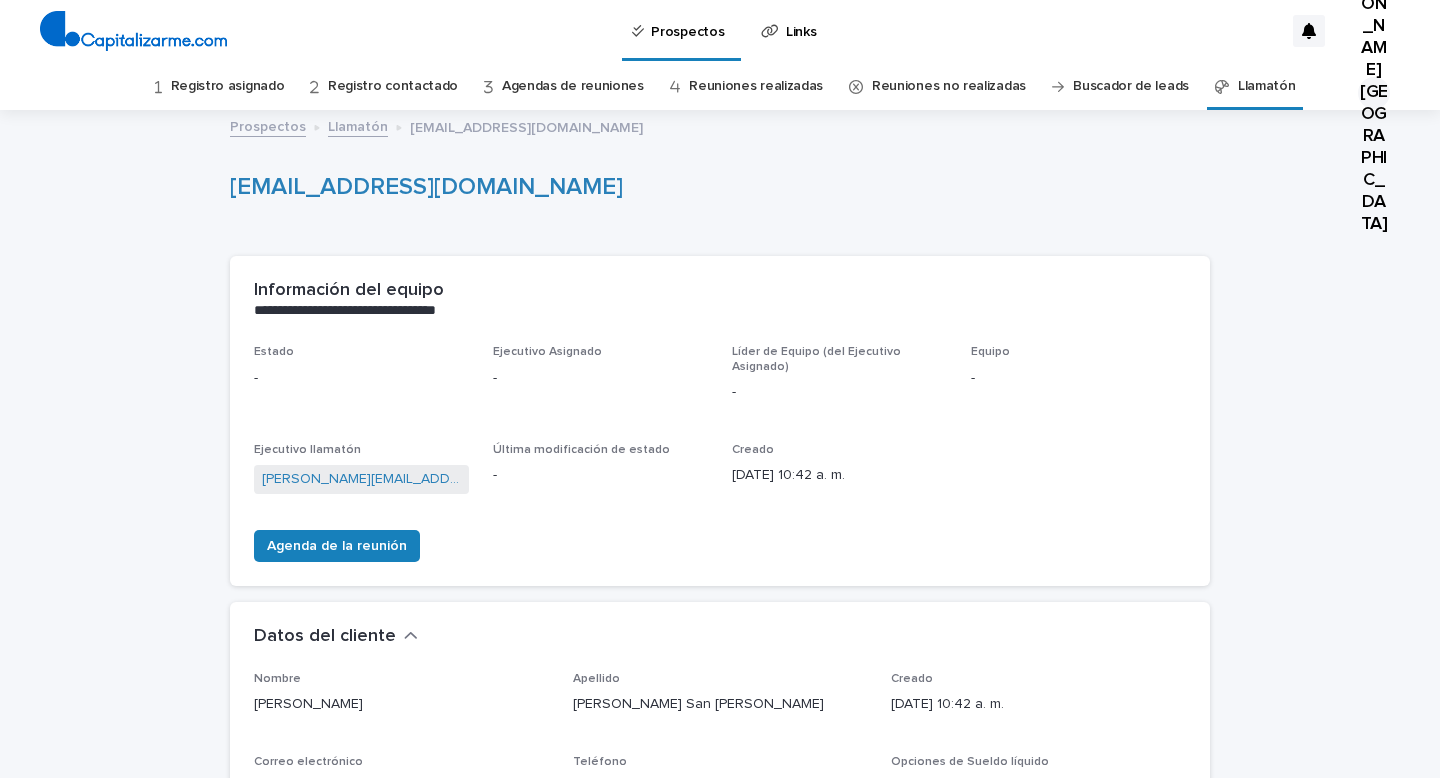 scroll, scrollTop: 0, scrollLeft: 0, axis: both 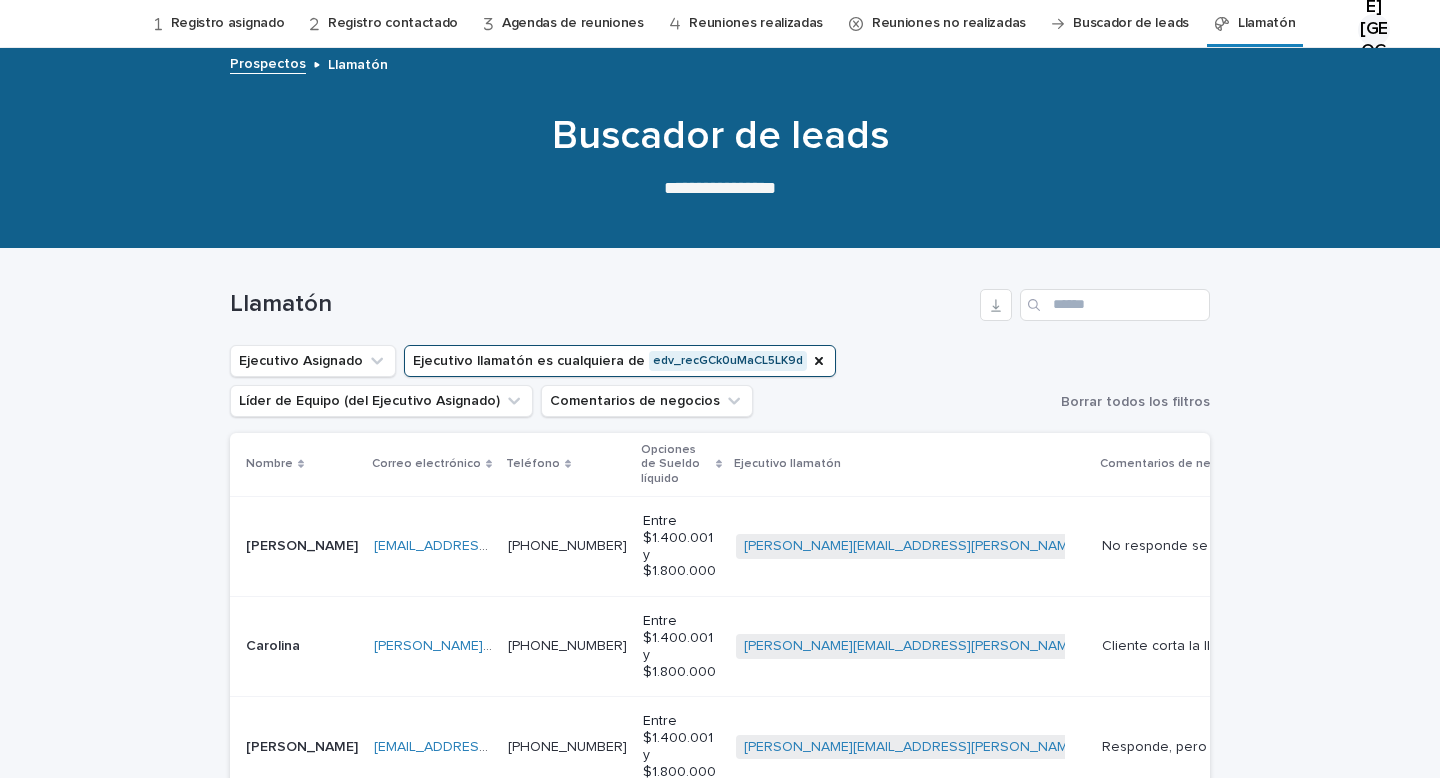 click on "Cargando... Ahorro… Cargando... Ahorro… Llamatón Ejecutivo Asignado Ejecutivo llamatón es cualquiera de edv_recGCk0uMaCL5LK9d Líder de Equipo (del Ejecutivo Asignado) Comentarios de negocios Borrar todos los filtros Nombre Correo electrónico Teléfono Opciones [PERSON_NAME] líquido Ejecutivo llamatón Comentarios de negocios [PERSON_NAME] [PERSON_NAME][EMAIL_ADDRESS][DOMAIN_NAME] [EMAIL_ADDRESS][DOMAIN_NAME]   [PHONE_NUMBER] [PHONE_NUMBER]   Entre $1.400.001 y $1.800.000 [PERSON_NAME][EMAIL_ADDRESS][PERSON_NAME][DOMAIN_NAME]   +  0 No responde se le envia WS
No responde se le envia WS
Agenda de la reunión Intento de contacto Carolina Carolina   [EMAIL_ADDRESS][DOMAIN_NAME] [PERSON_NAME][DOMAIN_NAME][EMAIL_ADDRESS][DOMAIN_NAME]   [PHONE_NUMBER] [PHONE_NUMBER]   Entre $1.400.001 y $1.800.000 [PERSON_NAME][EMAIL_ADDRESS][PERSON_NAME][DOMAIN_NAME]   +  0 Cliente corta la llamada se le envía WS
Cliente corta la llamada se le envía WS
Agenda de la reunión Intento de contacto [PERSON_NAME]   [EMAIL_ADDRESS][DOMAIN_NAME] [EMAIL_ADDRESS][DOMAIN_NAME]   [PHONE_NUMBER] [PHONE_NUMBER]     +  0   [PERSON_NAME]" at bounding box center (720, 908) 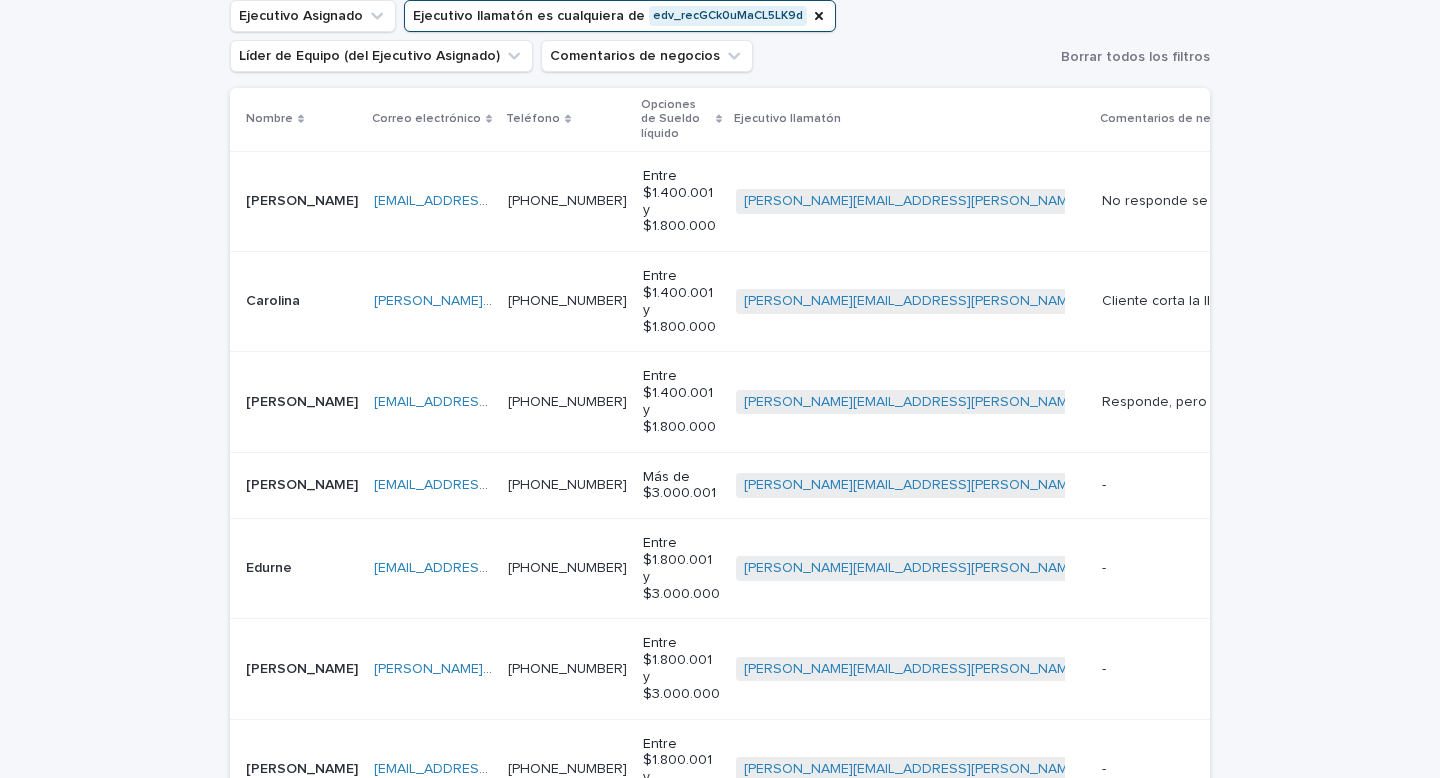 scroll, scrollTop: 464, scrollLeft: 0, axis: vertical 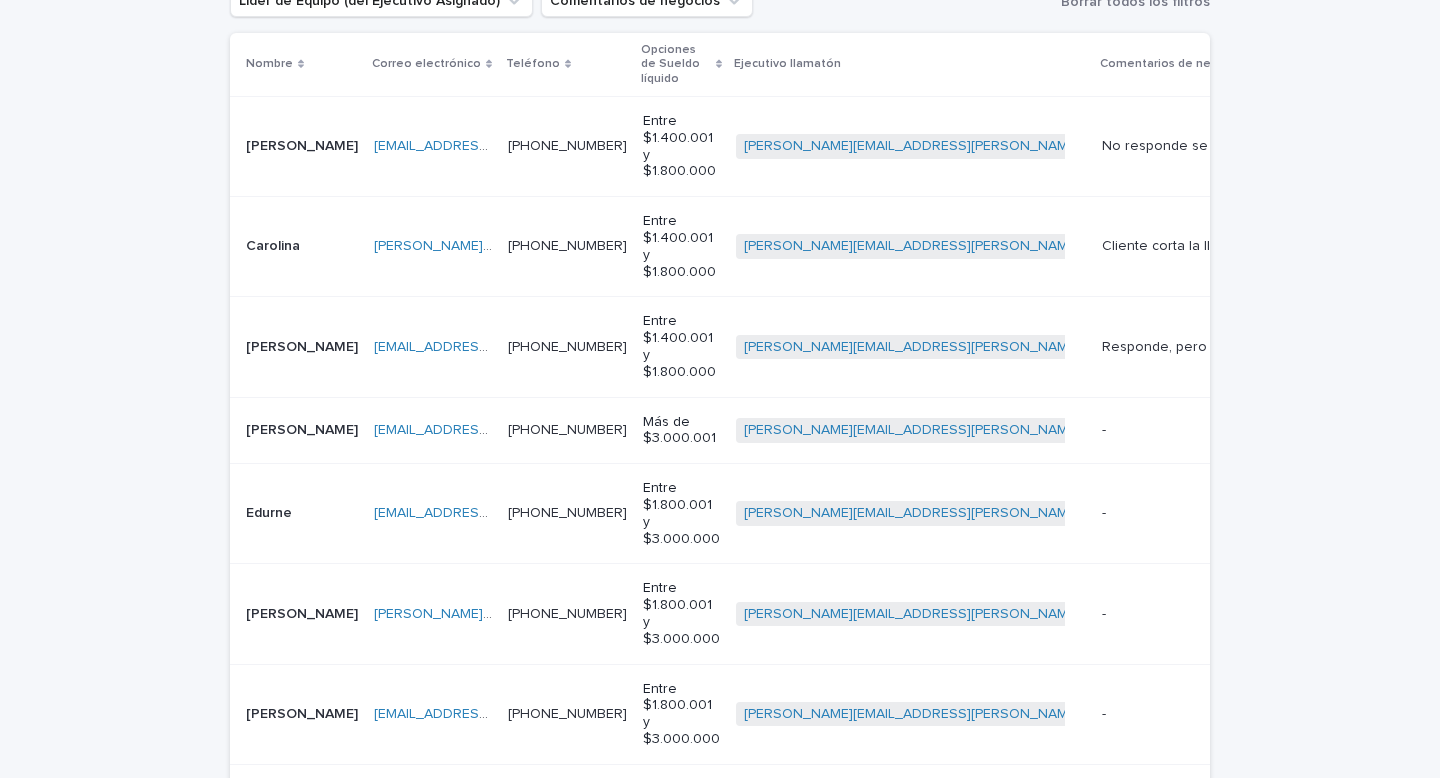 click on "[PERSON_NAME]" at bounding box center (302, 430) 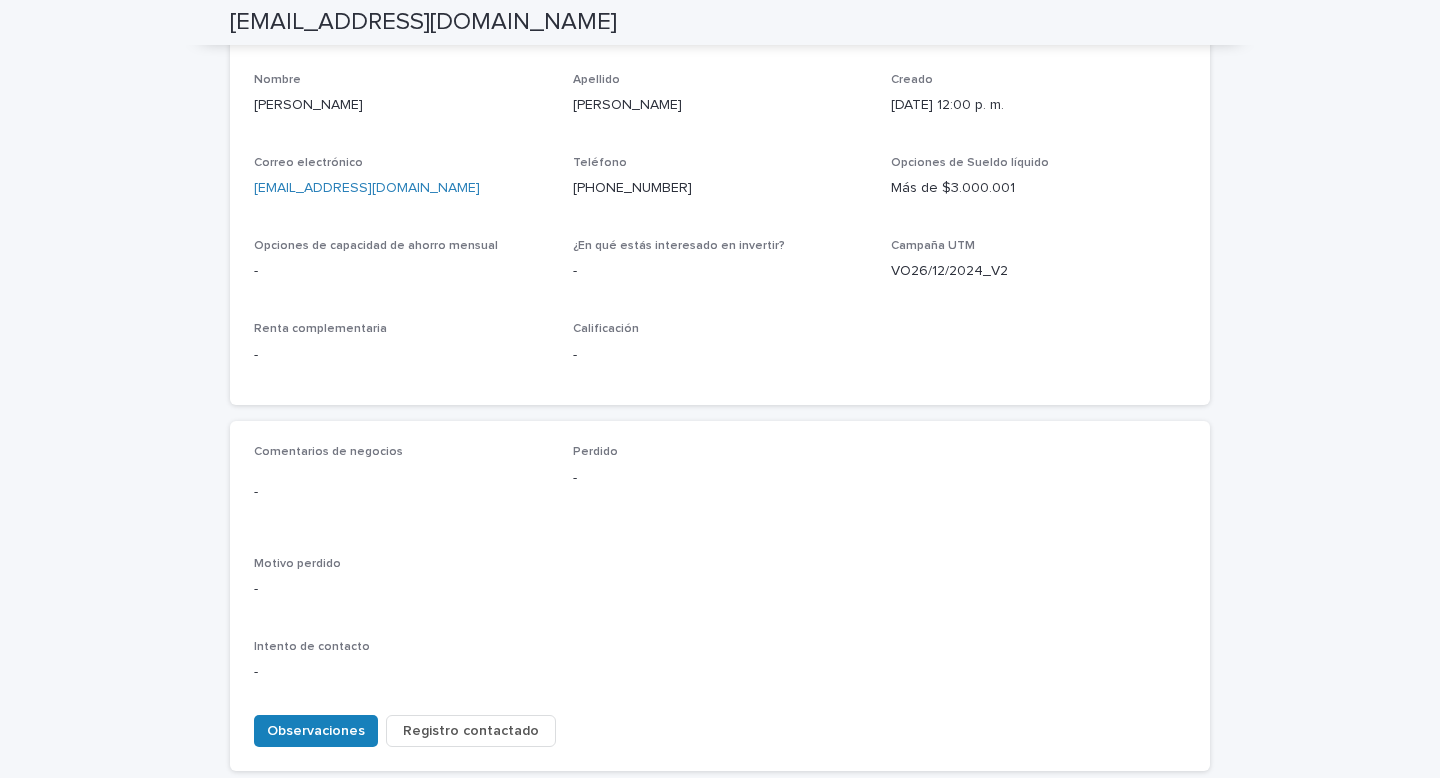 scroll, scrollTop: 640, scrollLeft: 0, axis: vertical 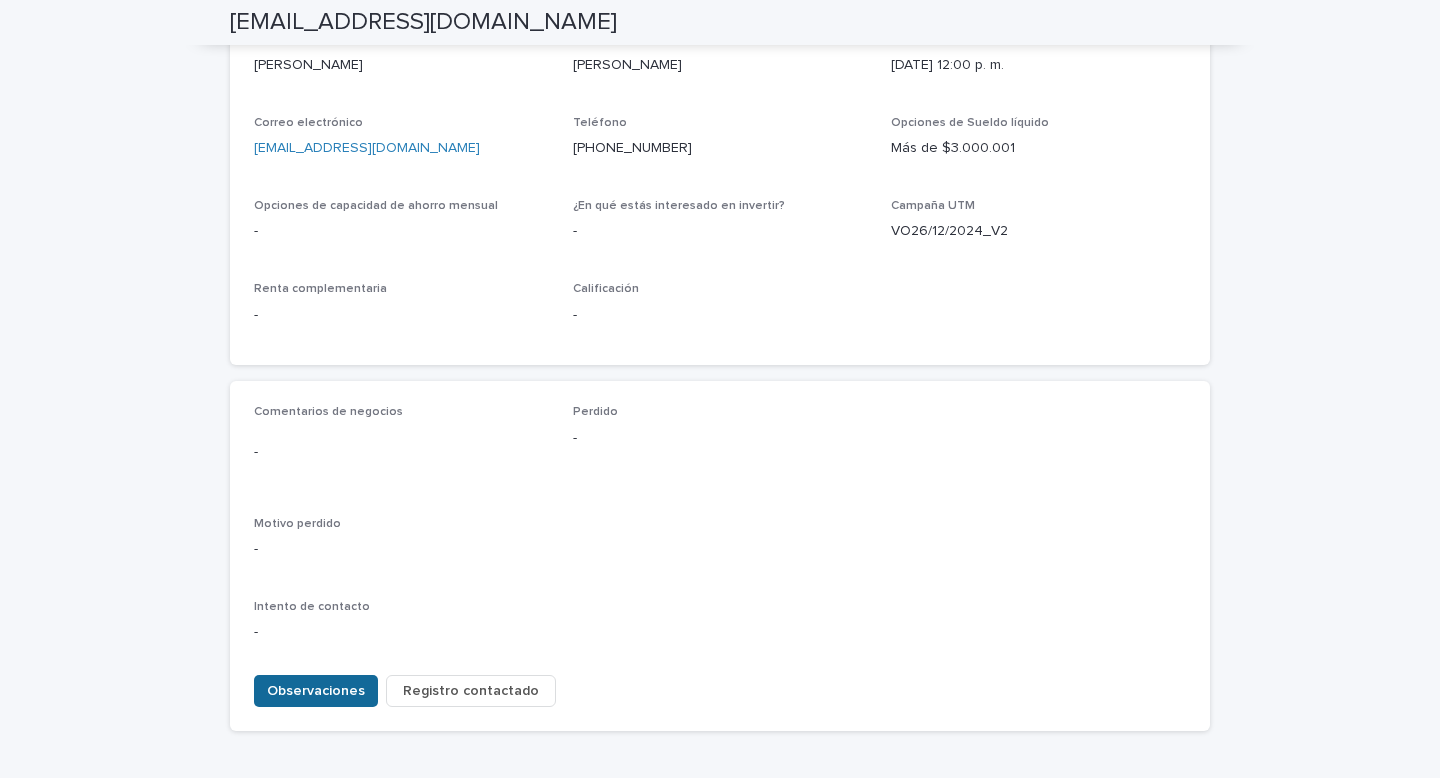 click on "Observaciones" at bounding box center (316, 691) 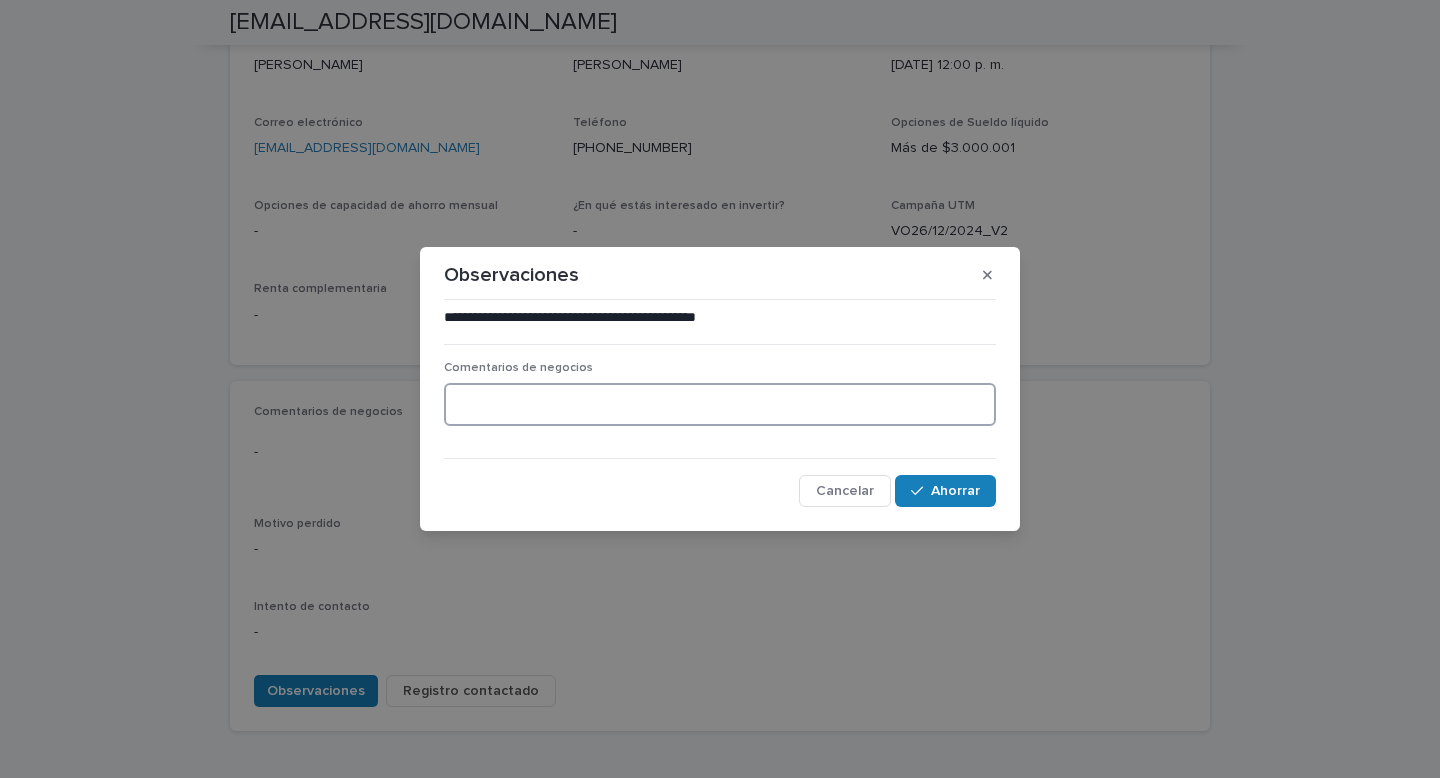 click at bounding box center [720, 404] 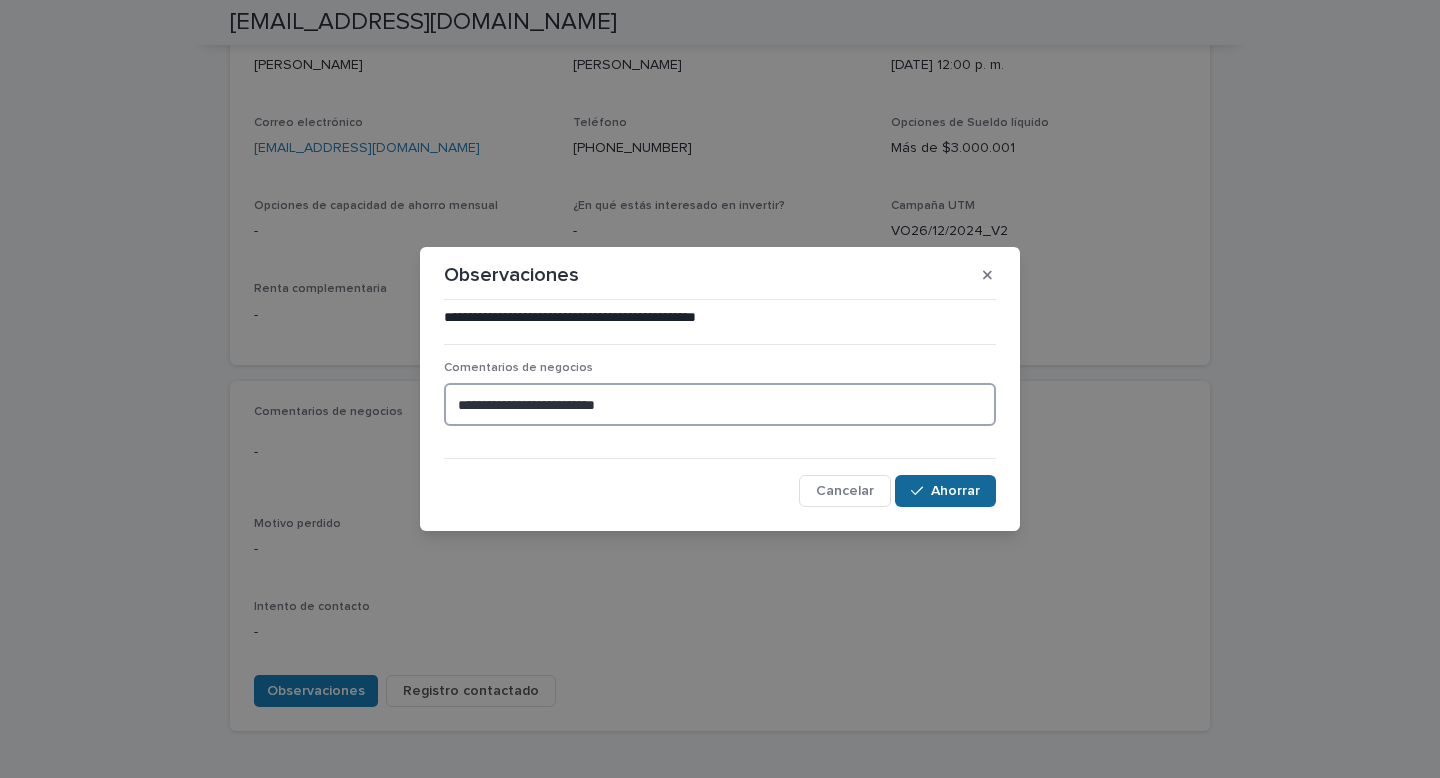 type on "**********" 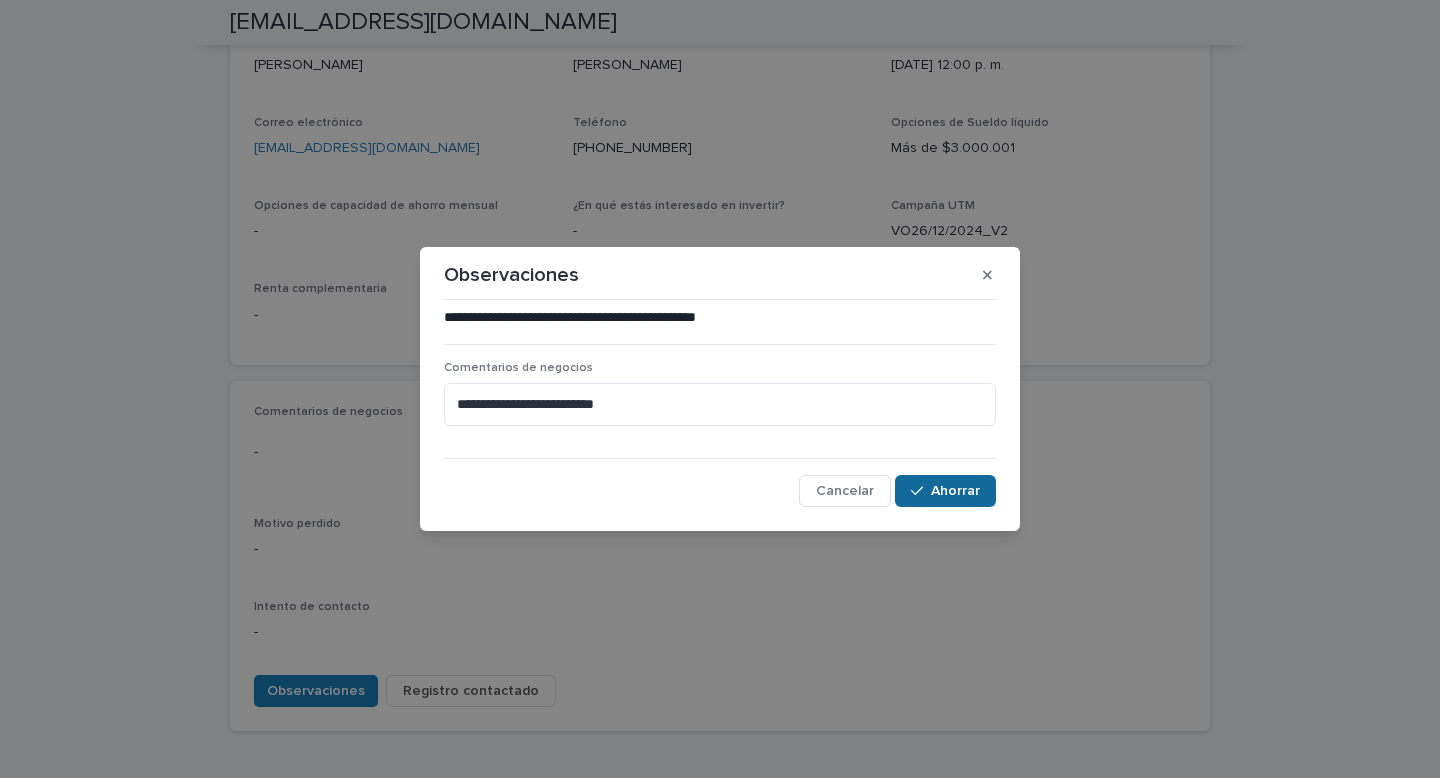 click on "Ahorrar" at bounding box center [955, 491] 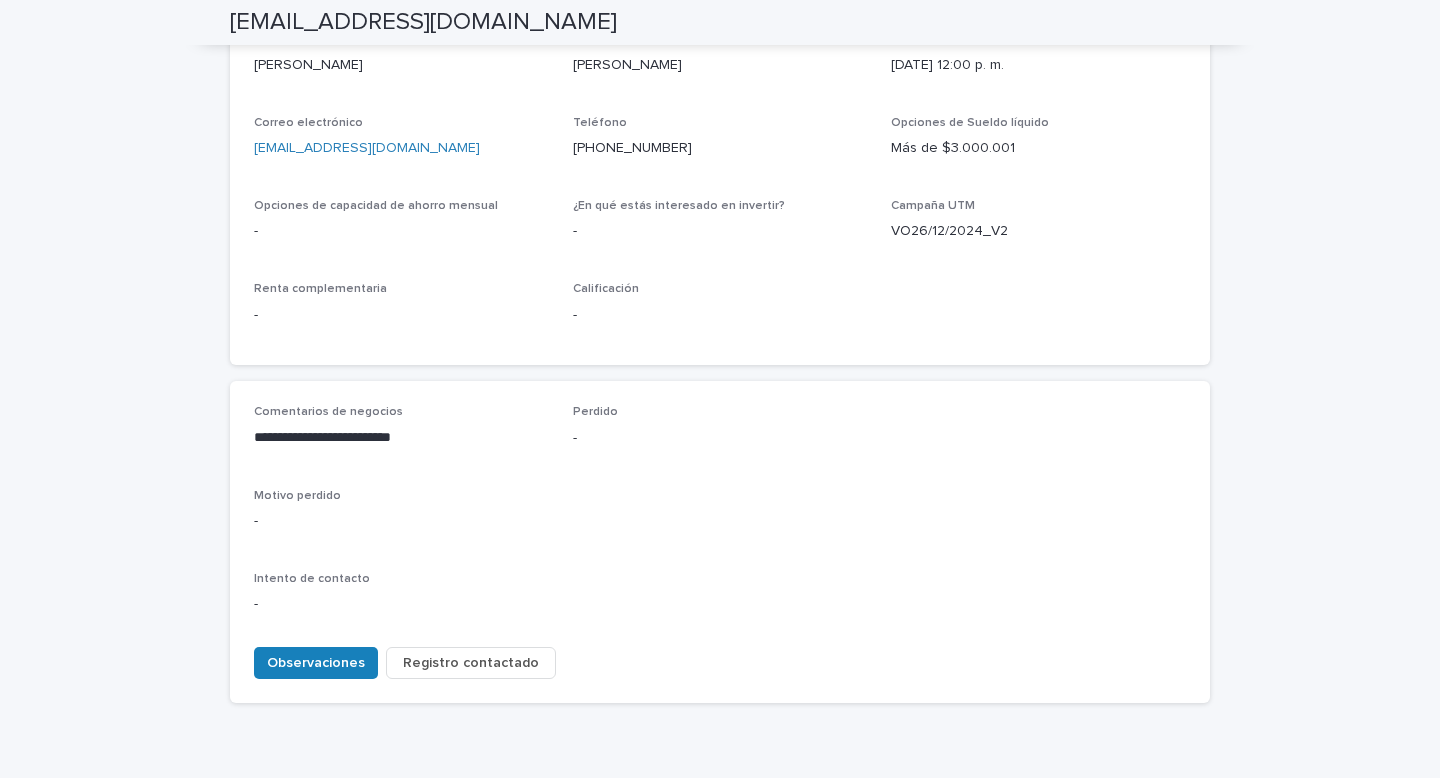 scroll, scrollTop: 626, scrollLeft: 0, axis: vertical 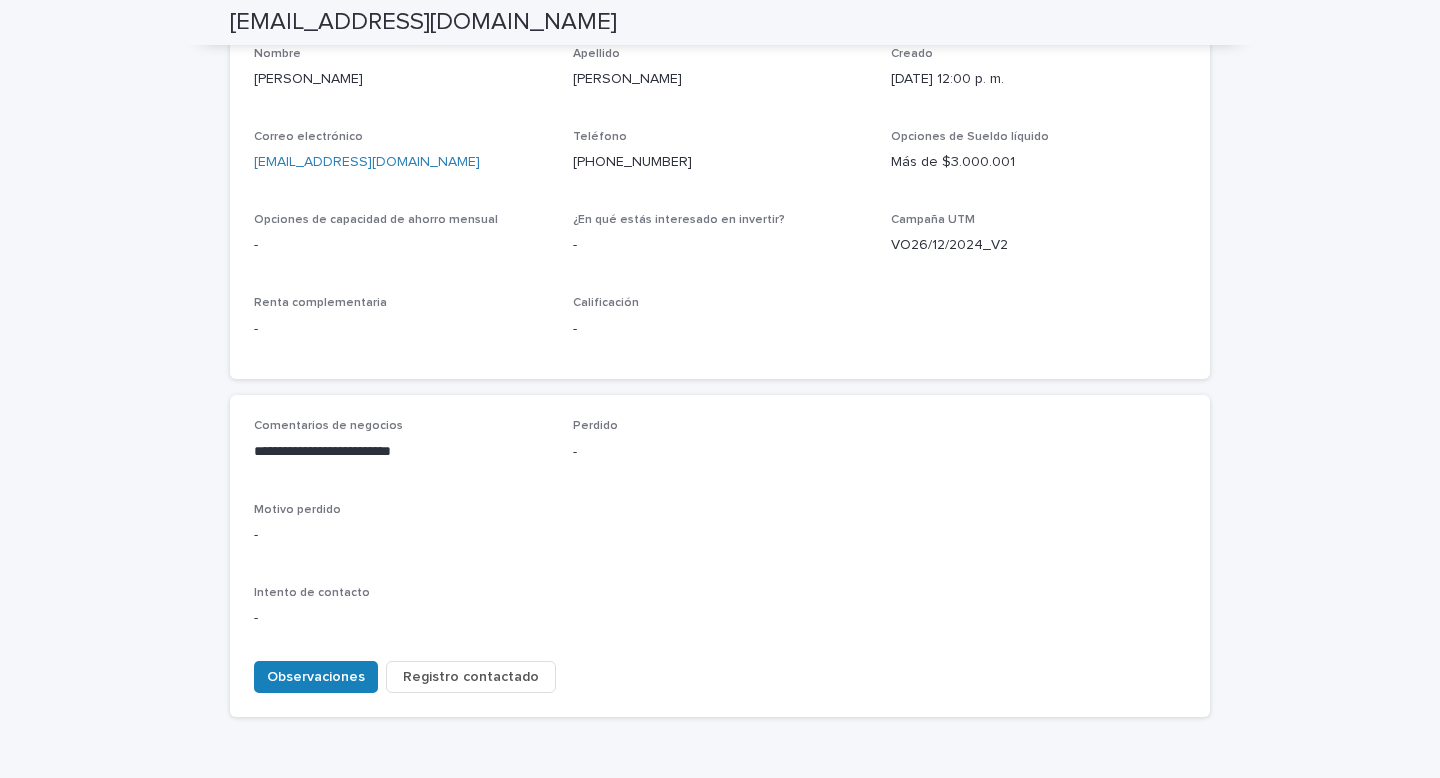 type 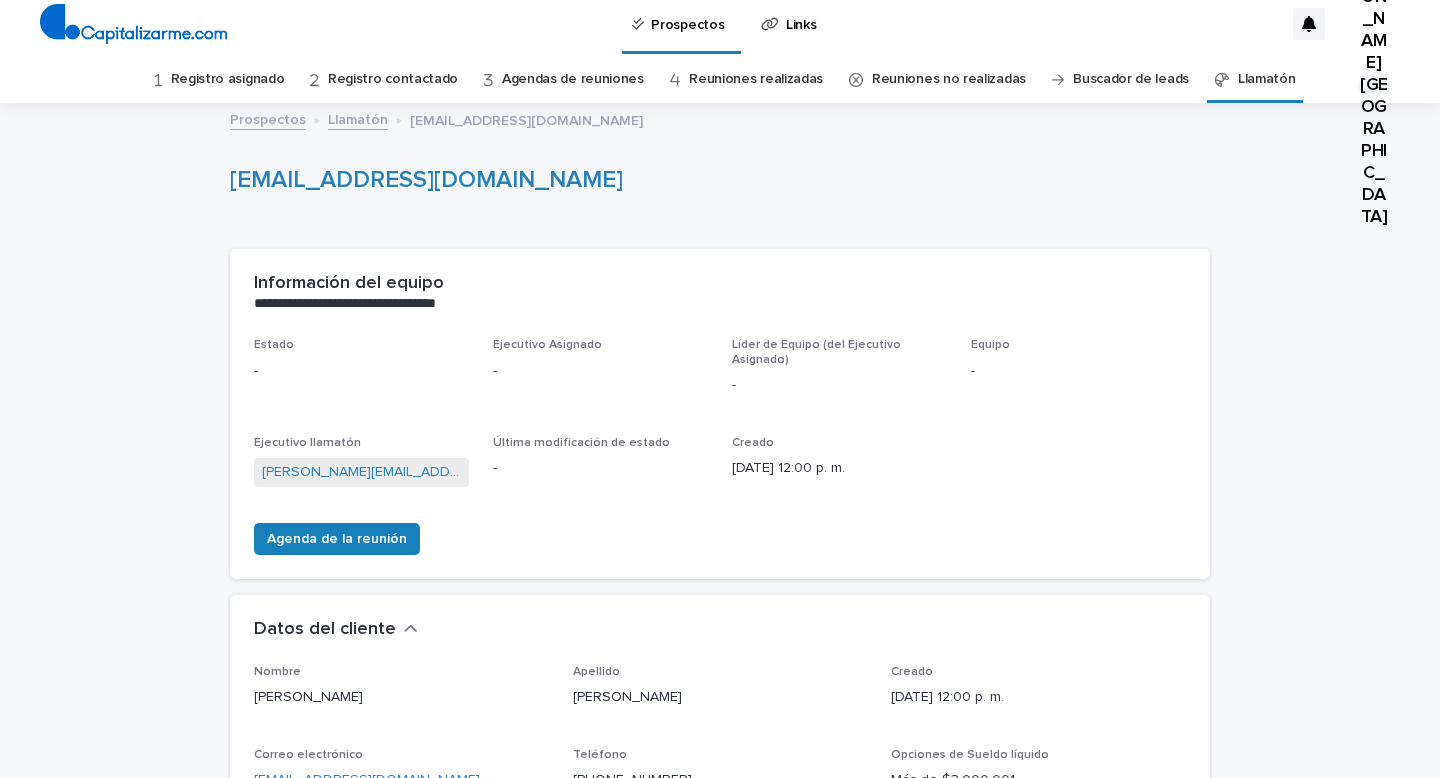scroll, scrollTop: 0, scrollLeft: 0, axis: both 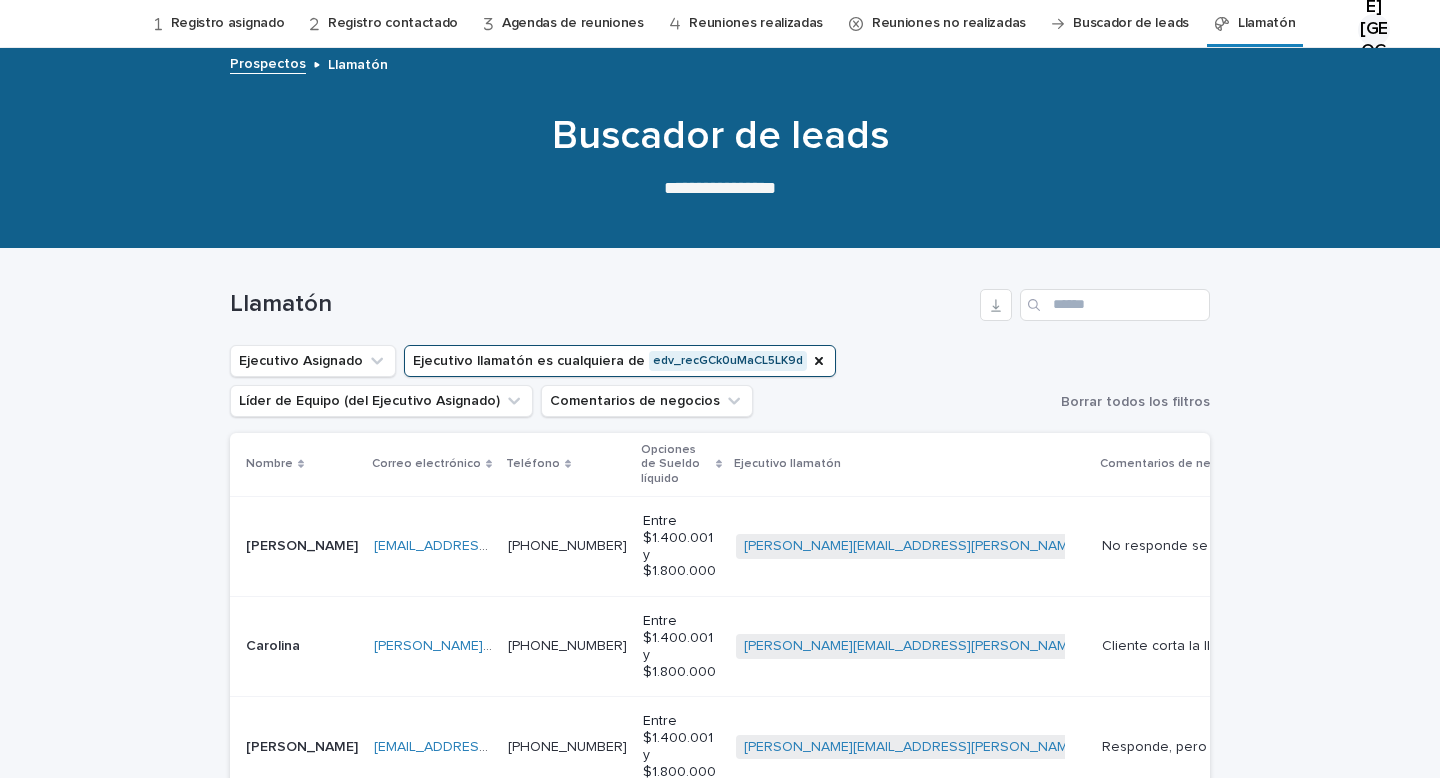 click on "Cargando... Ahorro… Cargando... Ahorro… Llamatón Ejecutivo Asignado Ejecutivo llamatón es cualquiera de edv_recGCk0uMaCL5LK9d Líder de Equipo (del Ejecutivo Asignado) Comentarios de negocios Borrar todos los filtros Nombre Correo electrónico Teléfono Opciones [PERSON_NAME] líquido Ejecutivo llamatón Comentarios de negocios [PERSON_NAME] [PERSON_NAME][EMAIL_ADDRESS][DOMAIN_NAME] [EMAIL_ADDRESS][DOMAIN_NAME]   [PHONE_NUMBER] [PHONE_NUMBER]   Entre $1.400.001 y $1.800.000 [PERSON_NAME][EMAIL_ADDRESS][PERSON_NAME][DOMAIN_NAME]   +  0 No responde se le envia WS
No responde se le envia WS
Agenda de la reunión Intento de contacto Carolina Carolina   [EMAIL_ADDRESS][DOMAIN_NAME] [PERSON_NAME][DOMAIN_NAME][EMAIL_ADDRESS][DOMAIN_NAME]   [PHONE_NUMBER] [PHONE_NUMBER]   Entre $1.400.001 y $1.800.000 [PERSON_NAME][EMAIL_ADDRESS][PERSON_NAME][DOMAIN_NAME]   +  0 Cliente corta la llamada se le envía WS
Cliente corta la llamada se le envía WS
Agenda de la reunión Intento de contacto [PERSON_NAME]   [EMAIL_ADDRESS][DOMAIN_NAME] [EMAIL_ADDRESS][DOMAIN_NAME]   [PHONE_NUMBER] [PHONE_NUMBER]     +  0   [PERSON_NAME]" at bounding box center (720, 908) 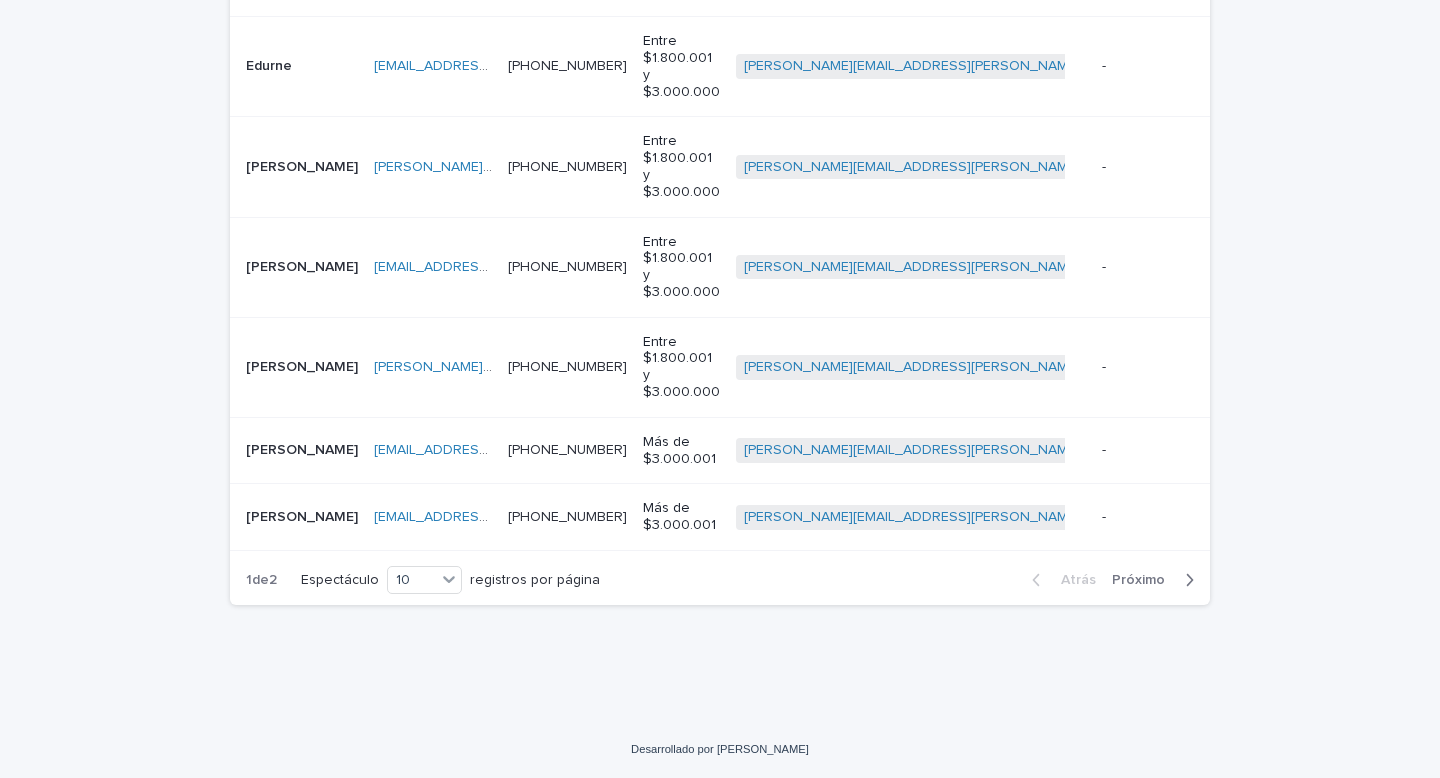 scroll, scrollTop: 929, scrollLeft: 0, axis: vertical 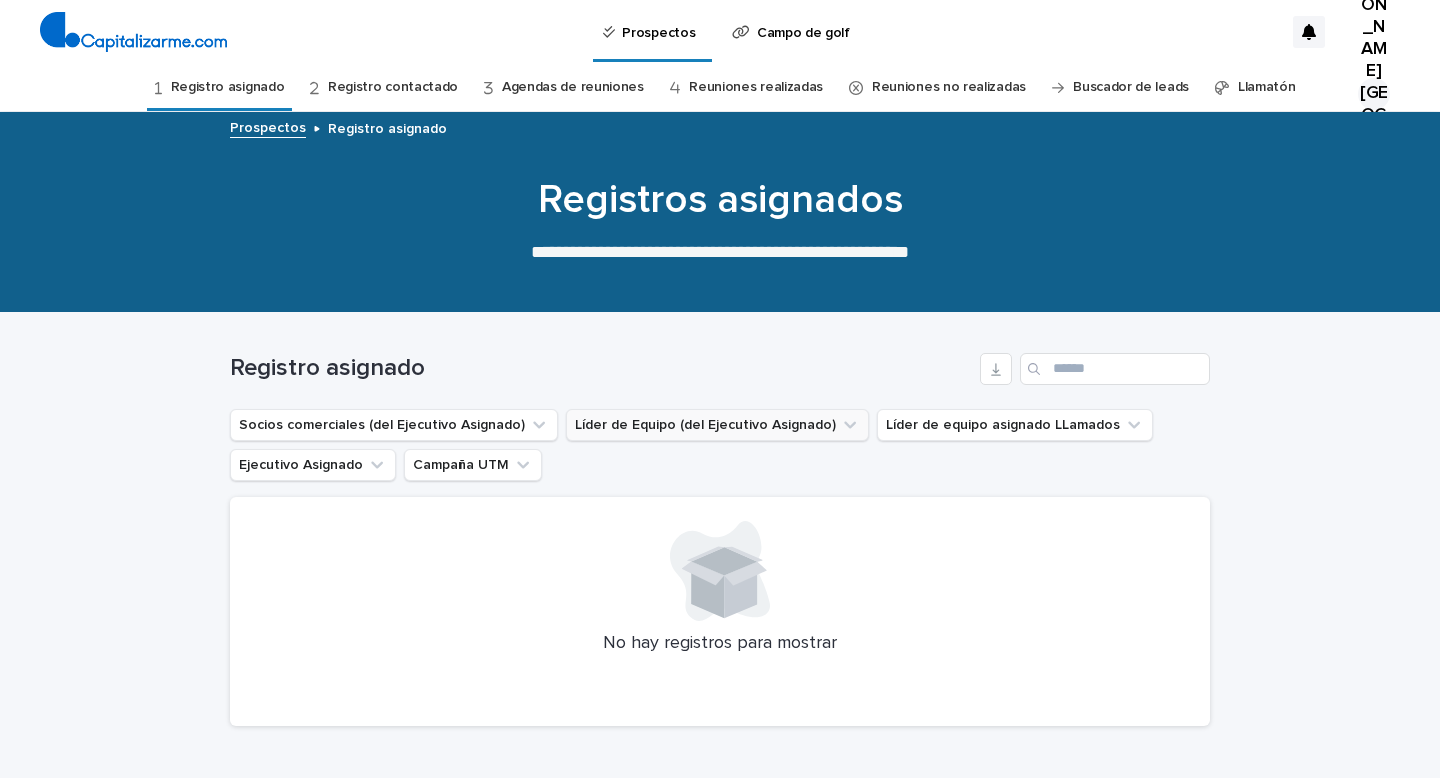 click on "Líder de Equipo (del Ejecutivo Asignado)" at bounding box center (717, 425) 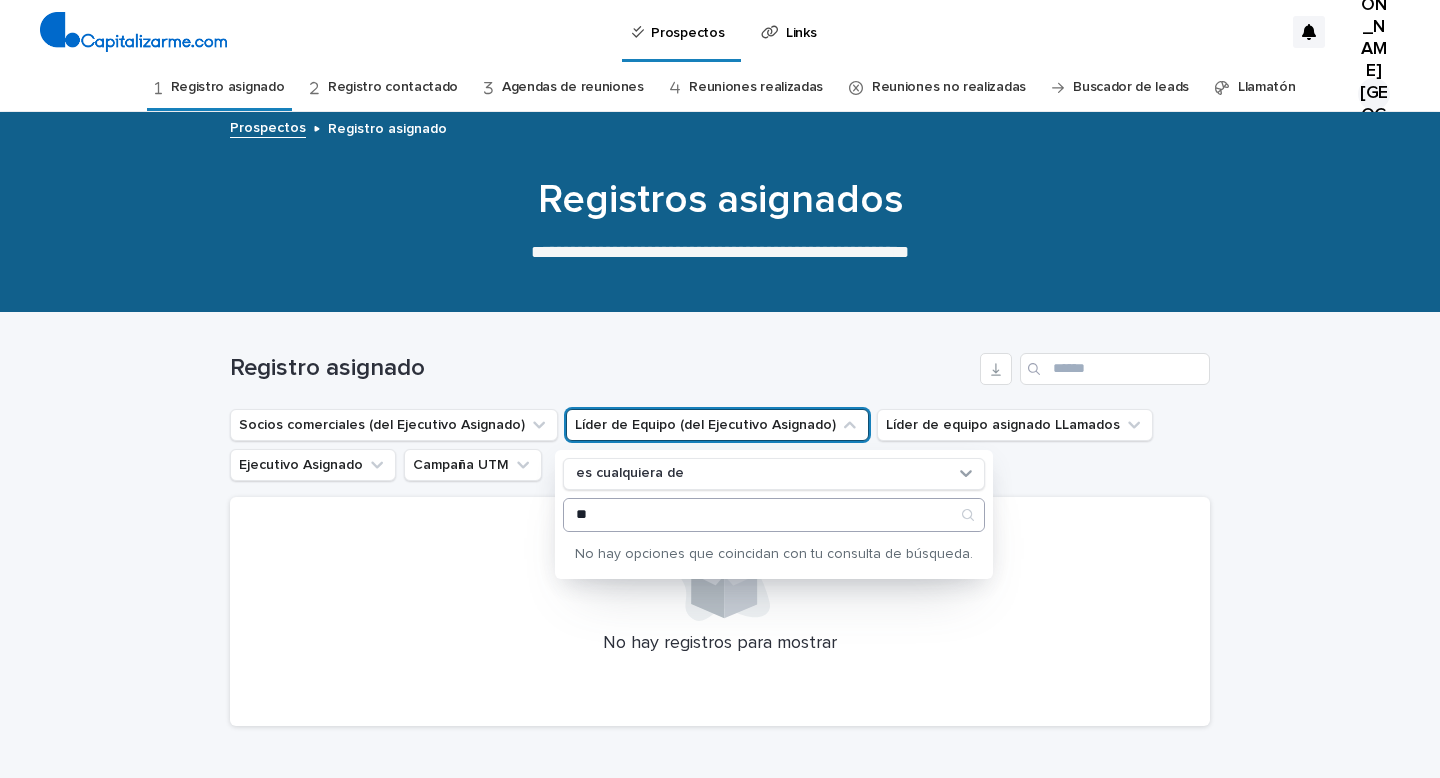 type on "*" 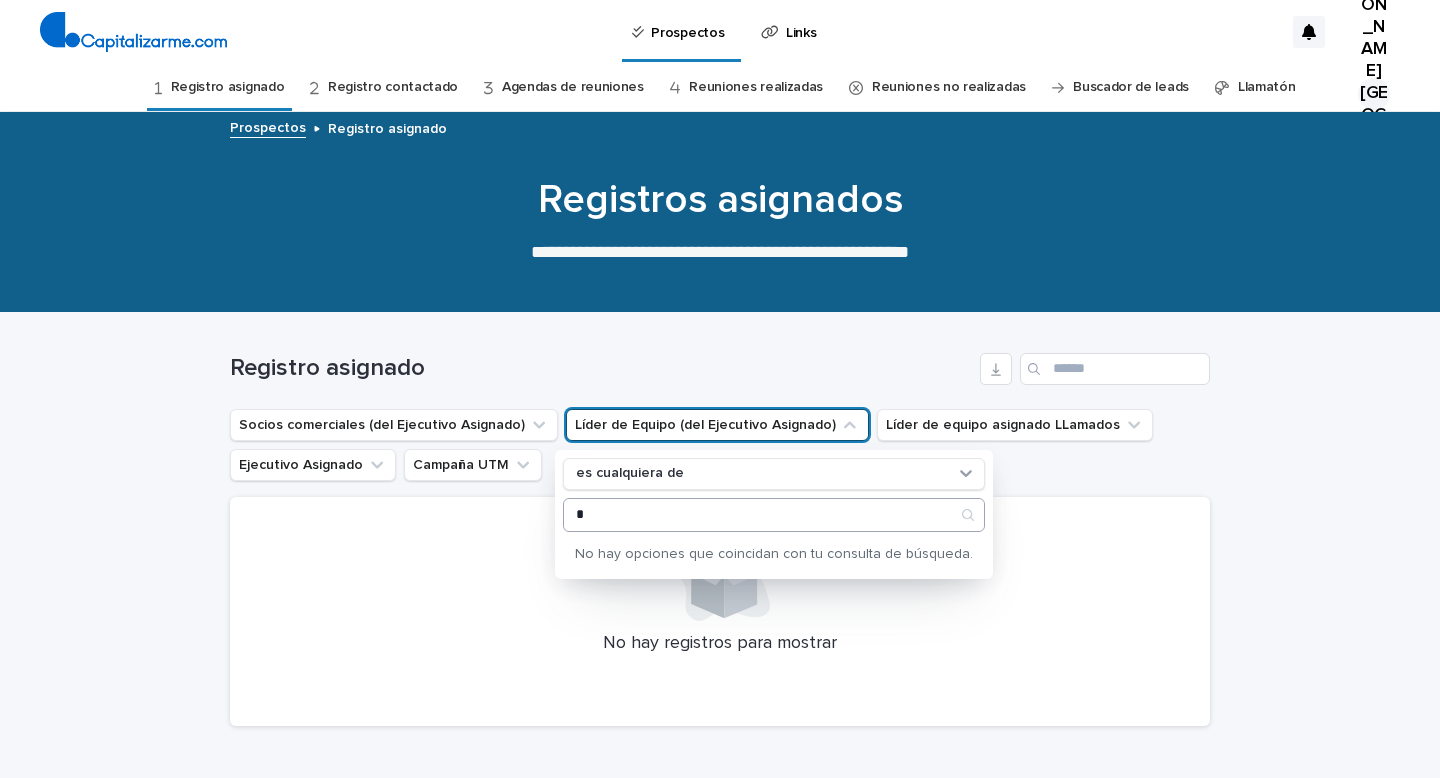 type 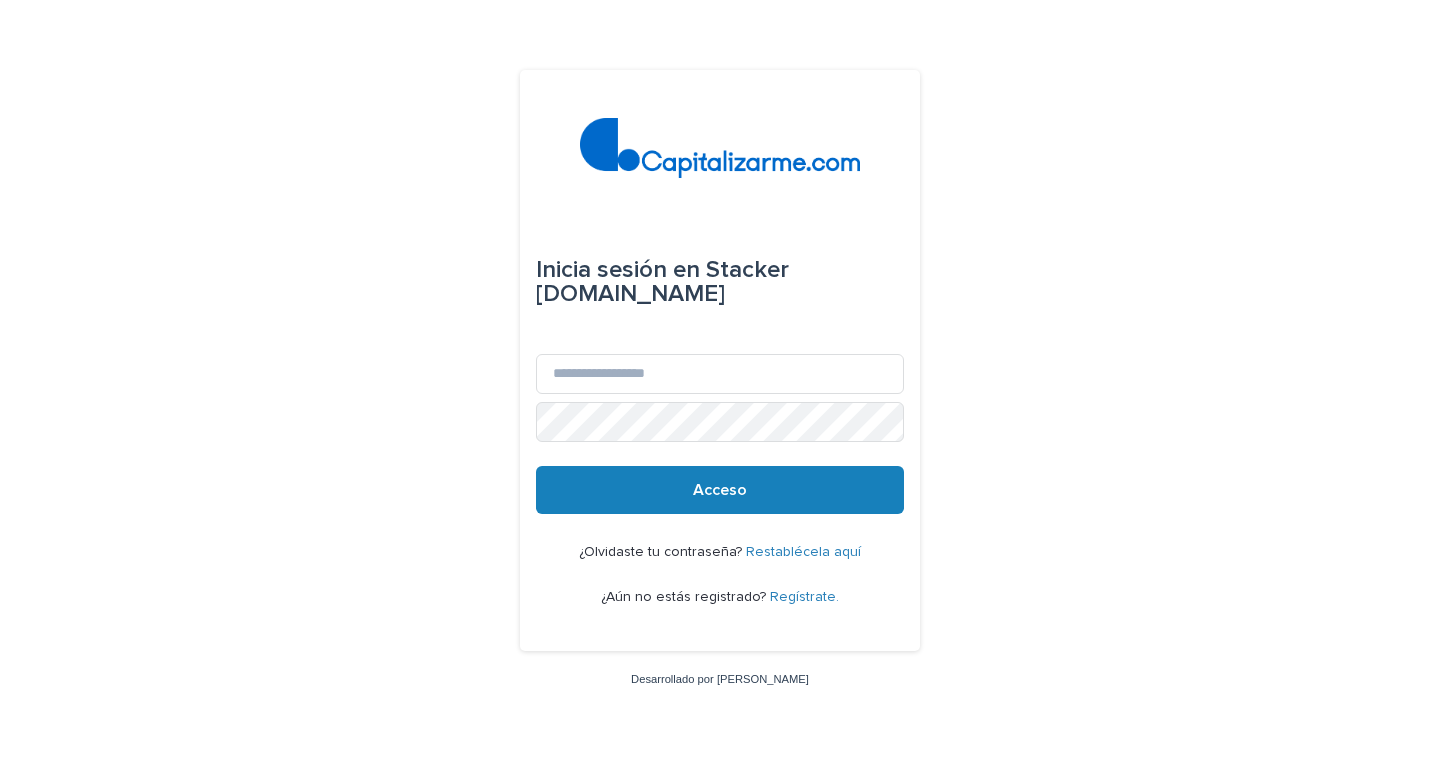 scroll, scrollTop: 0, scrollLeft: 0, axis: both 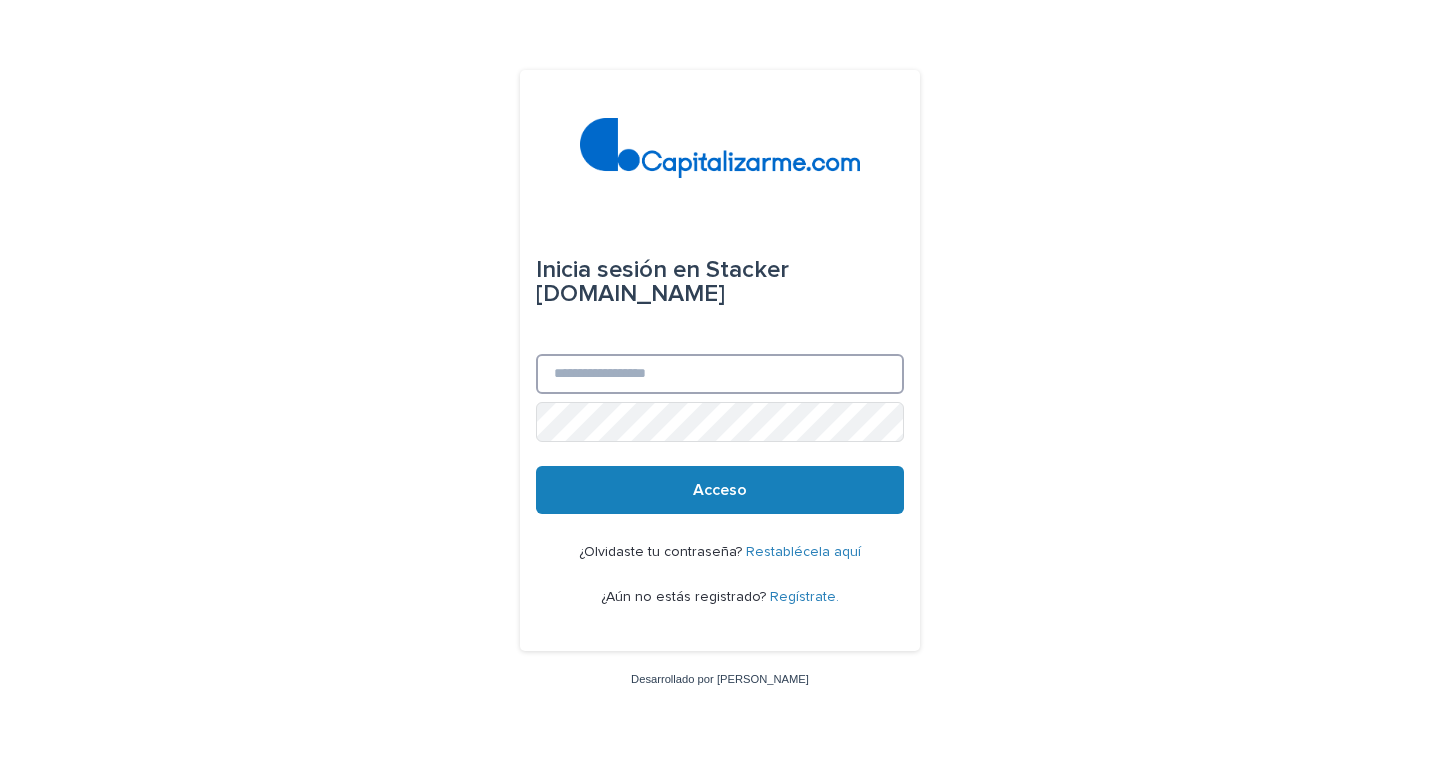 click on "Correo electrónico" at bounding box center (720, 374) 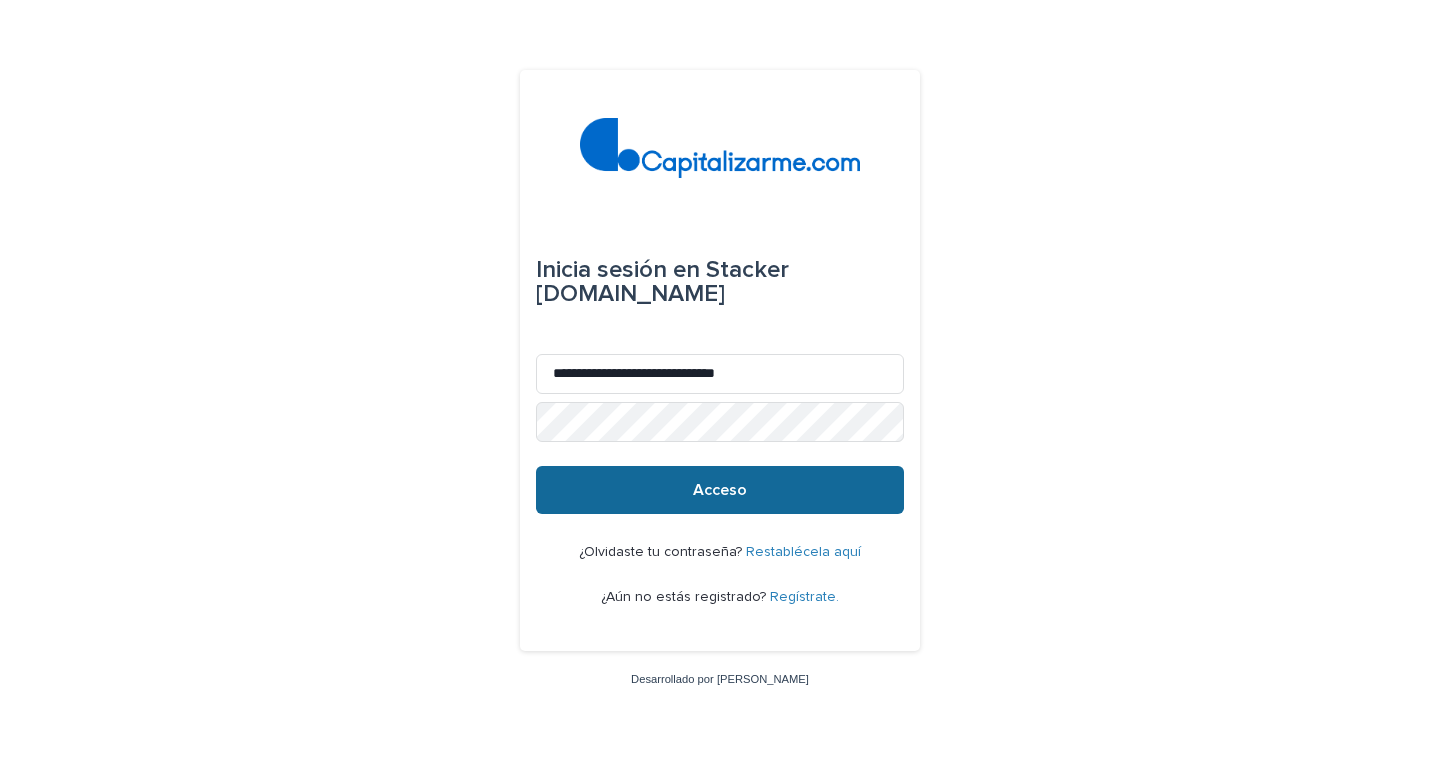 click on "Acceso" at bounding box center (720, 490) 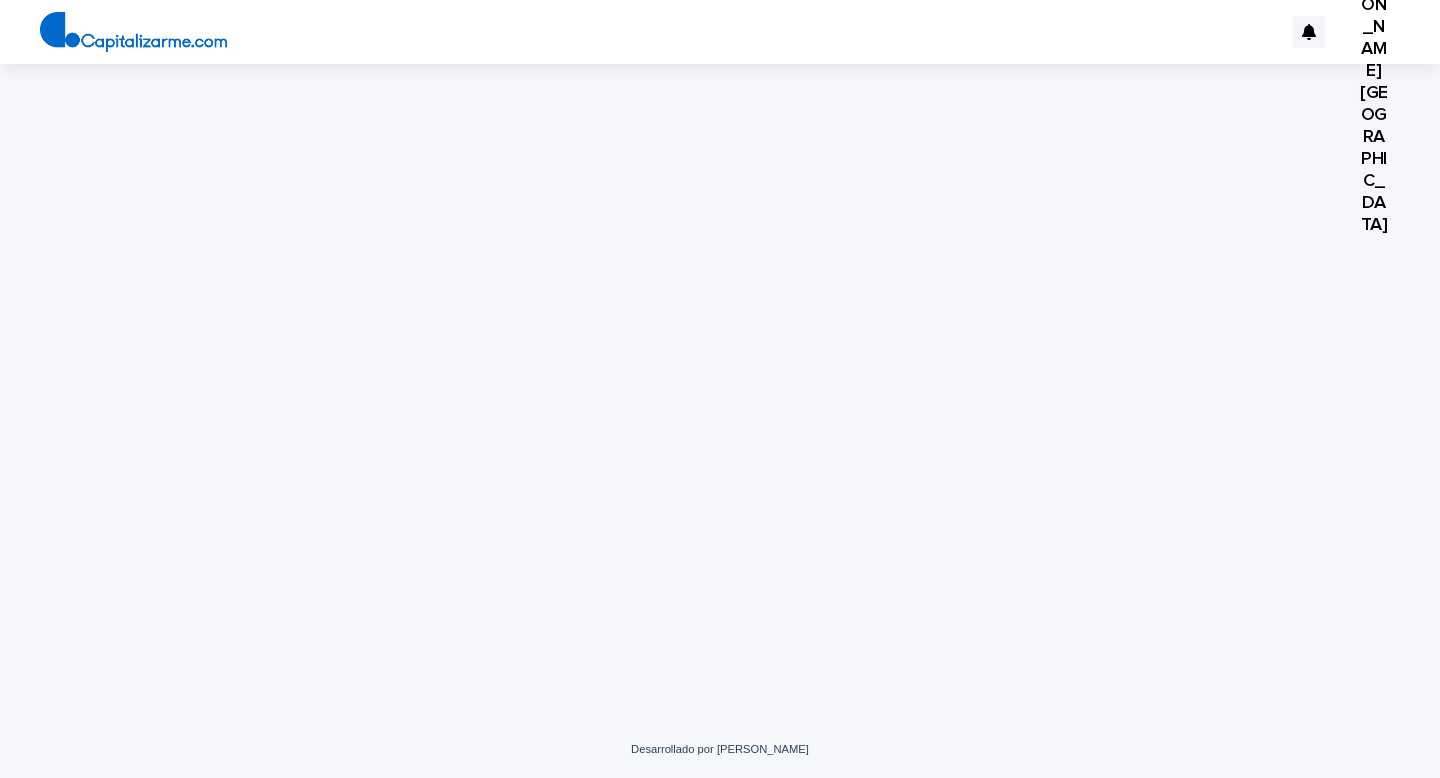 scroll, scrollTop: 0, scrollLeft: 0, axis: both 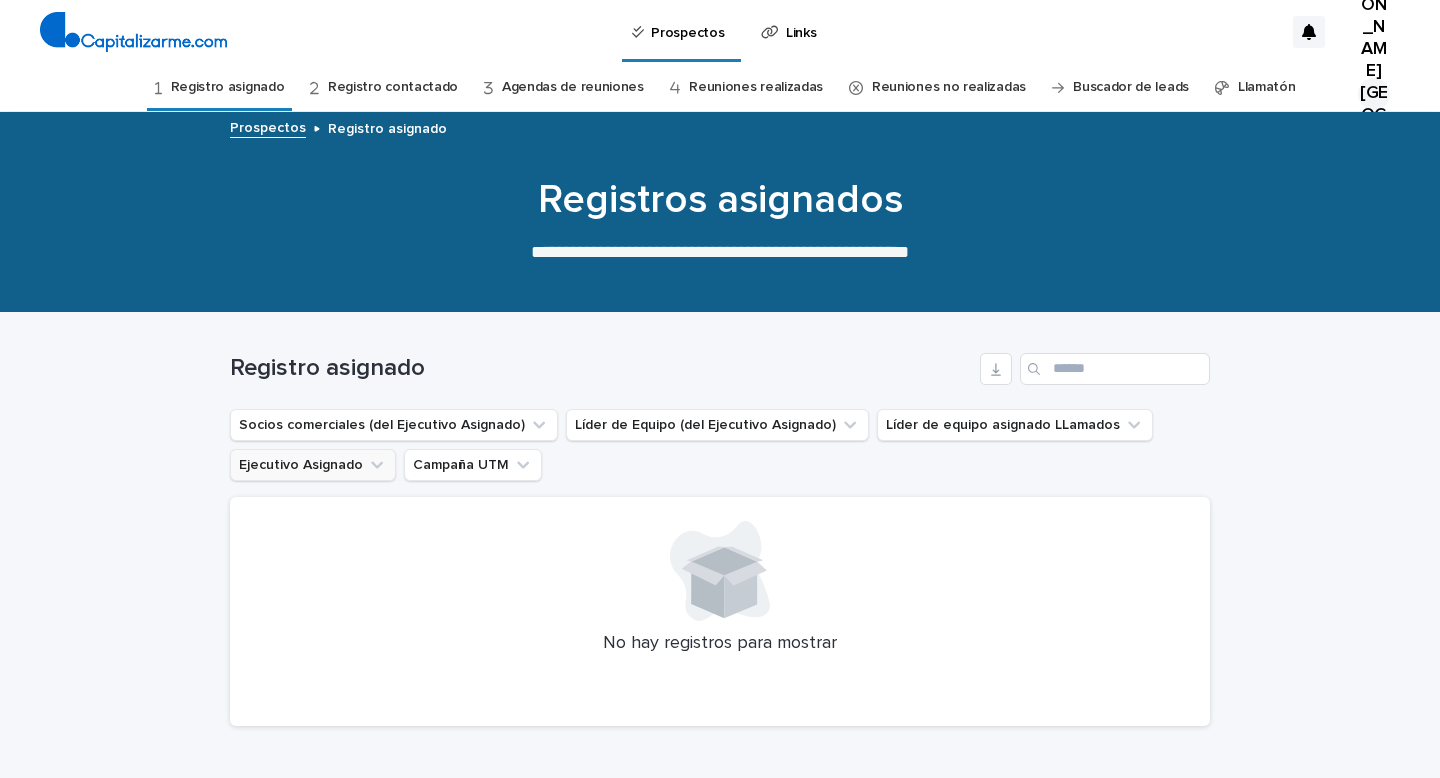 click on "Ejecutivo Asignado" at bounding box center (313, 465) 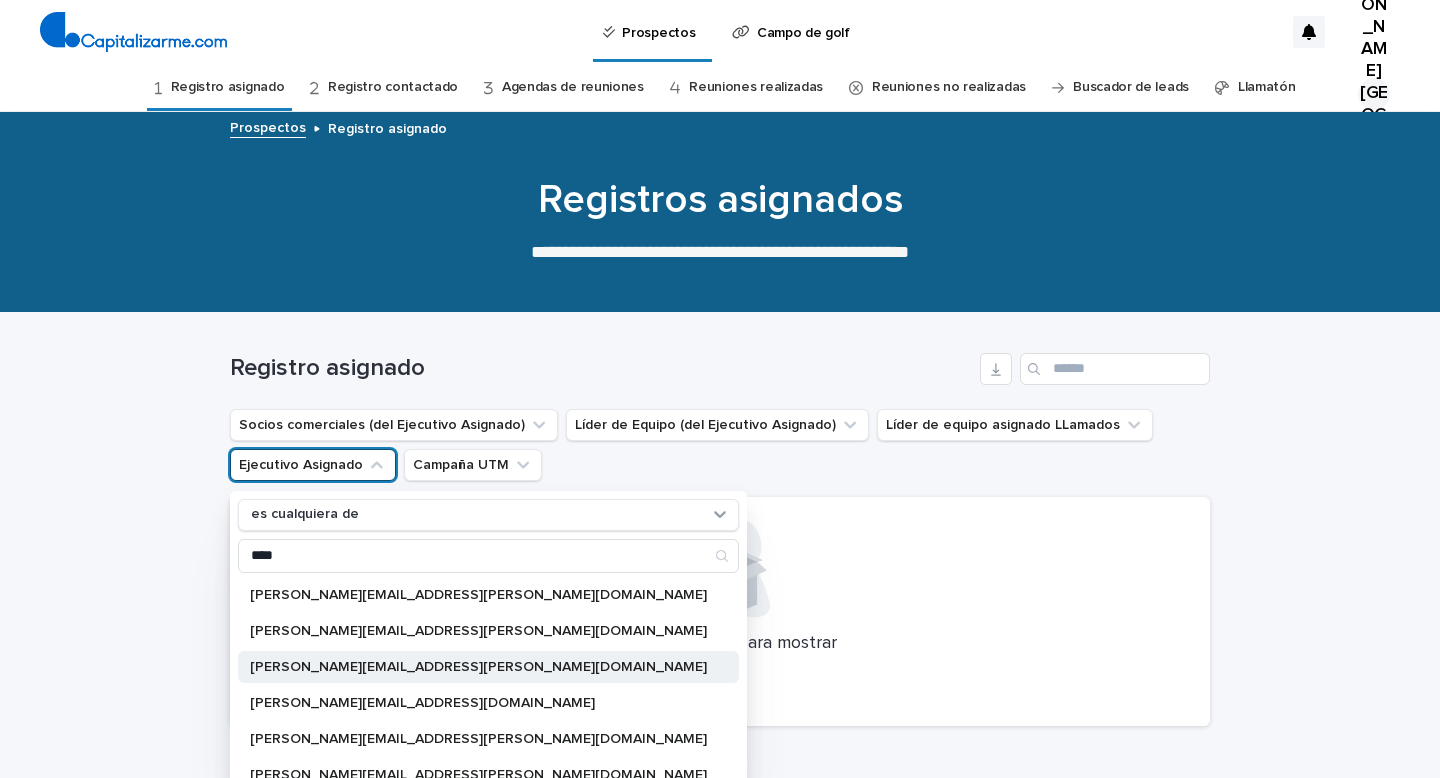 type on "****" 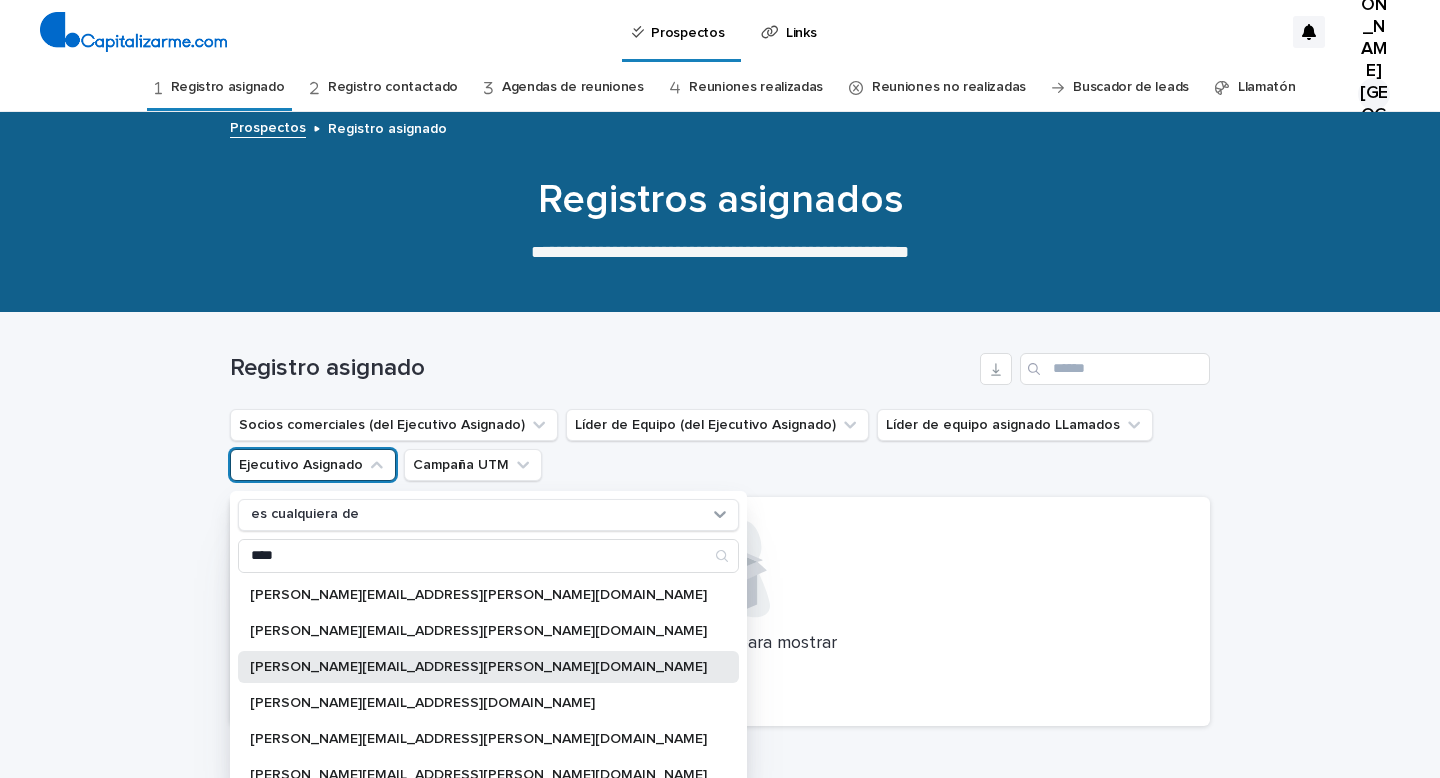 click on "[PERSON_NAME][EMAIL_ADDRESS][PERSON_NAME][DOMAIN_NAME]" at bounding box center [478, 667] 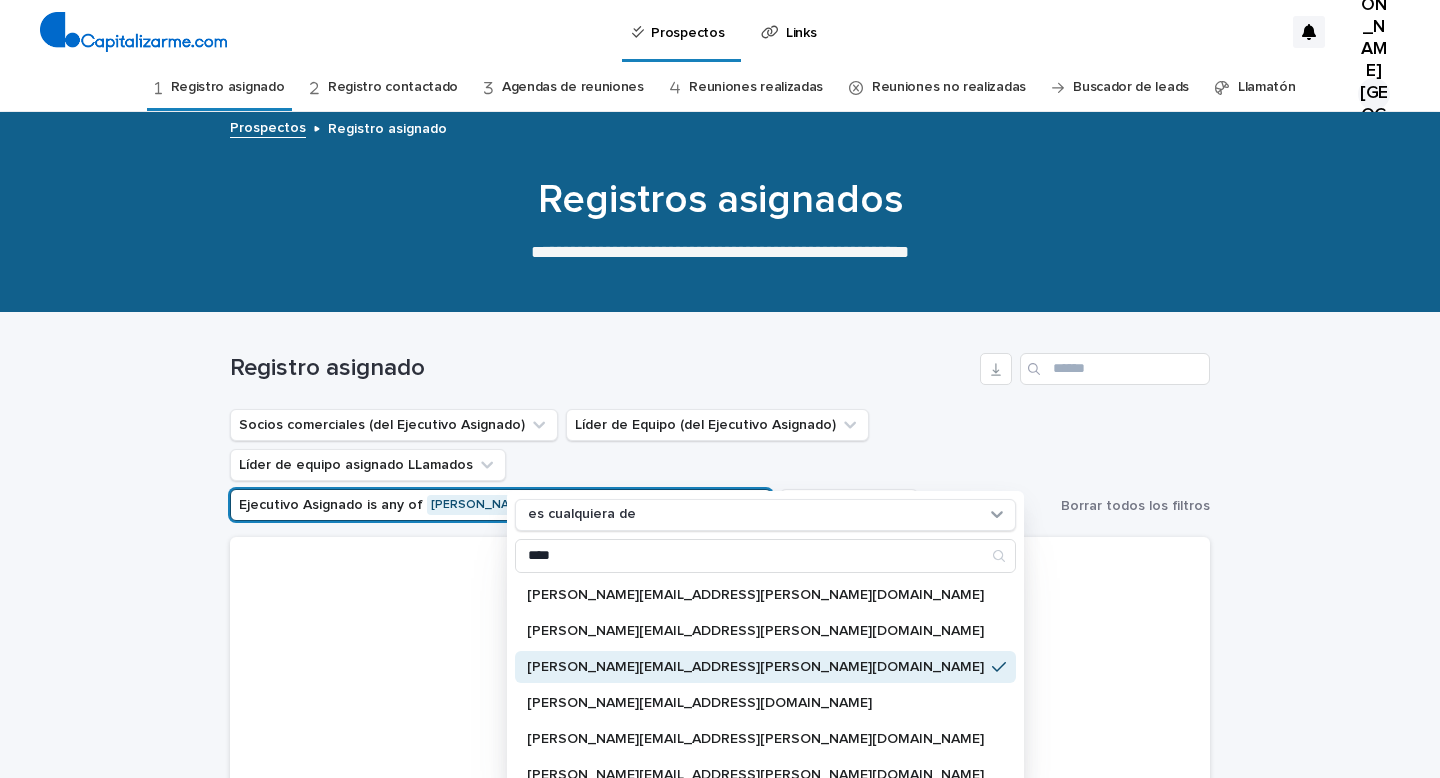 click on "[PERSON_NAME][EMAIL_ADDRESS][PERSON_NAME][DOMAIN_NAME]" at bounding box center (755, 667) 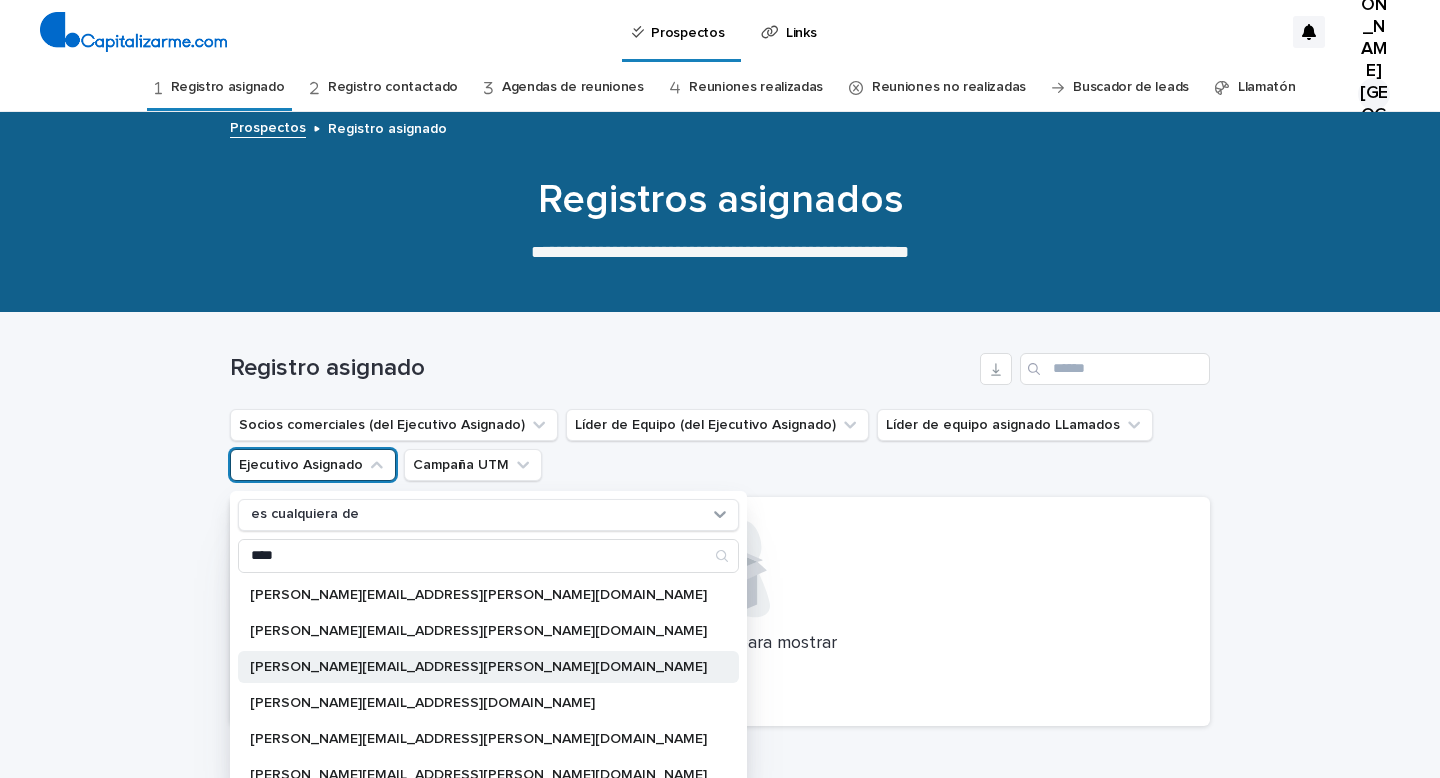 click on "[PERSON_NAME][EMAIL_ADDRESS][PERSON_NAME][DOMAIN_NAME]" at bounding box center [478, 667] 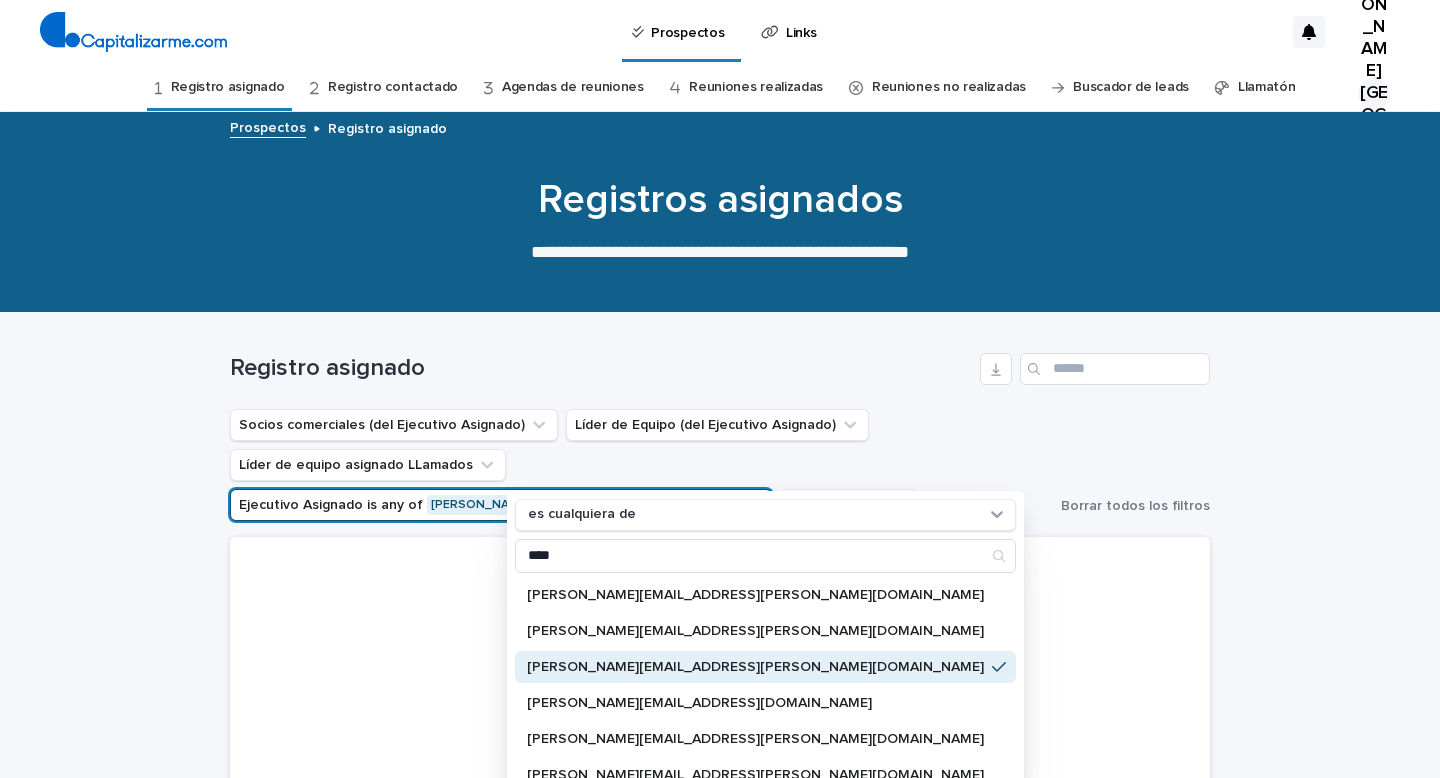 click on "Cargando... Ahorro… Cargando... Ahorro… Registro asignado Socios comerciales (del Ejecutivo Asignado) Líder de Equipo (del Ejecutivo Asignado) Líder de equipo asignado LLamados Ejecutivo Asignado is any of ninoska.medero@capitalizarme.c… es cualquiera de **** ninoska.contreras@capitalizarme.com ninoska.guzman@capitalizarme.com ninoska.medero@capitalizarme.com ninoska.videla30@gmail.com ninoska.videla@capitalizarme.com ninoskha.alvarado@capitalizarme.com pamela.zunino@capitalizarme.com todoninos@gmail.com Campaña UTM Borrar todos los filtros No hay registros que coincidan con tus filtros Limpia tus filtros y vuelve a intentarlo. Borrar filtros" at bounding box center [720, 630] 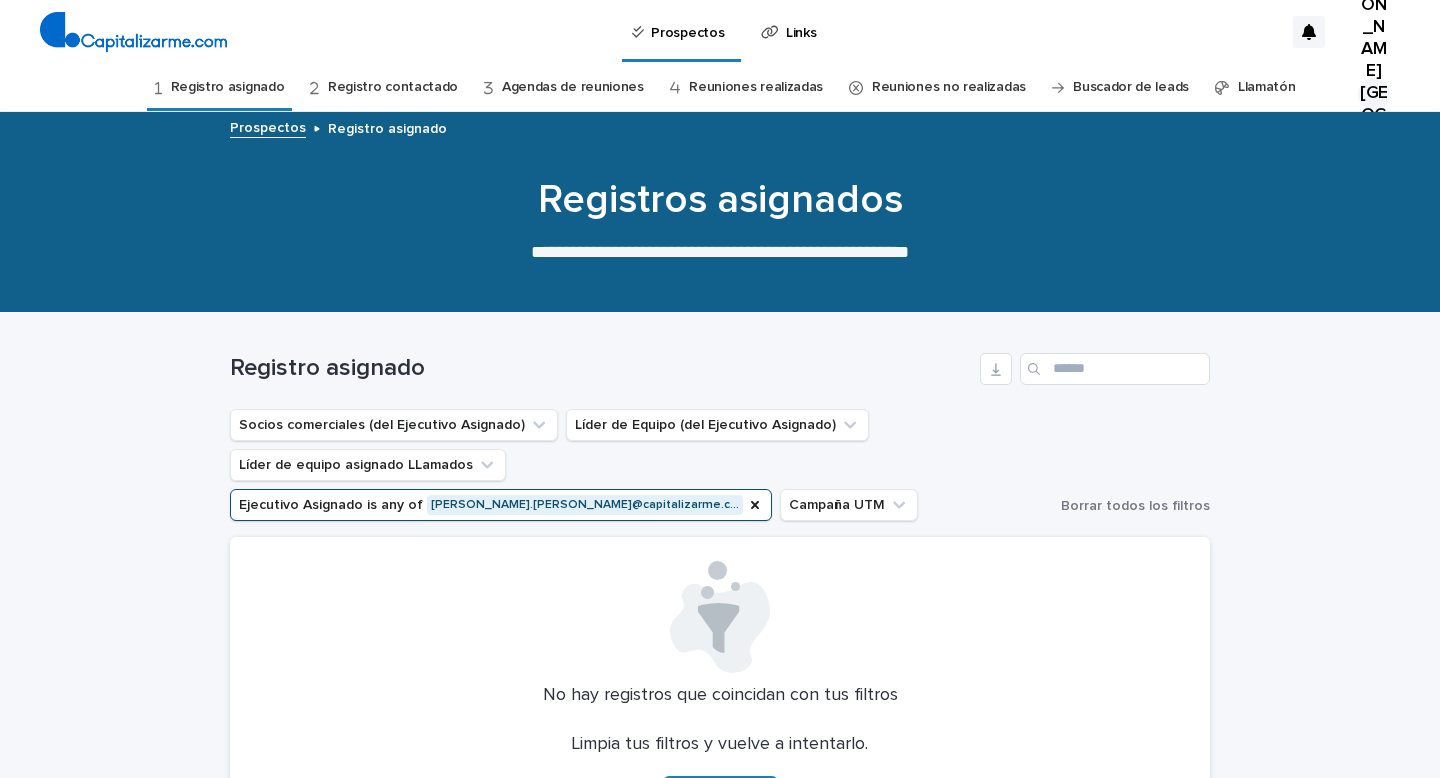 click on "Llamatón" at bounding box center [1267, 87] 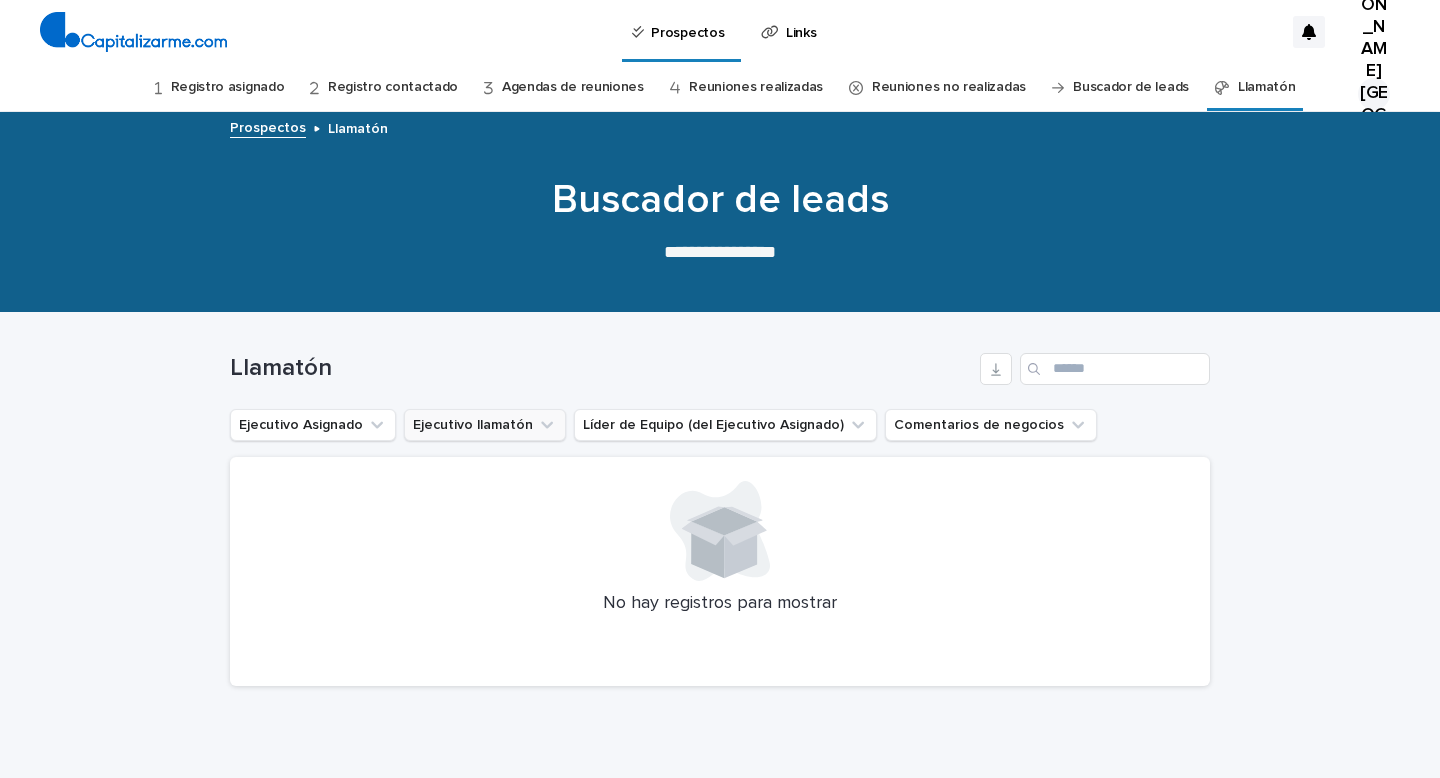 click on "Ejecutivo llamatón" at bounding box center [485, 425] 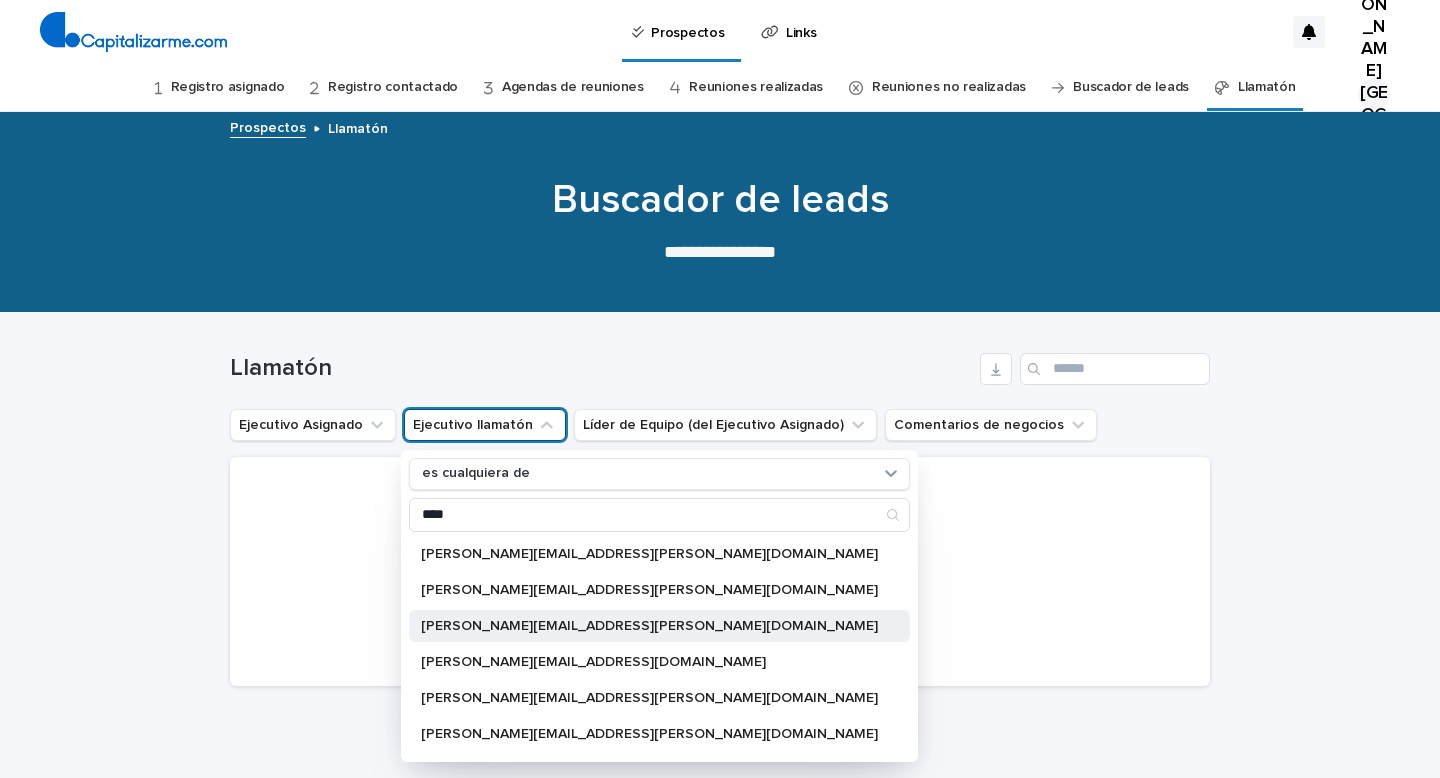 type on "****" 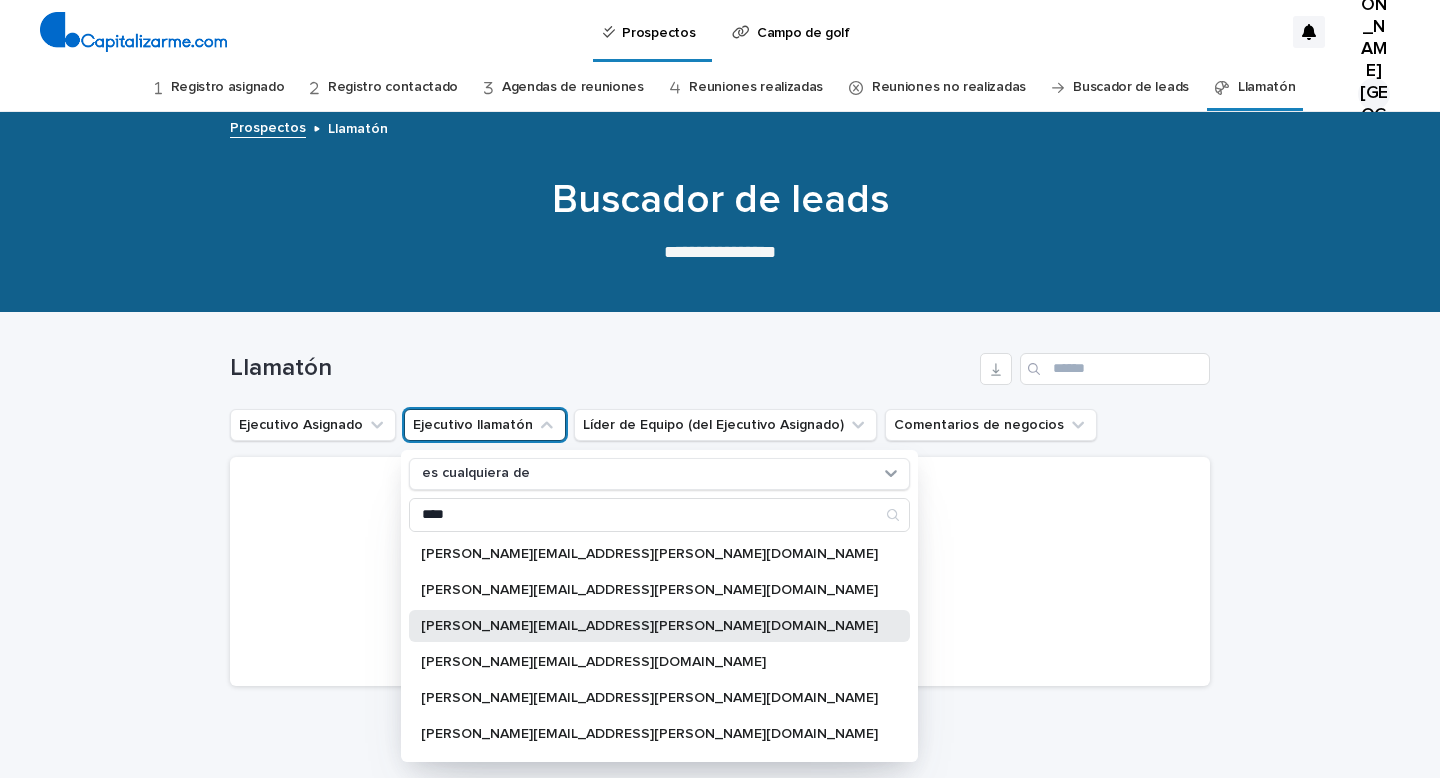 click on "[PERSON_NAME][EMAIL_ADDRESS][PERSON_NAME][DOMAIN_NAME]" at bounding box center (649, 626) 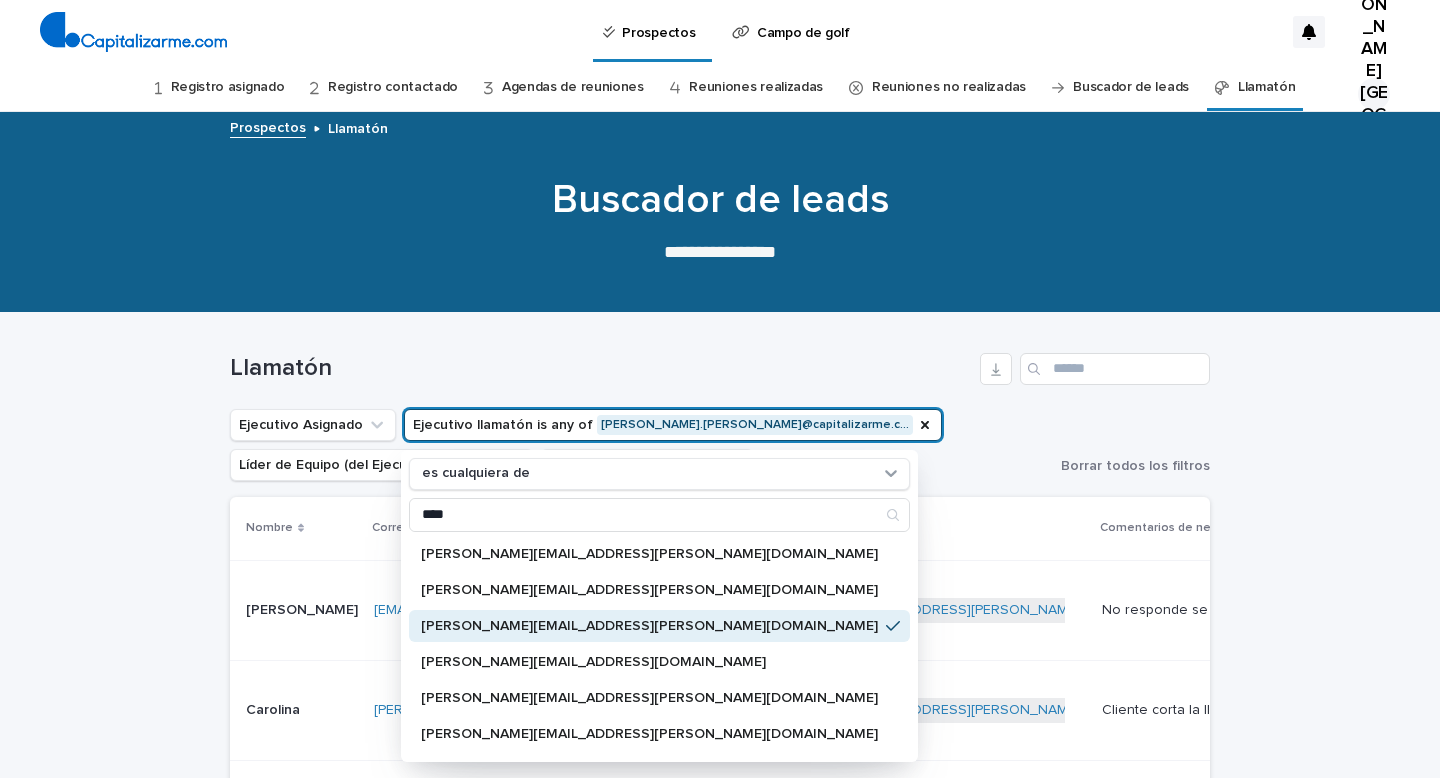 click on "Cargando... Ahorro… Cargando... Ahorro… Llamatón Ejecutivo Asignado Ejecutivo llamatón is any of [PERSON_NAME].[PERSON_NAME]@capitalizarme.c… es cualquiera de **** [PERSON_NAME][EMAIL_ADDRESS][PERSON_NAME][DOMAIN_NAME] [PERSON_NAME][DOMAIN_NAME][EMAIL_ADDRESS][PERSON_NAME][DOMAIN_NAME] [PERSON_NAME][DOMAIN_NAME][EMAIL_ADDRESS][PERSON_NAME][DOMAIN_NAME] [PERSON_NAME][DOMAIN_NAME][EMAIL_ADDRESS][DOMAIN_NAME] [PERSON_NAME][DOMAIN_NAME][EMAIL_ADDRESS][PERSON_NAME][DOMAIN_NAME] [PERSON_NAME][DOMAIN_NAME][EMAIL_ADDRESS][PERSON_NAME][DOMAIN_NAME] [PERSON_NAME][DOMAIN_NAME][EMAIL_ADDRESS][PERSON_NAME][DOMAIN_NAME] [EMAIL_ADDRESS][DOMAIN_NAME] Líder de Equipo (del Ejecutivo Asignado) Comentarios de negocios Borrar todos los filtros Nombre Correo electrónico Teléfono Opciones [PERSON_NAME] líquido Ejecutivo llamatón Comentarios de negocios [PERSON_NAME] [PERSON_NAME][EMAIL_ADDRESS][DOMAIN_NAME] [EMAIL_ADDRESS][DOMAIN_NAME]   [PHONE_NUMBER] [PHONE_NUMBER]   Entre $1.400.001 y $1.800.000 [PERSON_NAME][EMAIL_ADDRESS][PERSON_NAME][DOMAIN_NAME]   +  0 No responde se le envia WS
No responde se le envia WS
Agenda de la reunión Intento de contacto Carolina Carolina   [EMAIL_ADDRESS][DOMAIN_NAME] [PERSON_NAME][DOMAIN_NAME][EMAIL_ADDRESS][DOMAIN_NAME]   [PHONE_NUMBER] [PHONE_NUMBER]   Entre $1.400.001 y $1.800.000   +  0" at bounding box center [720, 972] 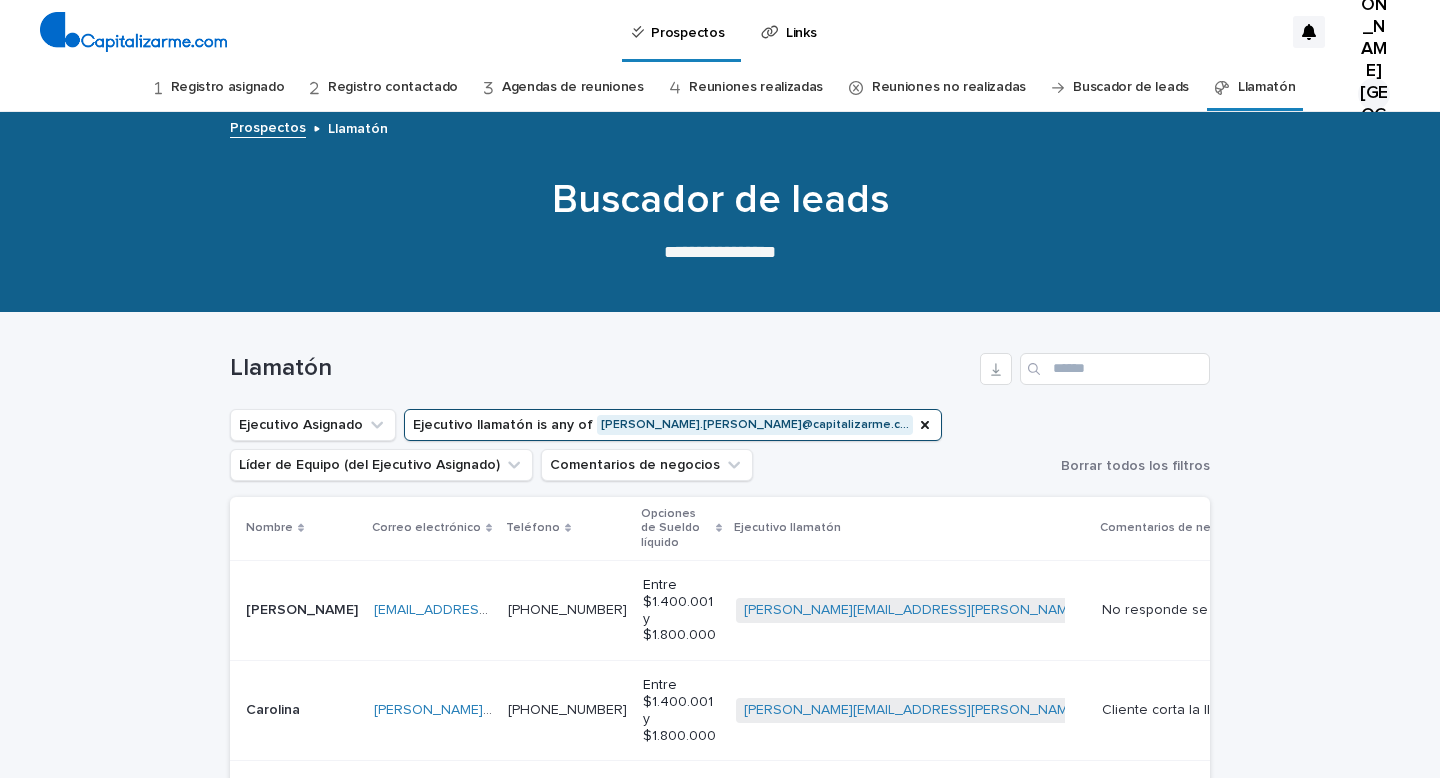 type 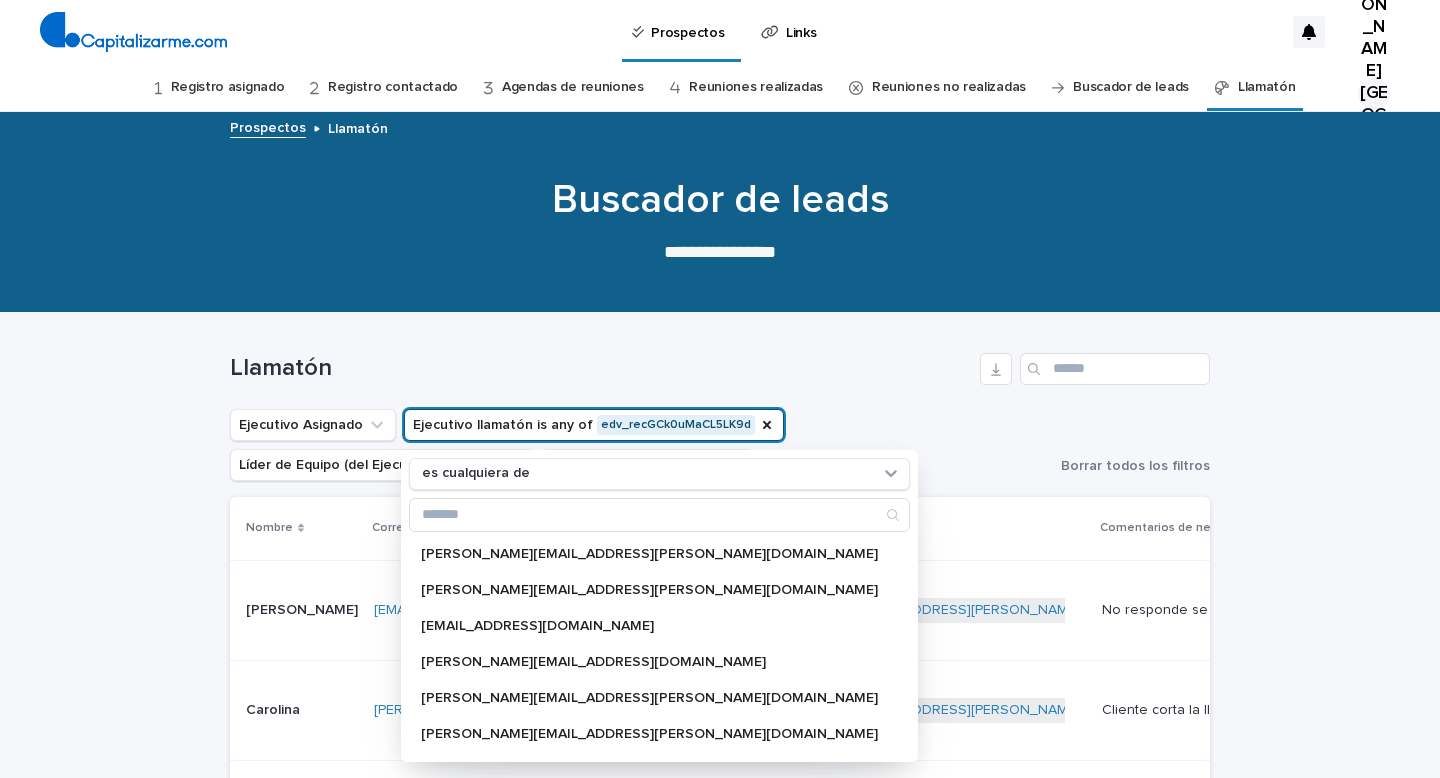 click on "Cargando... Ahorro… Cargando... Ahorro… Llamatón Ejecutivo Asignado Ejecutivo llamatón is any of edv_recGCk0uMaCL5LK9d es cualquiera de anita.espinoza@capitalizarme.com antonio.bascunan@capitalizarme.com augusta.delcampo@capitalizarme.com benjamin.amigo@capitalizarme.com benjamin.ruiz@capitalizarme.com camila.moreno@capitalizarme.com carmen.jopia@capitalizarme.com casandra.bracamonte@capitalizarme.com claudia.vidal@capitalizarme.com cristina.acuna@capitalizarme.com eduardo.tovar@capitalizarme.com emiliano.gonzalez@capitalizarme.com emyr.oyanedel@capitalizarme.com esteban.gonzalez@capitalizarme.com evelyn.olave@capitalizarme.com felipe.poll@capitalizarme.com felipe.rebolledo@capitalizarme.com francisca.villouta@capitalizarme.com frank.grobier@capitalizarme.com giancarlo.colaprete@capitalizarme.com gisella.dittamo@capitalizarme.com ignacio.costa@capitalizarme.com ignacio.rio@capitalizarme.com italo.vercellino@capitizarme.com ivens.gonzalez@capitalizarme.com jacinta.ossandon@capitalizarme.com Nombre" at bounding box center (720, 972) 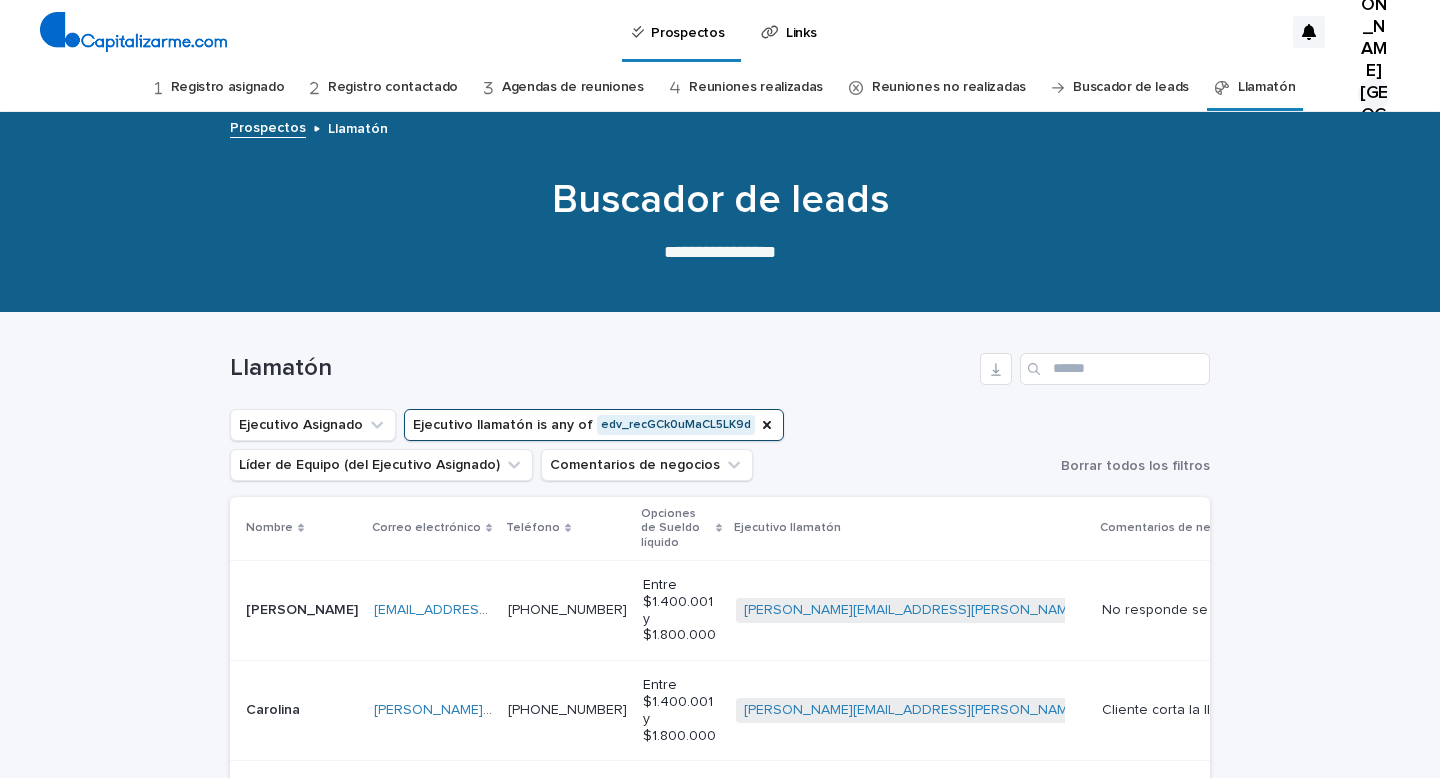 click on "Cargando... Ahorro… Cargando... Ahorro… Llamatón Ejecutivo Asignado Ejecutivo llamatón is any of edv_recGCk0uMaCL5LK9d Líder de Equipo (del Ejecutivo Asignado) Comentarios de negocios Borrar todos los filtros Nombre Correo electrónico Teléfono Opciones de Sueldo líquido Ejecutivo llamatón Comentarios de negocios Ángela Ángela   angelaturina.g@gmail.com angelaturina.g@gmail.com   +56966865652 +56966865652   Entre $1.400.001 y $1.800.000 ninoska.medero@capitalizarme.com   +  0 No responde se le envia WS
No responde se le envia WS
Agenda de la reunión Intento de contacto Carolina Carolina   c.mendez.verdugo@gmail.com c.mendez.verdugo@gmail.com   +56945749678 +56945749678   Entre $1.400.001 y $1.800.000 ninoska.medero@capitalizarme.com   +  0 Cliente corta la llamada se le envía WS
Cliente corta la llamada se le envía WS
Agenda de la reunión Intento de contacto Alexis Alexis   comarsan1@gmail.com comarsan1@gmail.com   +56926376201 +56926376201   Entre $1.400.001 y $1.800.000" at bounding box center (720, 972) 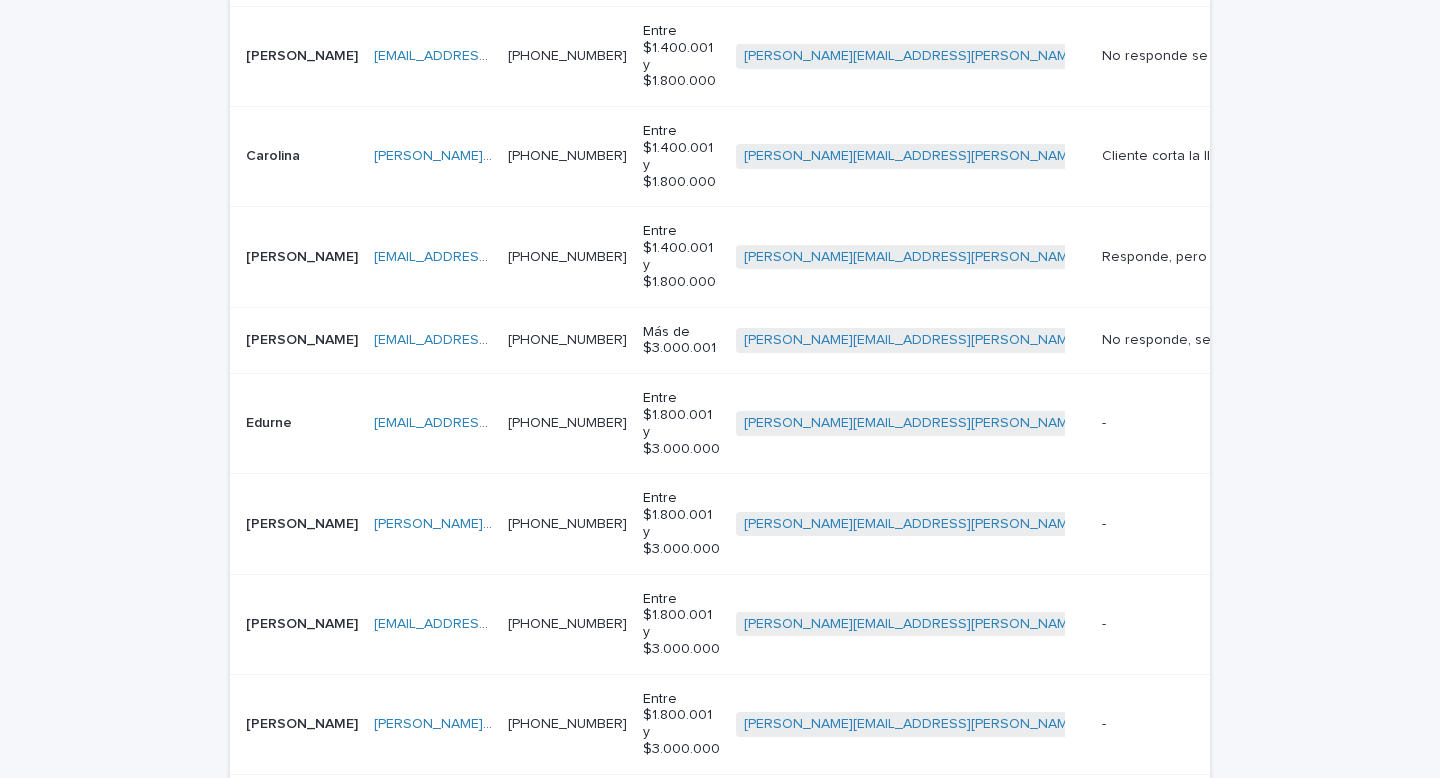 scroll, scrollTop: 560, scrollLeft: 0, axis: vertical 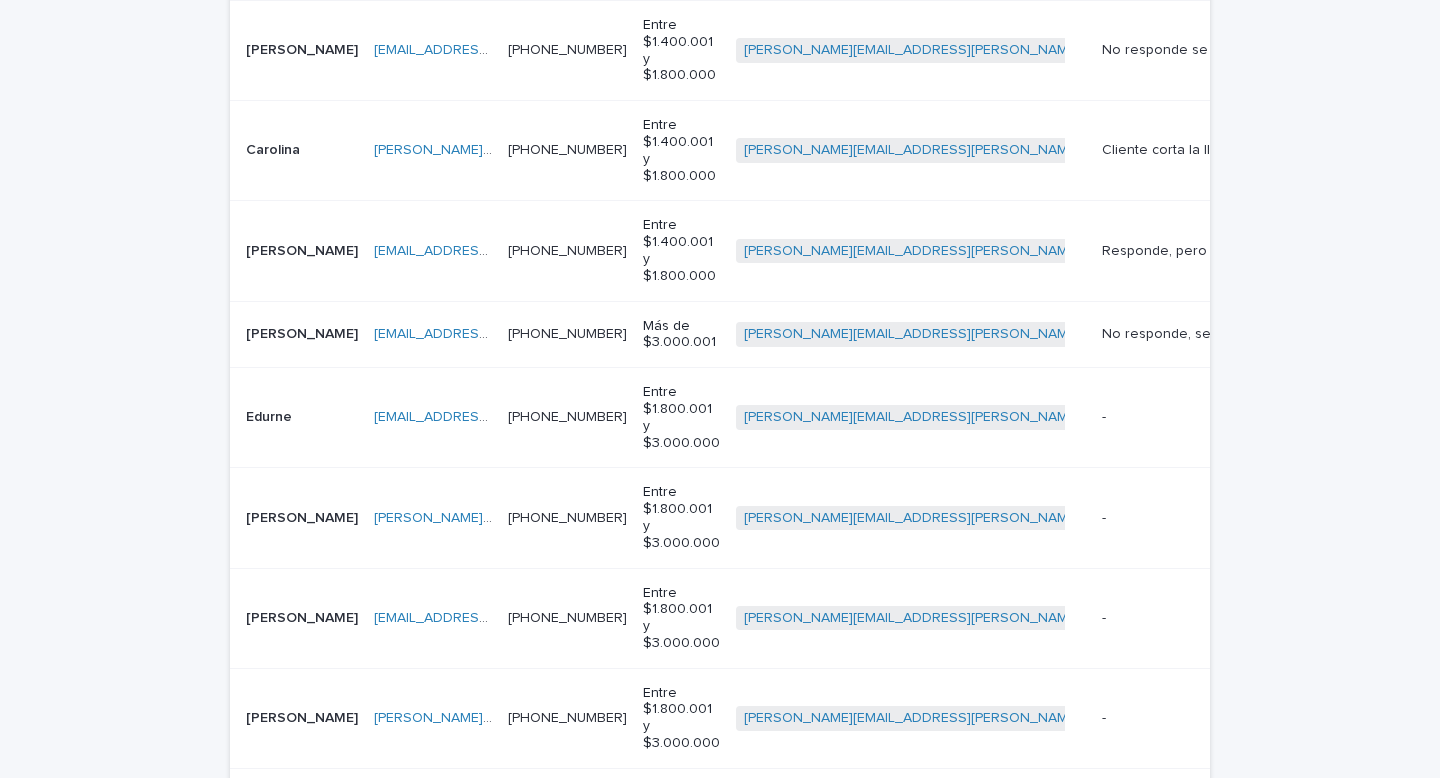 click at bounding box center [302, 417] 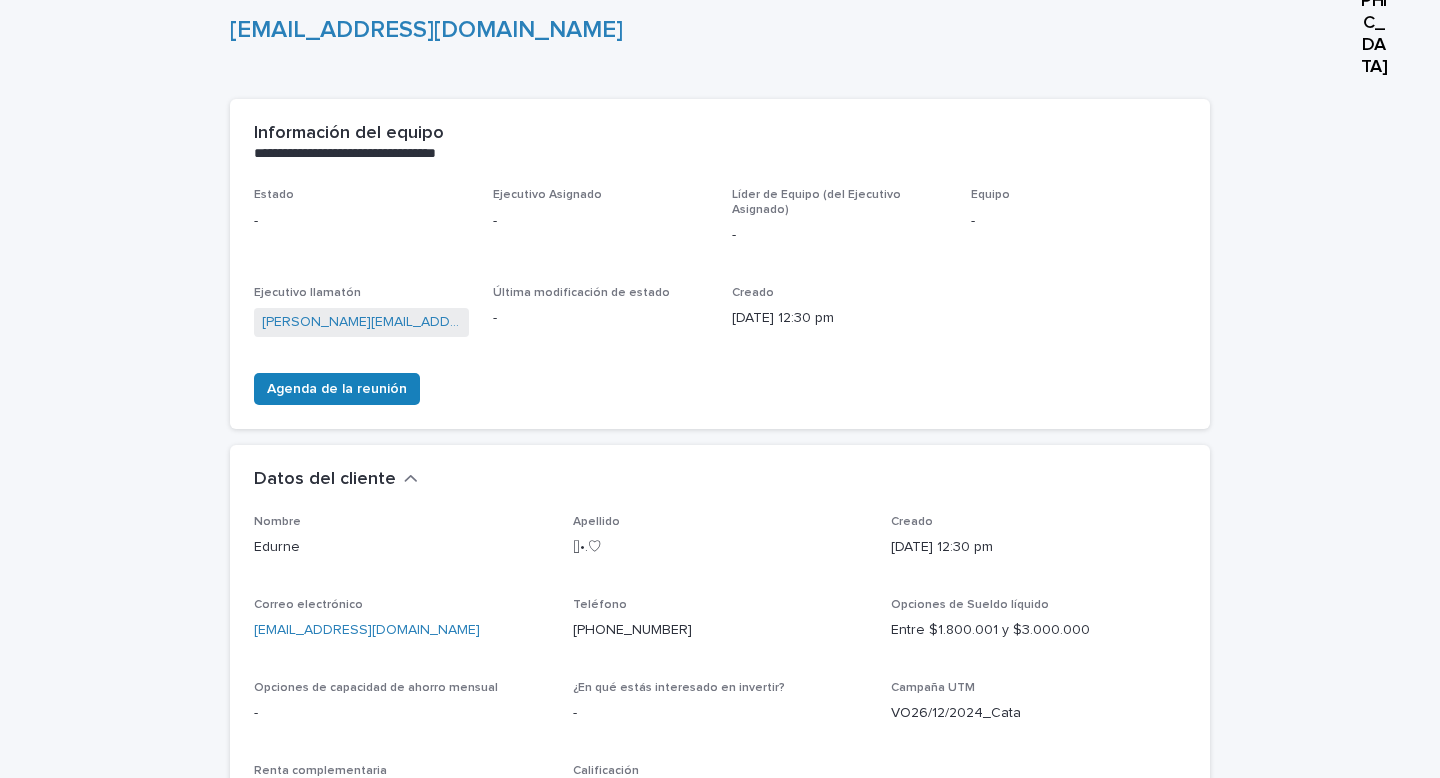 scroll, scrollTop: 160, scrollLeft: 0, axis: vertical 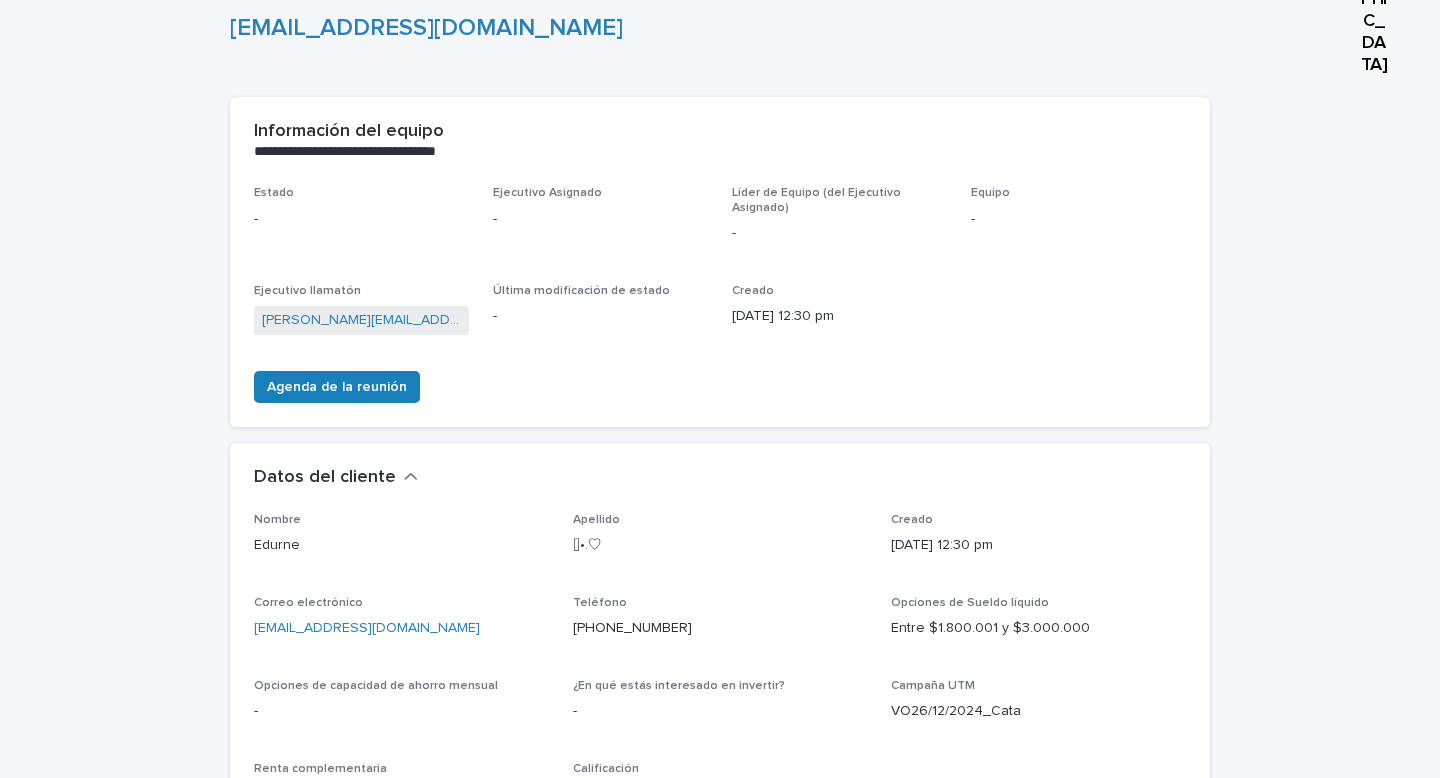 click on "**********" at bounding box center [720, 640] 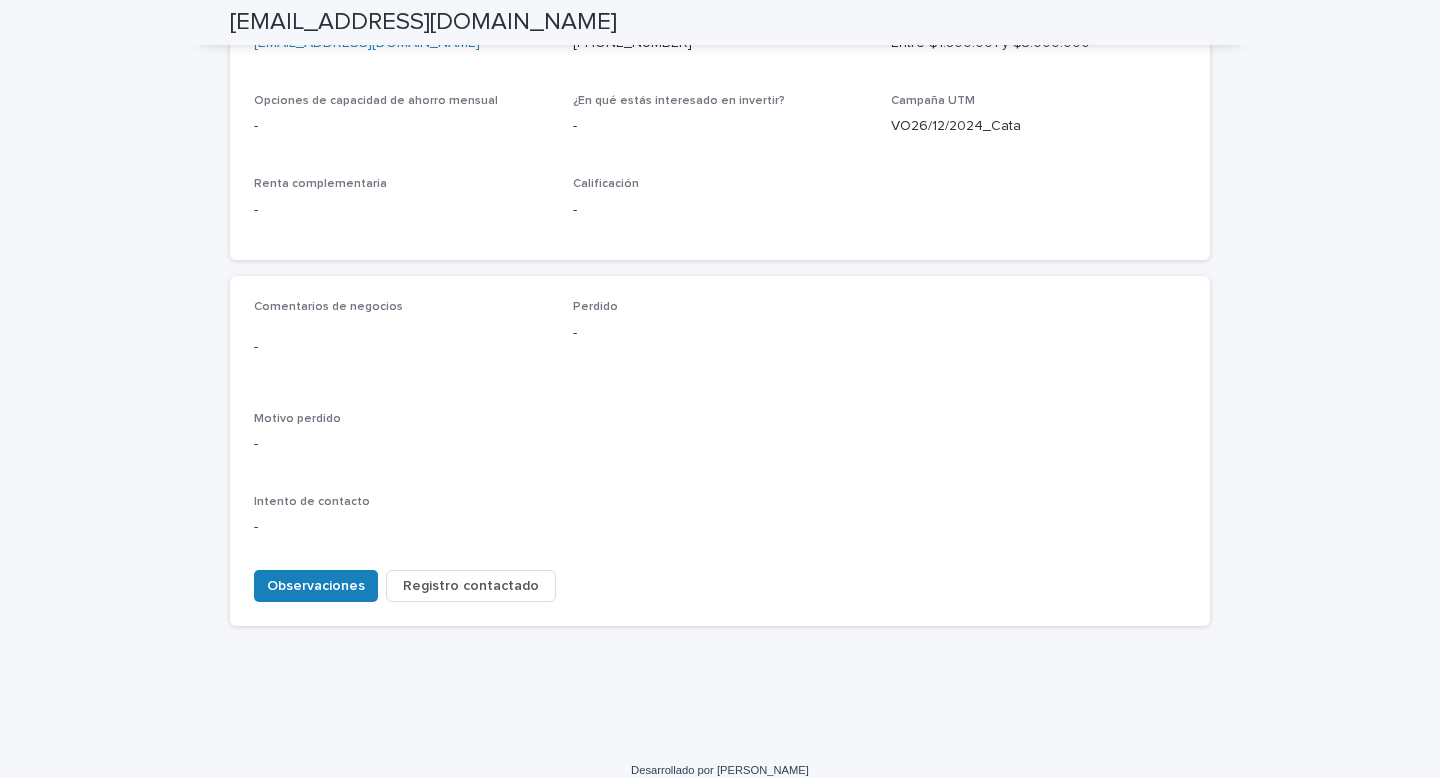 scroll, scrollTop: 766, scrollLeft: 0, axis: vertical 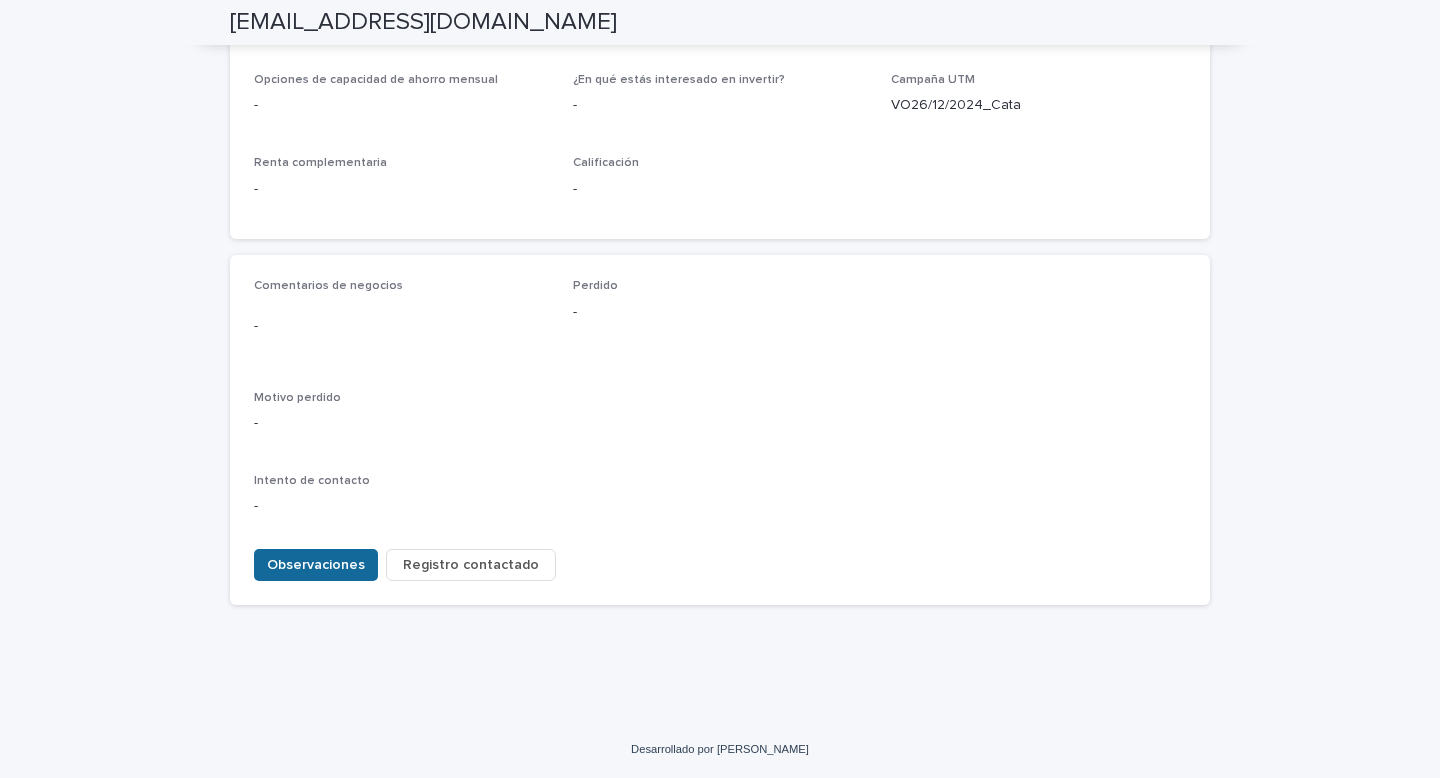 click on "Observaciones" at bounding box center (316, 565) 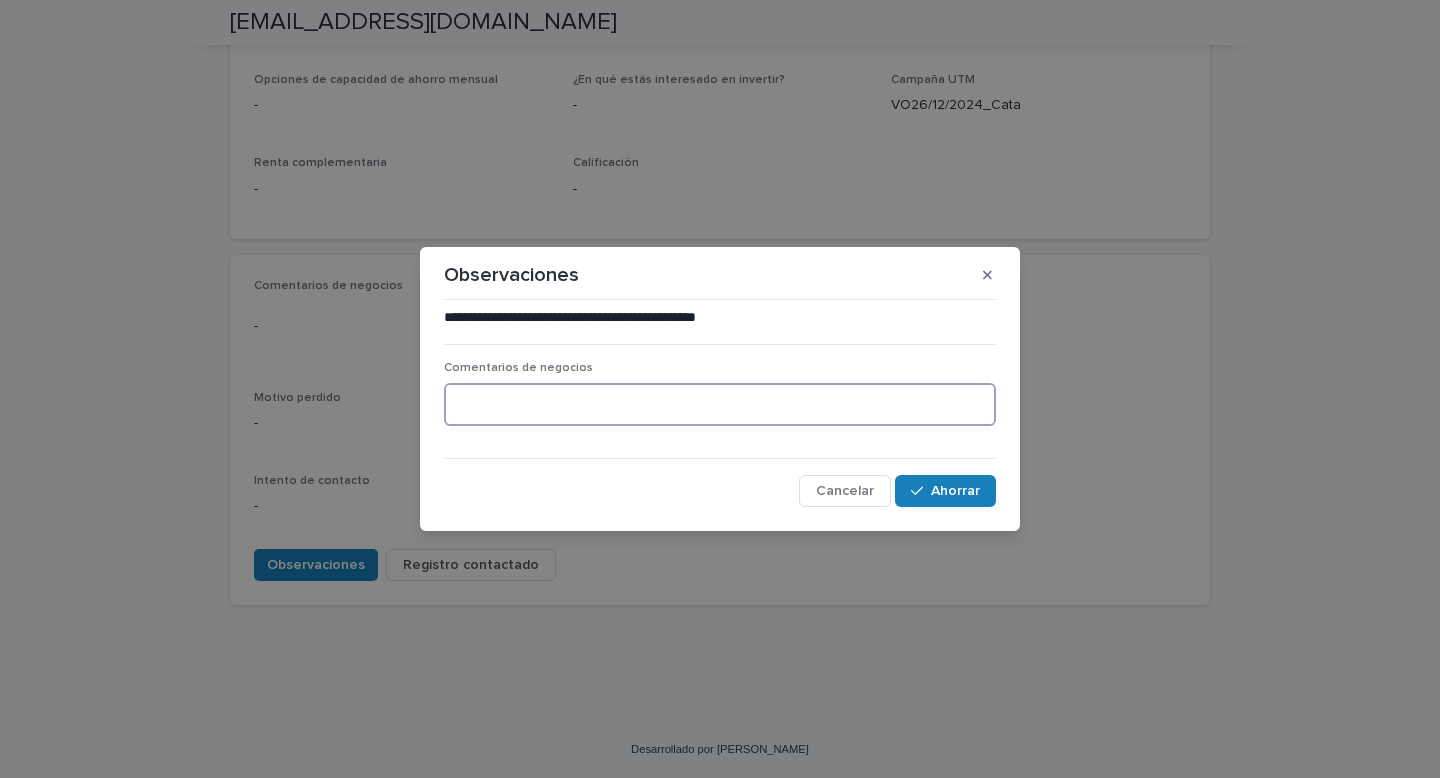 click at bounding box center (720, 404) 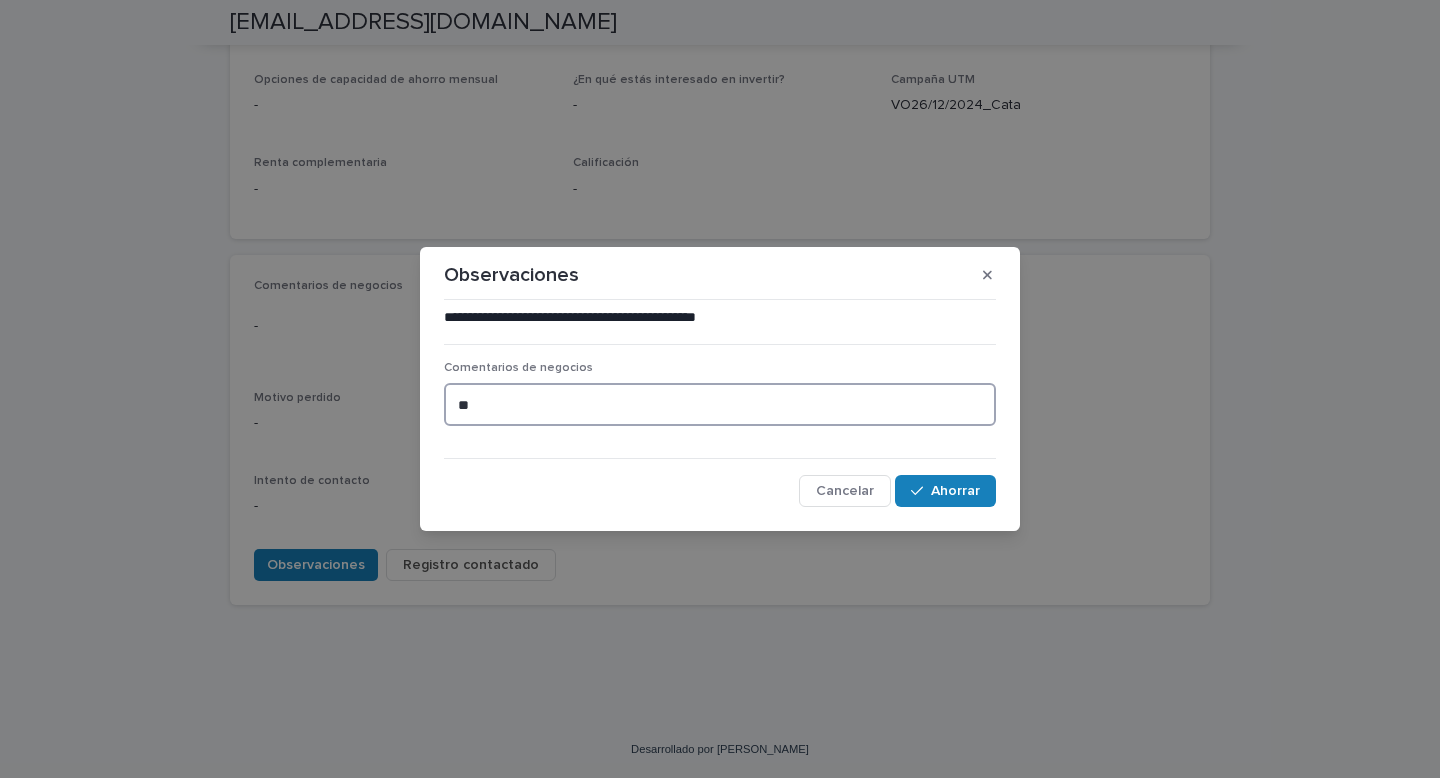 type on "*" 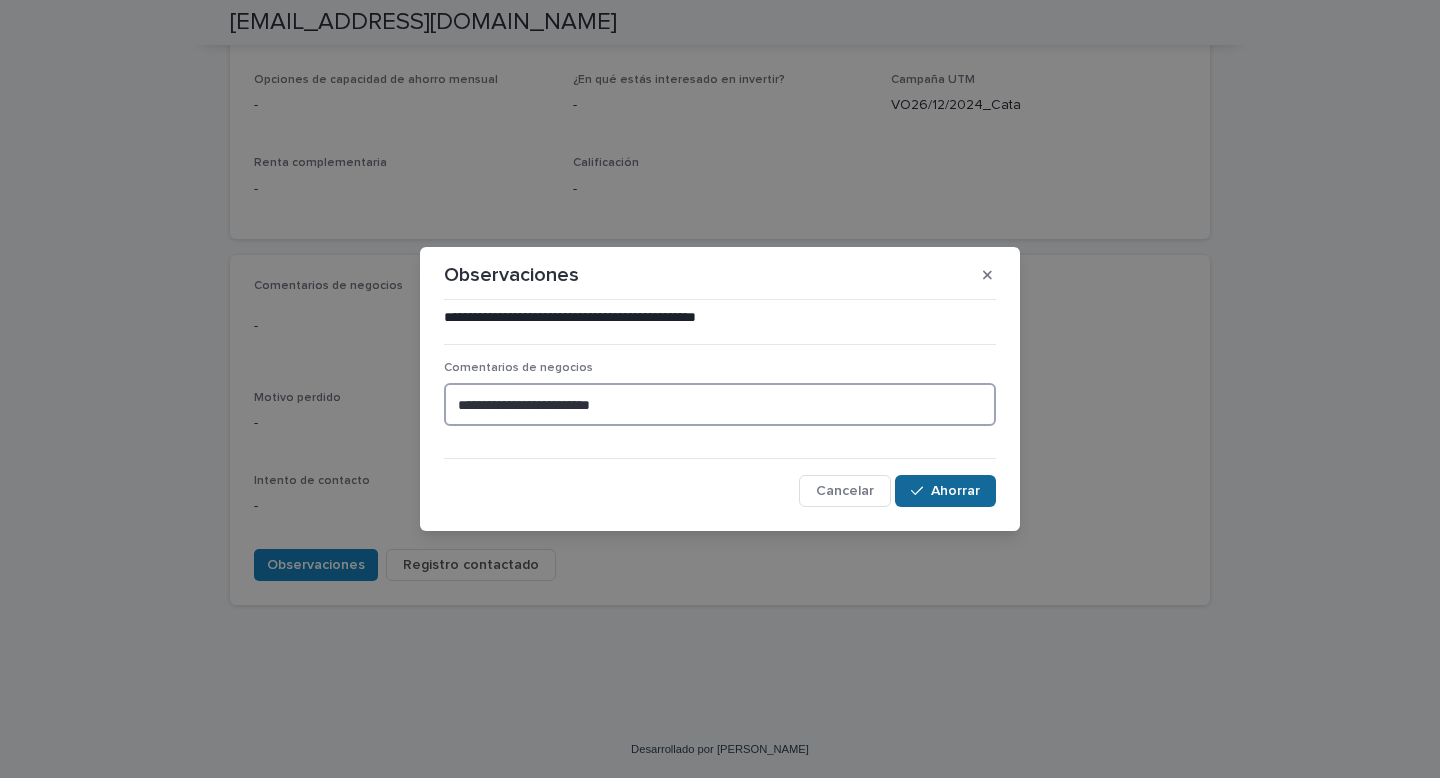 type on "**********" 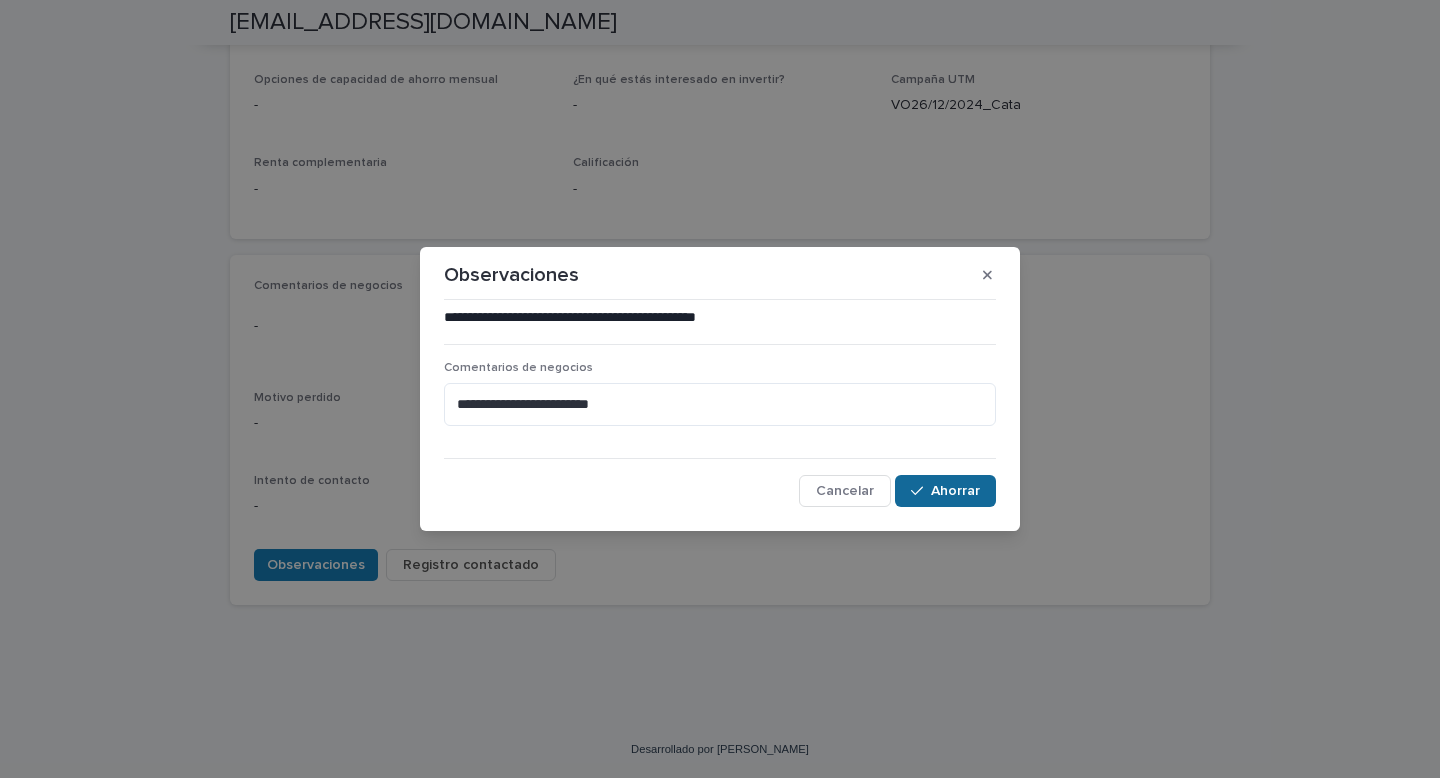 click at bounding box center (921, 491) 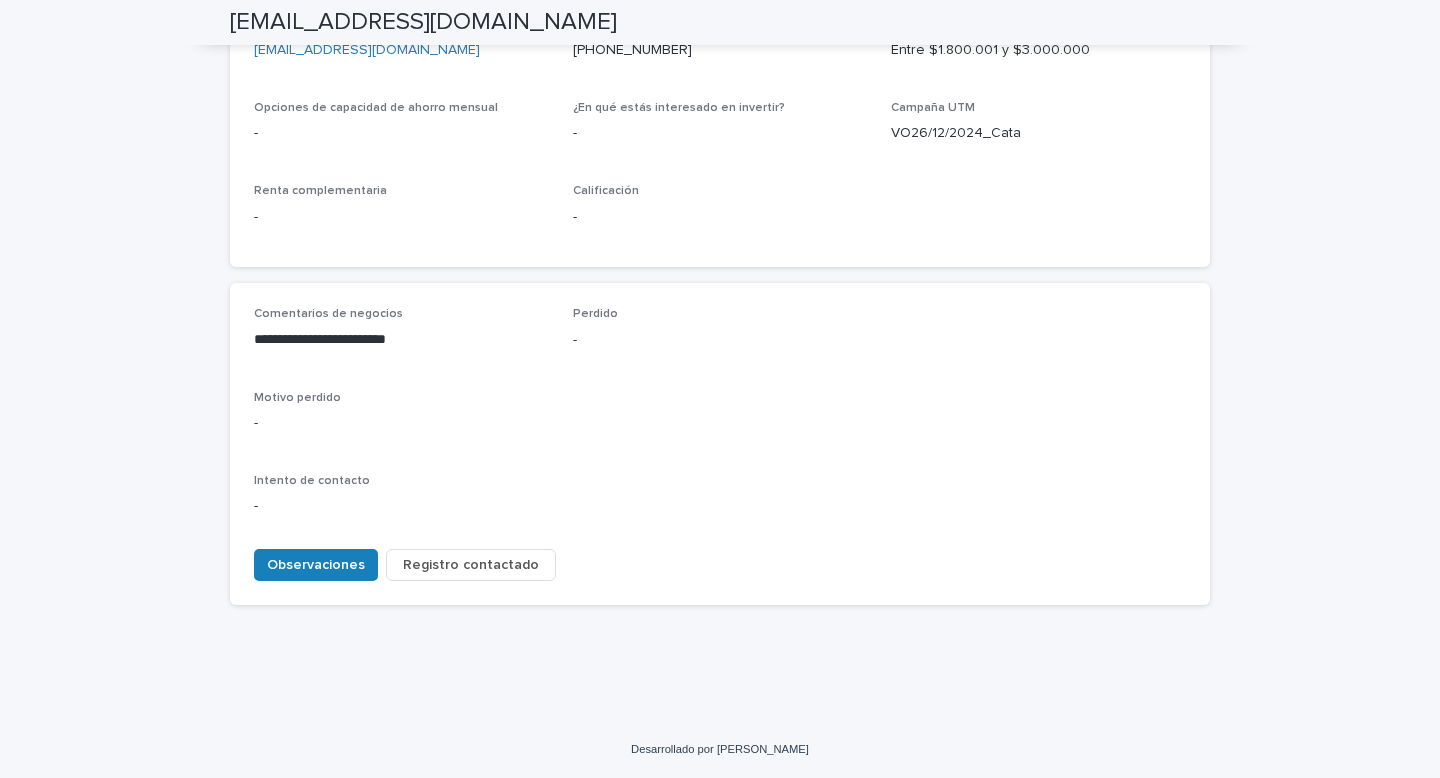 scroll, scrollTop: 738, scrollLeft: 0, axis: vertical 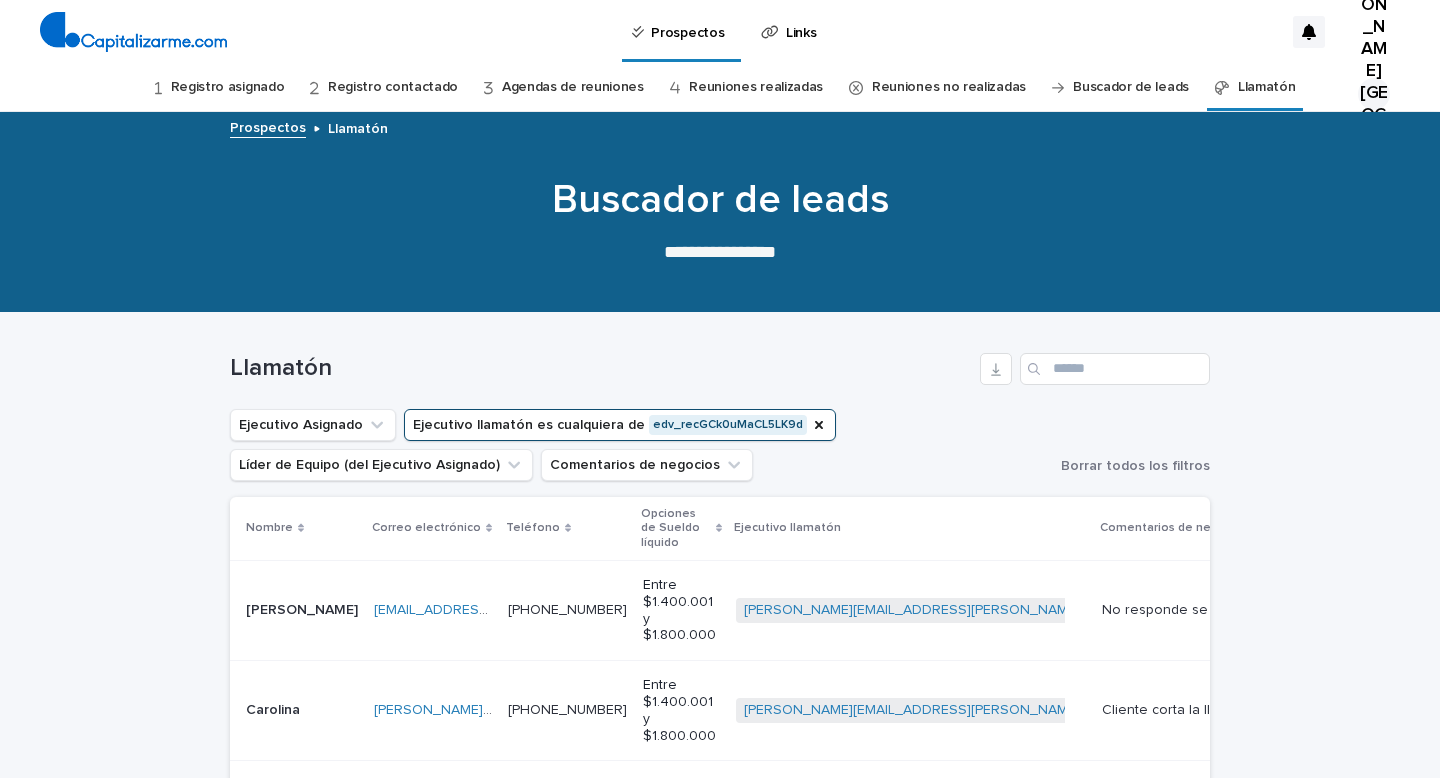 click on "Cargando... Ahorro… Cargando... Ahorro… Llamatón Ejecutivo Asignado Ejecutivo llamatón es cualquiera de edv_recGCk0uMaCL5LK9d Líder de Equipo (del Ejecutivo Asignado) Comentarios de negocios Borrar todos los filtros Nombre Correo electrónico Teléfono Opciones [PERSON_NAME] líquido Ejecutivo llamatón Comentarios de negocios [PERSON_NAME] [PERSON_NAME][EMAIL_ADDRESS][DOMAIN_NAME] [EMAIL_ADDRESS][DOMAIN_NAME]   [PHONE_NUMBER] [PHONE_NUMBER]   Entre $1.400.001 y $1.800.000 [PERSON_NAME][EMAIL_ADDRESS][PERSON_NAME][DOMAIN_NAME]   +  0 No responde se le envia WS
No responde se le envia WS
Agenda de la reunión Intento de contacto Carolina Carolina   [EMAIL_ADDRESS][DOMAIN_NAME] [PERSON_NAME][DOMAIN_NAME][EMAIL_ADDRESS][DOMAIN_NAME]   [PHONE_NUMBER] [PHONE_NUMBER]   Entre $1.400.001 y $1.800.000 [PERSON_NAME][EMAIL_ADDRESS][PERSON_NAME][DOMAIN_NAME]   +  0 Cliente corta la llamada se le envía WS
Cliente corta la llamada se le envía WS
Agenda de la reunión Intento de contacto [PERSON_NAME]   [EMAIL_ADDRESS][DOMAIN_NAME] [EMAIL_ADDRESS][DOMAIN_NAME]   [PHONE_NUMBER] [PHONE_NUMBER]     +  0   [PERSON_NAME]" at bounding box center [720, 972] 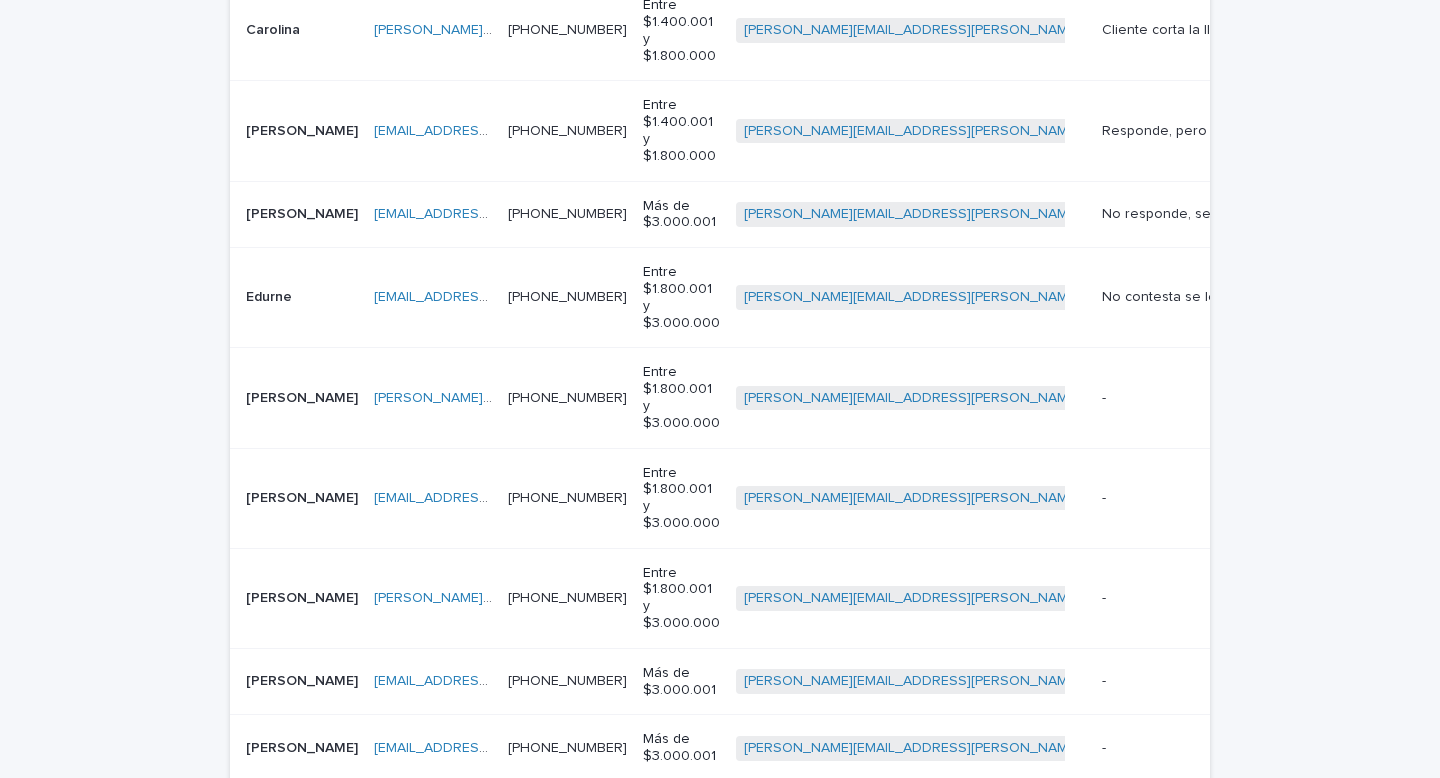 scroll, scrollTop: 720, scrollLeft: 0, axis: vertical 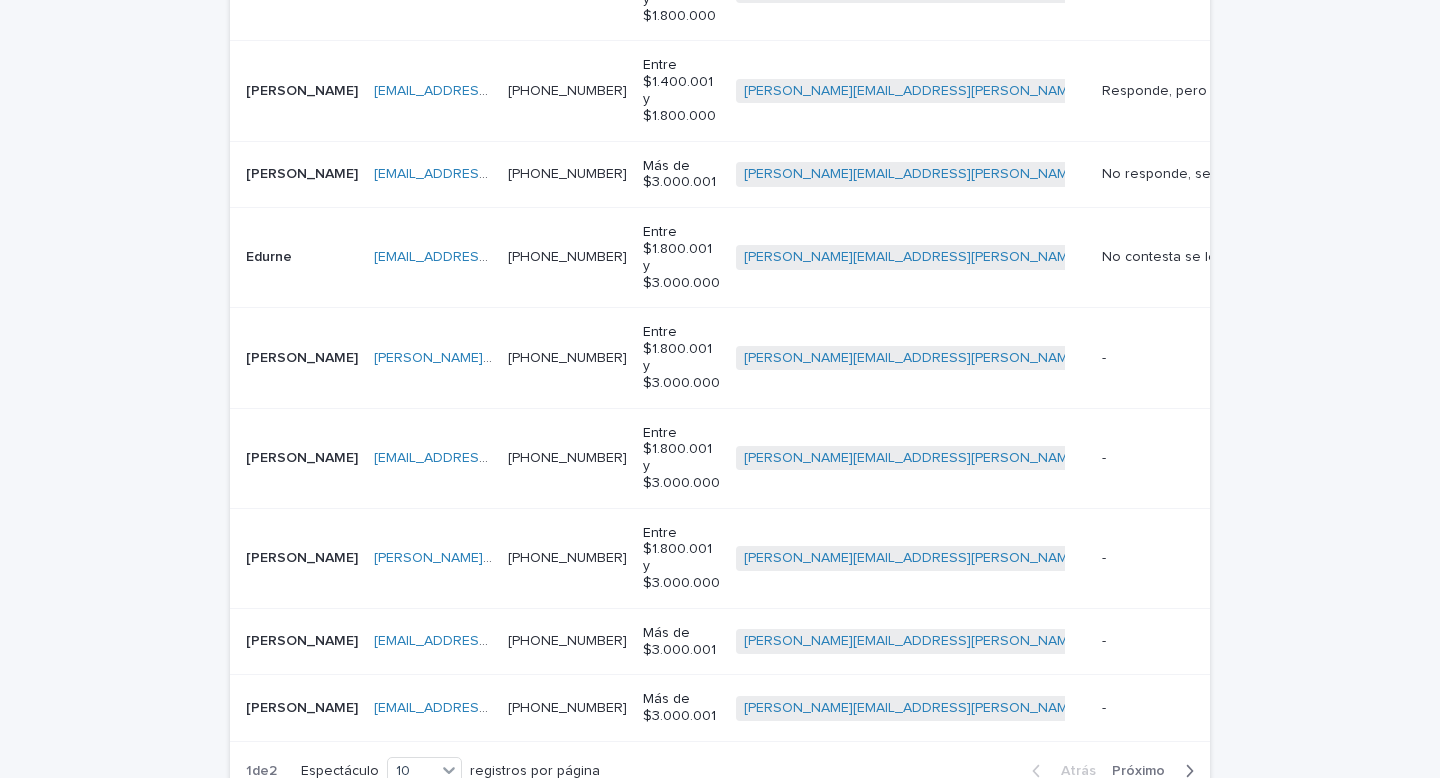 click at bounding box center (433, 358) 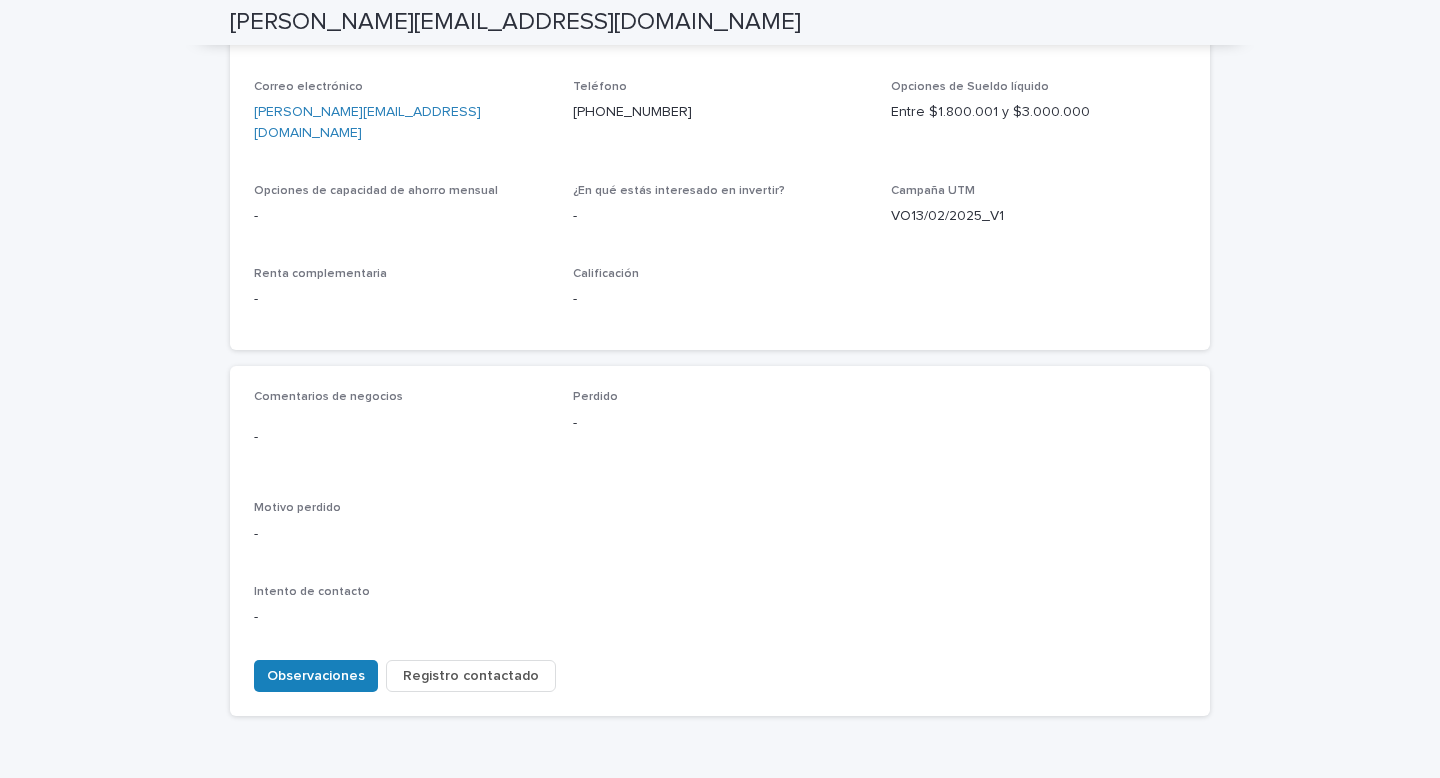 scroll, scrollTop: 680, scrollLeft: 0, axis: vertical 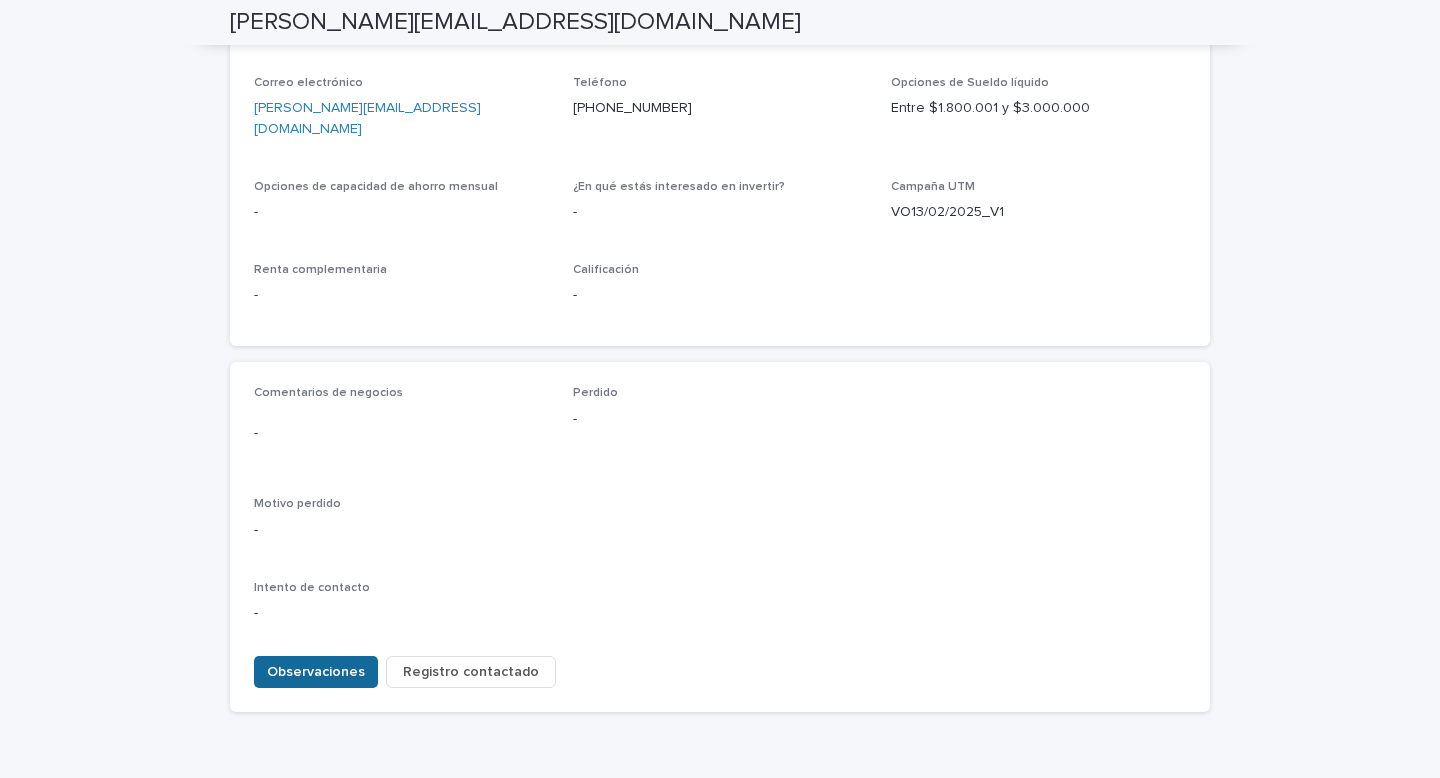click on "Observaciones" at bounding box center [316, 672] 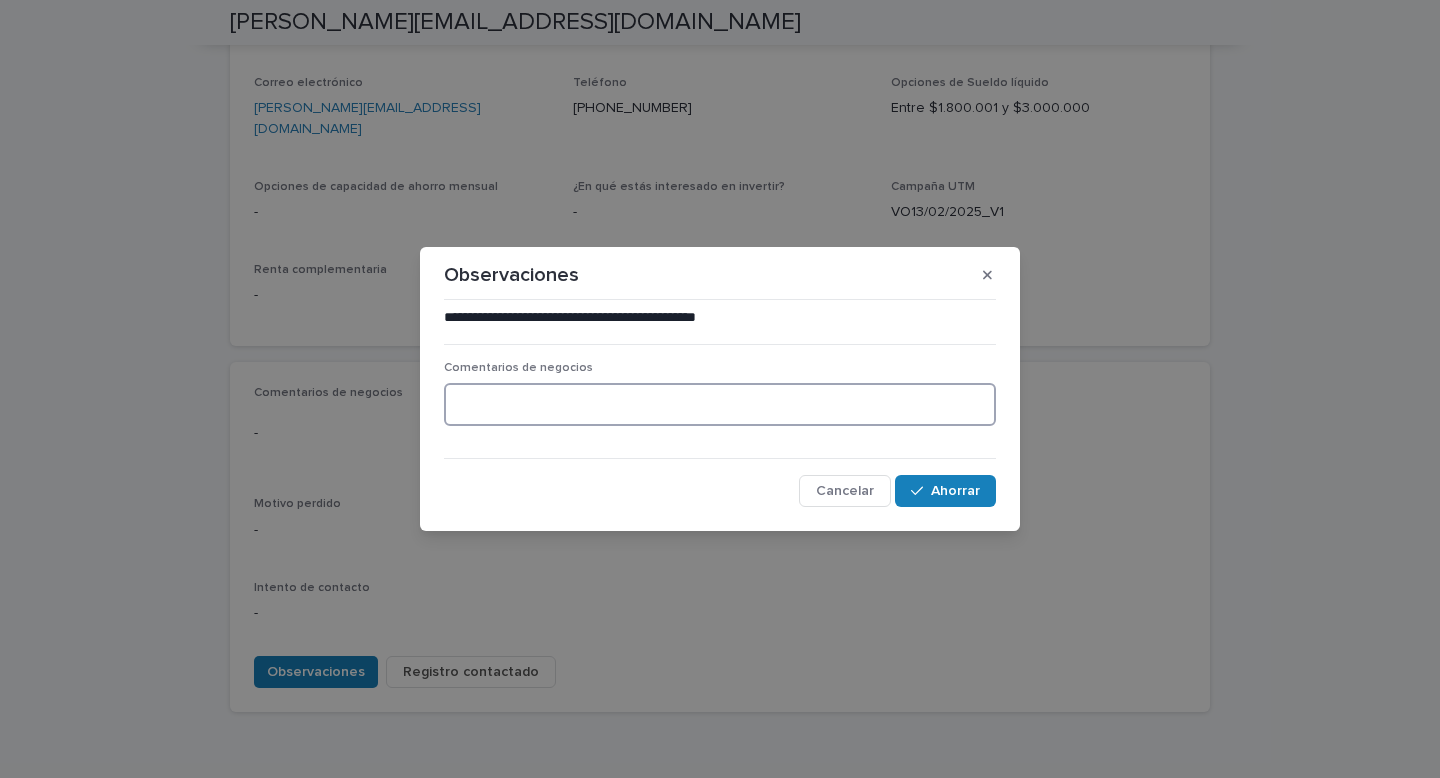 click at bounding box center [720, 404] 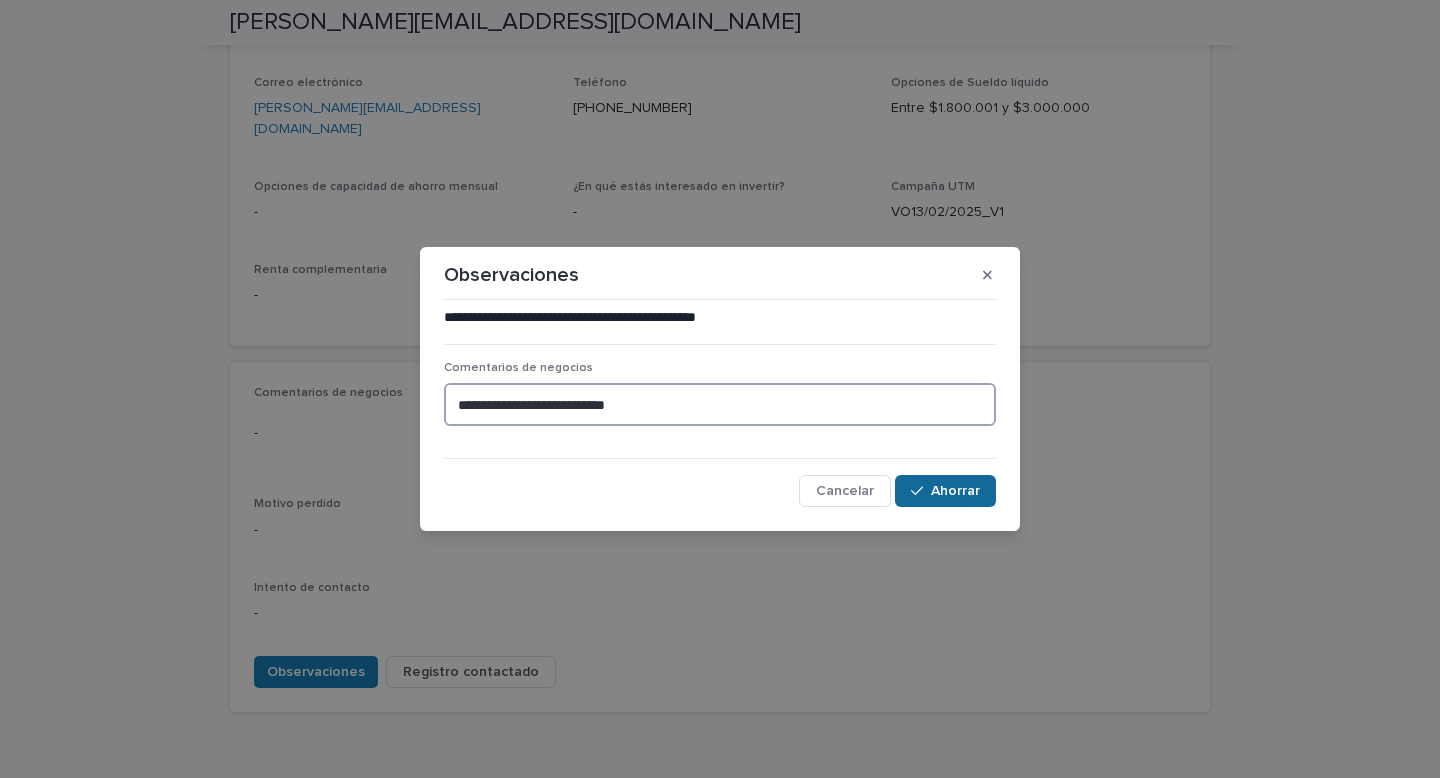 type on "**********" 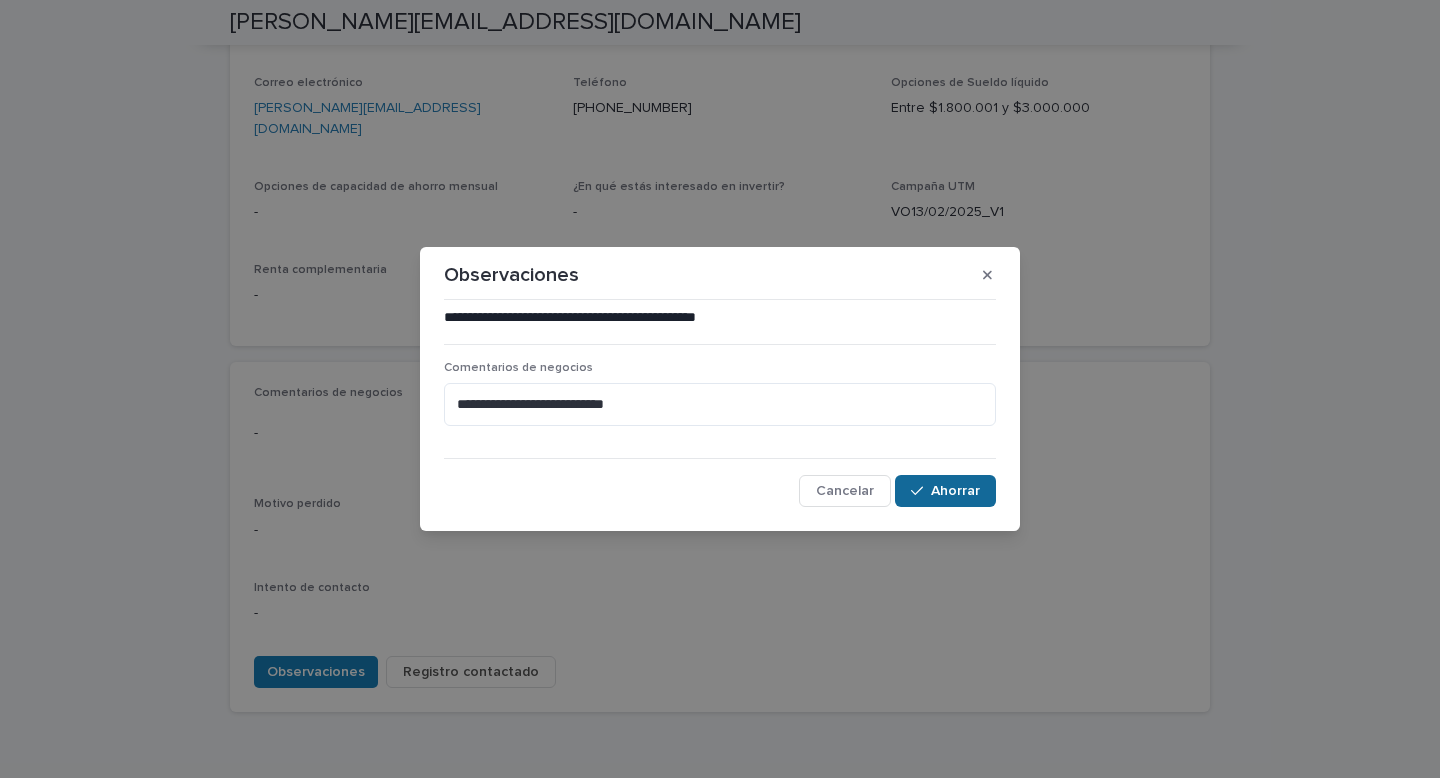 click on "Ahorrar" at bounding box center (945, 491) 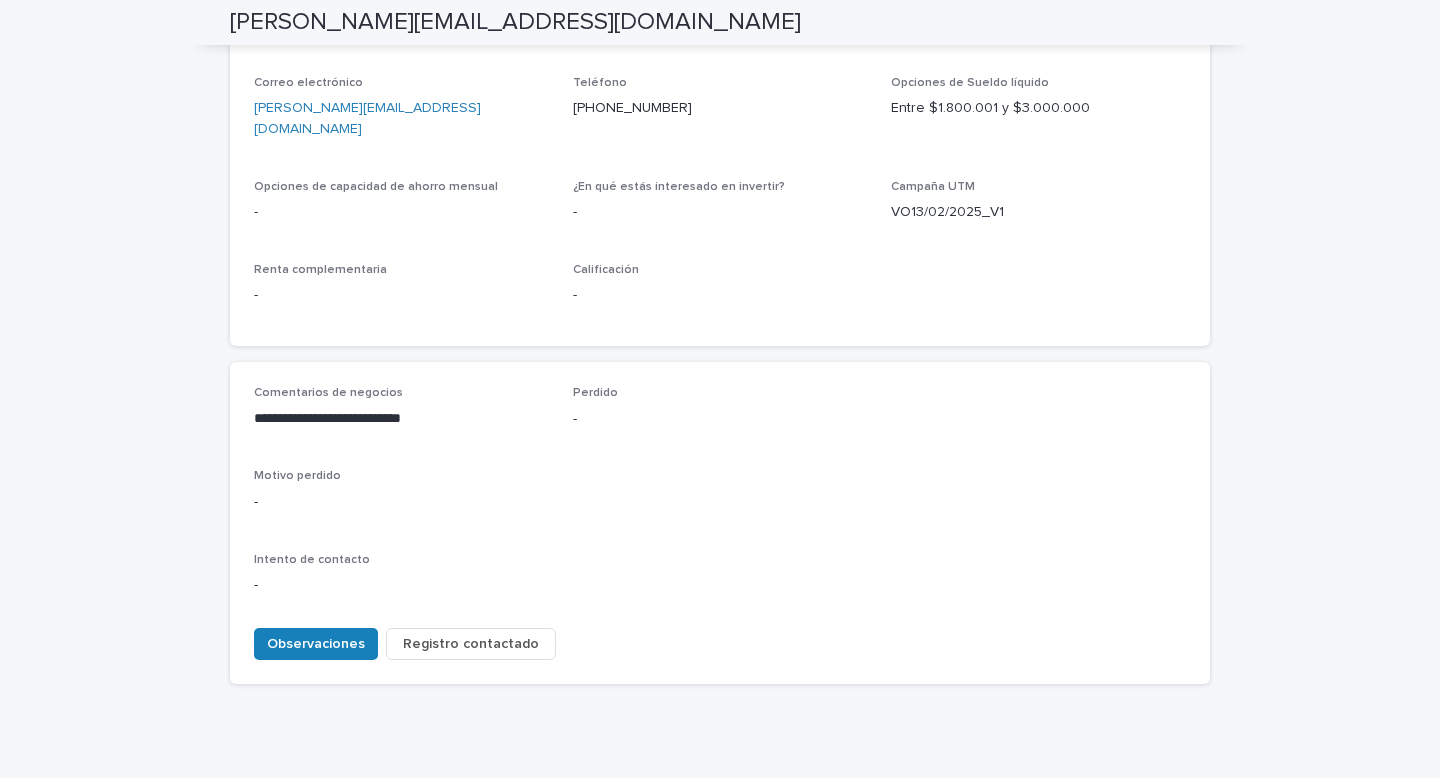 scroll, scrollTop: 666, scrollLeft: 0, axis: vertical 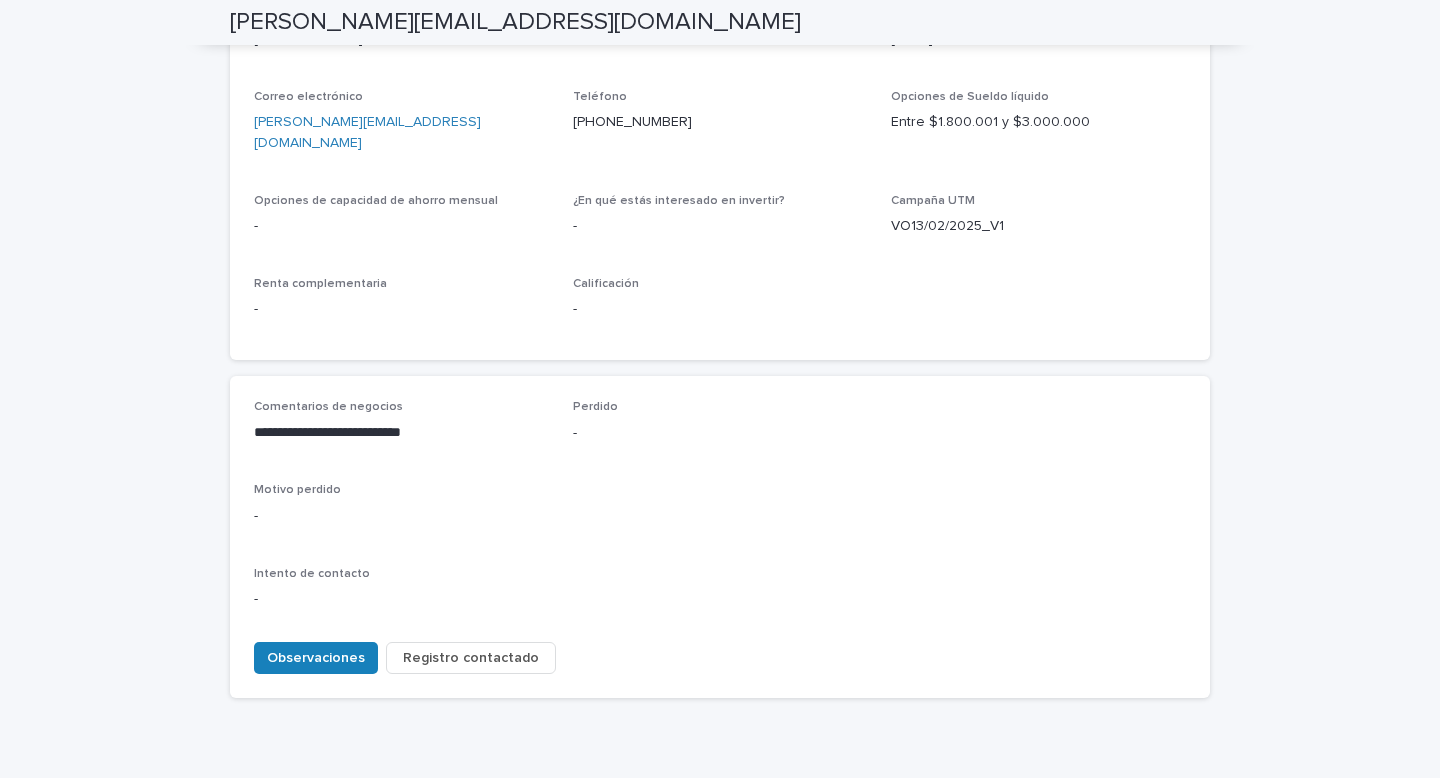 click on "**********" at bounding box center (720, 130) 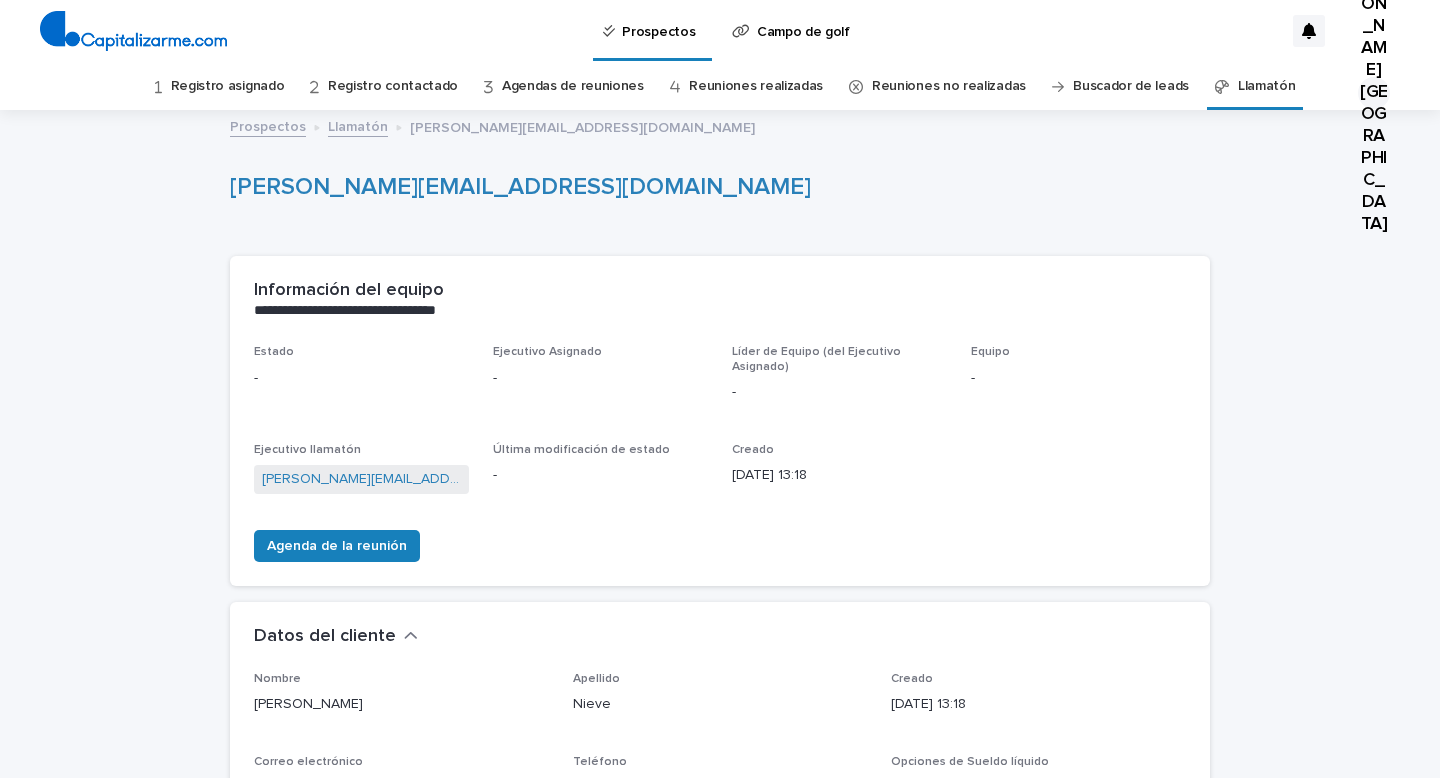 scroll, scrollTop: 0, scrollLeft: 0, axis: both 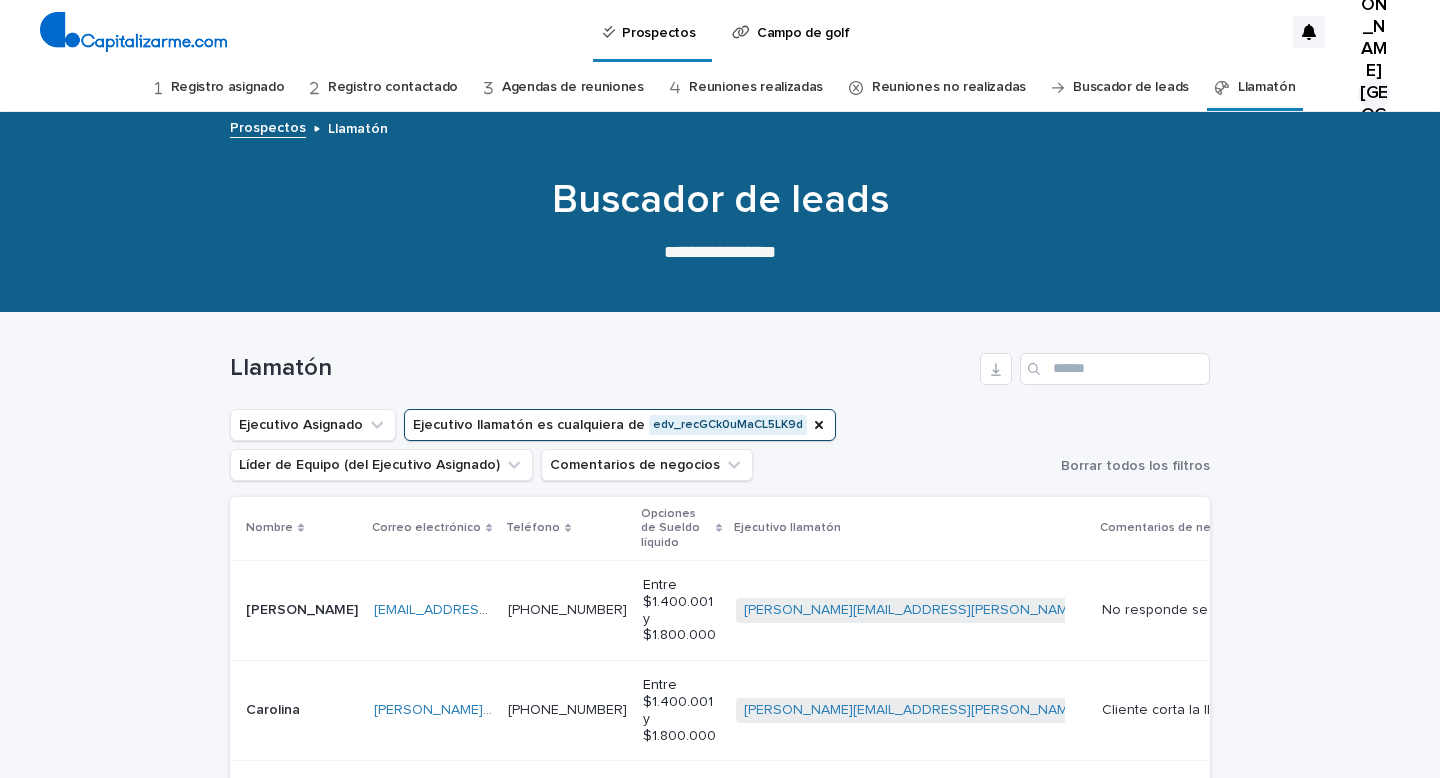 click on "Cargando... Ahorro… Cargando... Ahorro… Llamatón Ejecutivo Asignado Ejecutivo llamatón es cualquiera de edv_recGCk0uMaCL5LK9d Líder de Equipo (del Ejecutivo Asignado) Comentarios de negocios Borrar todos los filtros Nombre Correo electrónico Teléfono Opciones [PERSON_NAME] líquido Ejecutivo llamatón Comentarios de negocios [PERSON_NAME] [PERSON_NAME][EMAIL_ADDRESS][DOMAIN_NAME] [EMAIL_ADDRESS][DOMAIN_NAME]   [PHONE_NUMBER] [PHONE_NUMBER]   Entre $1.400.001 y $1.800.000 [PERSON_NAME][EMAIL_ADDRESS][PERSON_NAME][DOMAIN_NAME]   +  0 No responde se le envia WS
No responde se le envia WS
Agenda de la reunión Intento de contacto Carolina Carolina   [EMAIL_ADDRESS][DOMAIN_NAME] [PERSON_NAME][DOMAIN_NAME][EMAIL_ADDRESS][DOMAIN_NAME]   [PHONE_NUMBER] [PHONE_NUMBER]   Entre $1.400.001 y $1.800.000 [PERSON_NAME][EMAIL_ADDRESS][PERSON_NAME][DOMAIN_NAME]   +  0 Cliente corta la llamada se le envía WS
Cliente corta la llamada se le envía WS
Agenda de la reunión Intento de contacto [PERSON_NAME]   [EMAIL_ADDRESS][DOMAIN_NAME] [EMAIL_ADDRESS][DOMAIN_NAME]   [PHONE_NUMBER] [PHONE_NUMBER]     +  0   [PERSON_NAME]" at bounding box center [720, 972] 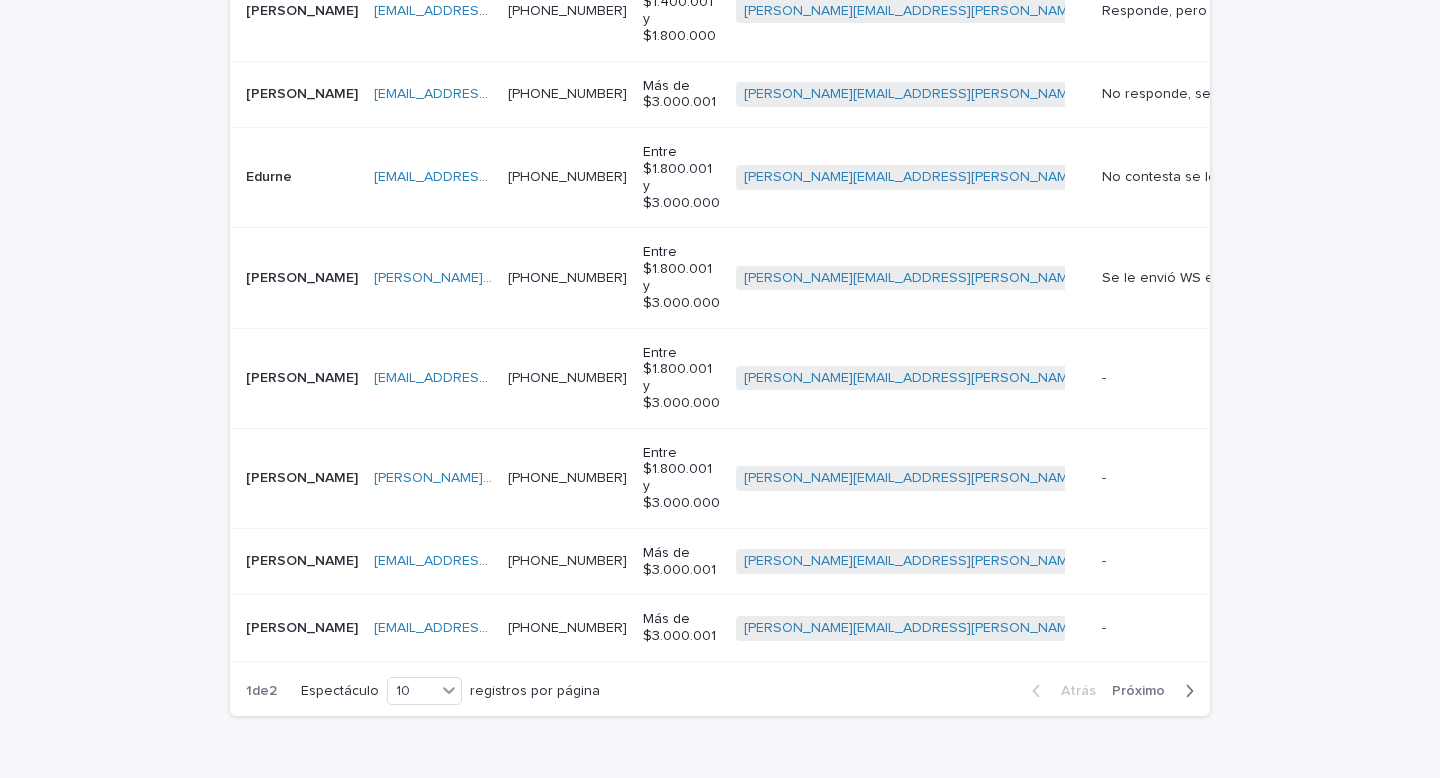 scroll, scrollTop: 840, scrollLeft: 0, axis: vertical 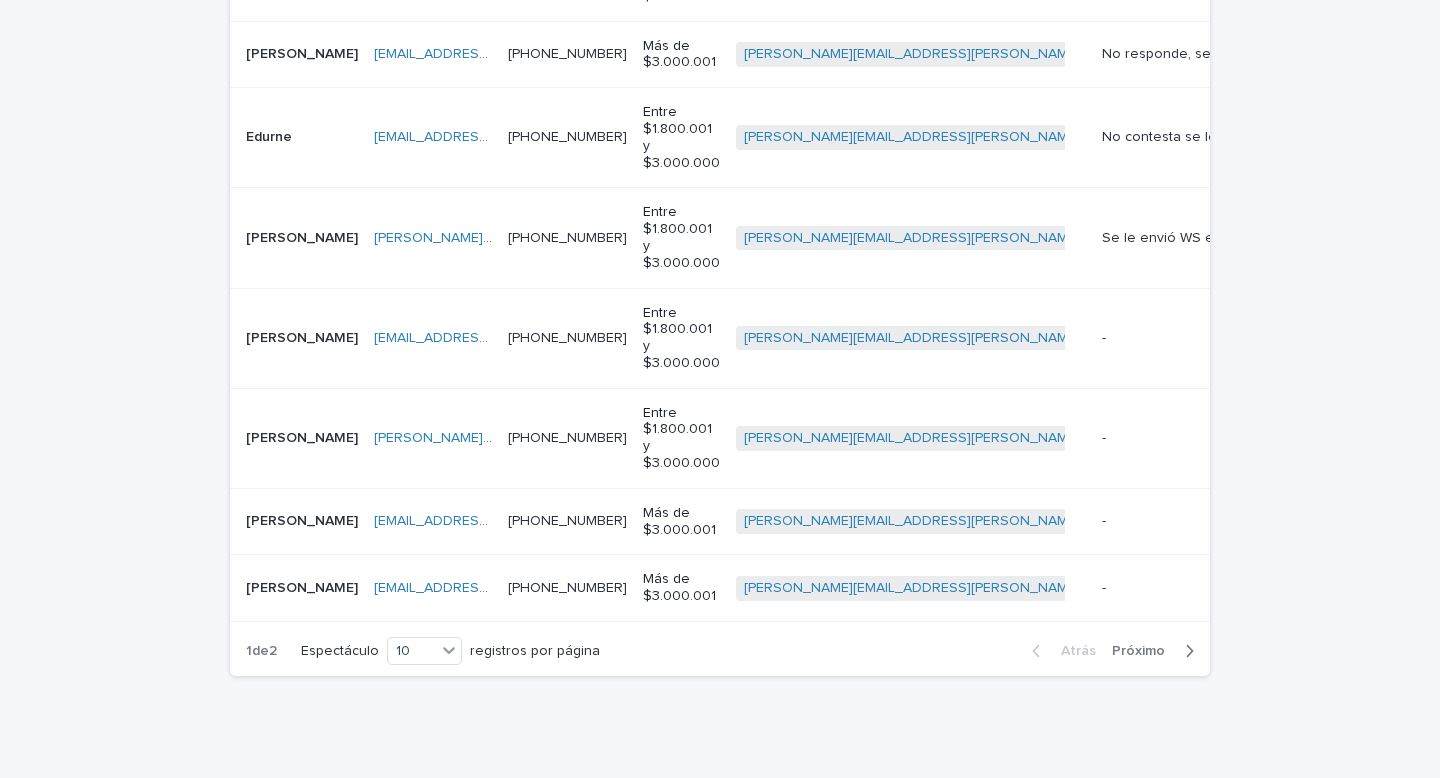 click on "Benjamín Benjamín" at bounding box center (298, 338) 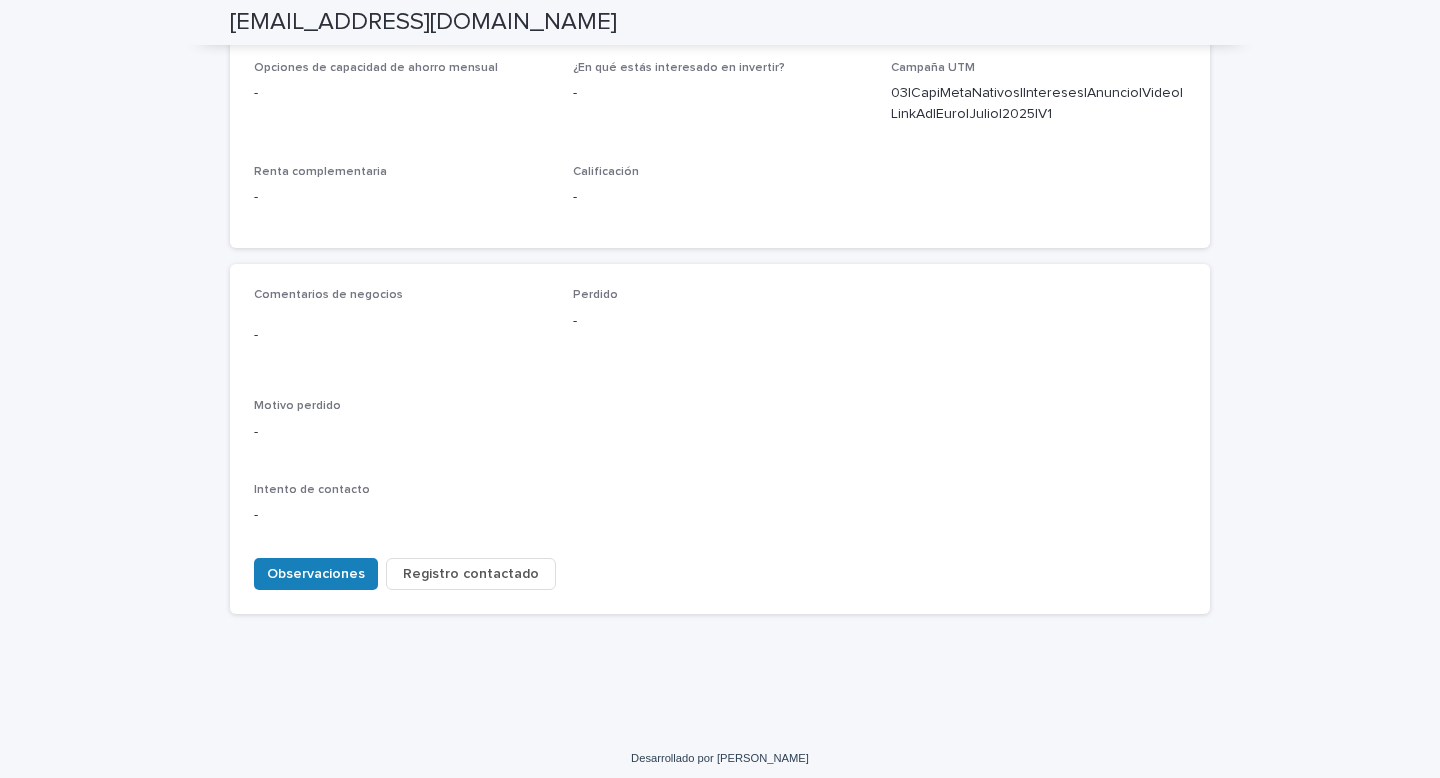 scroll, scrollTop: 786, scrollLeft: 0, axis: vertical 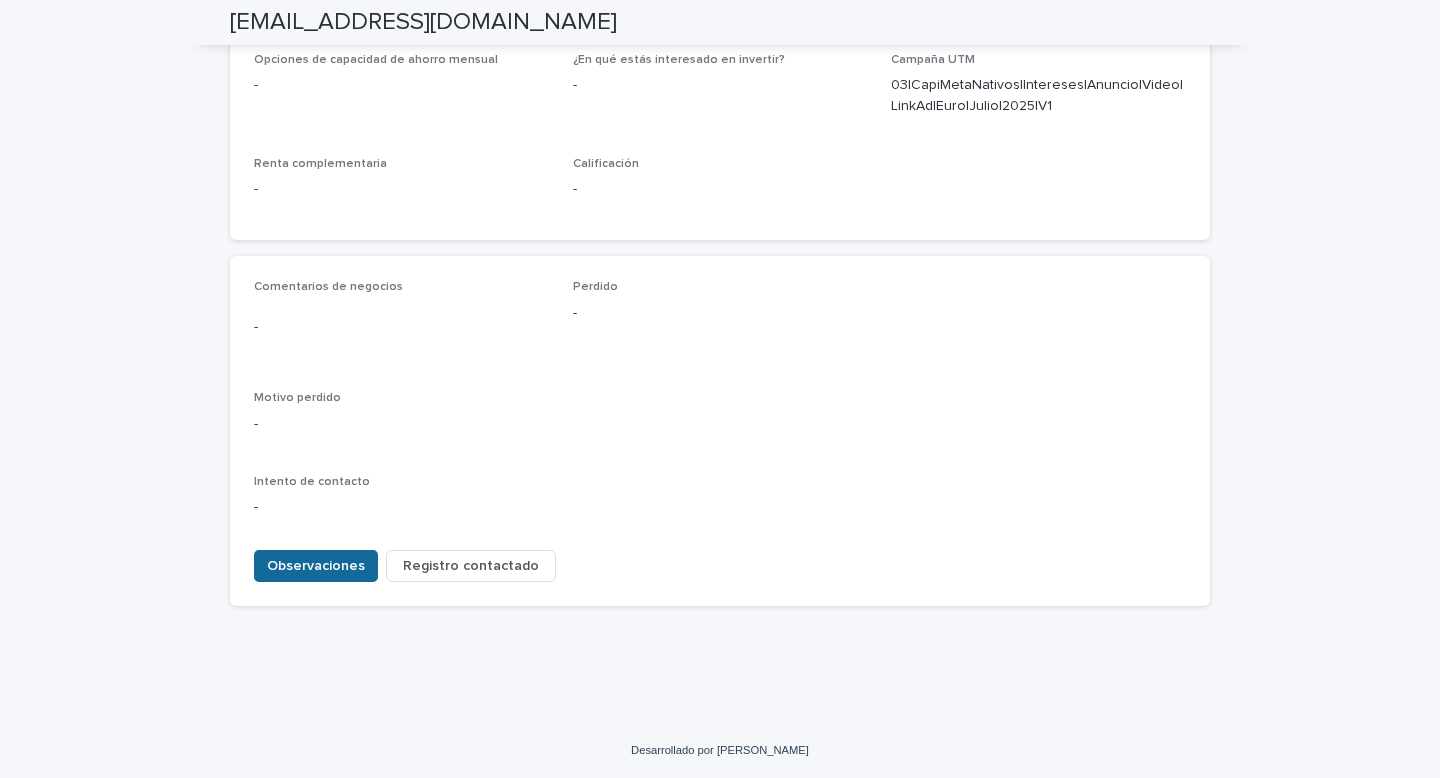 click on "Observaciones" at bounding box center (316, 566) 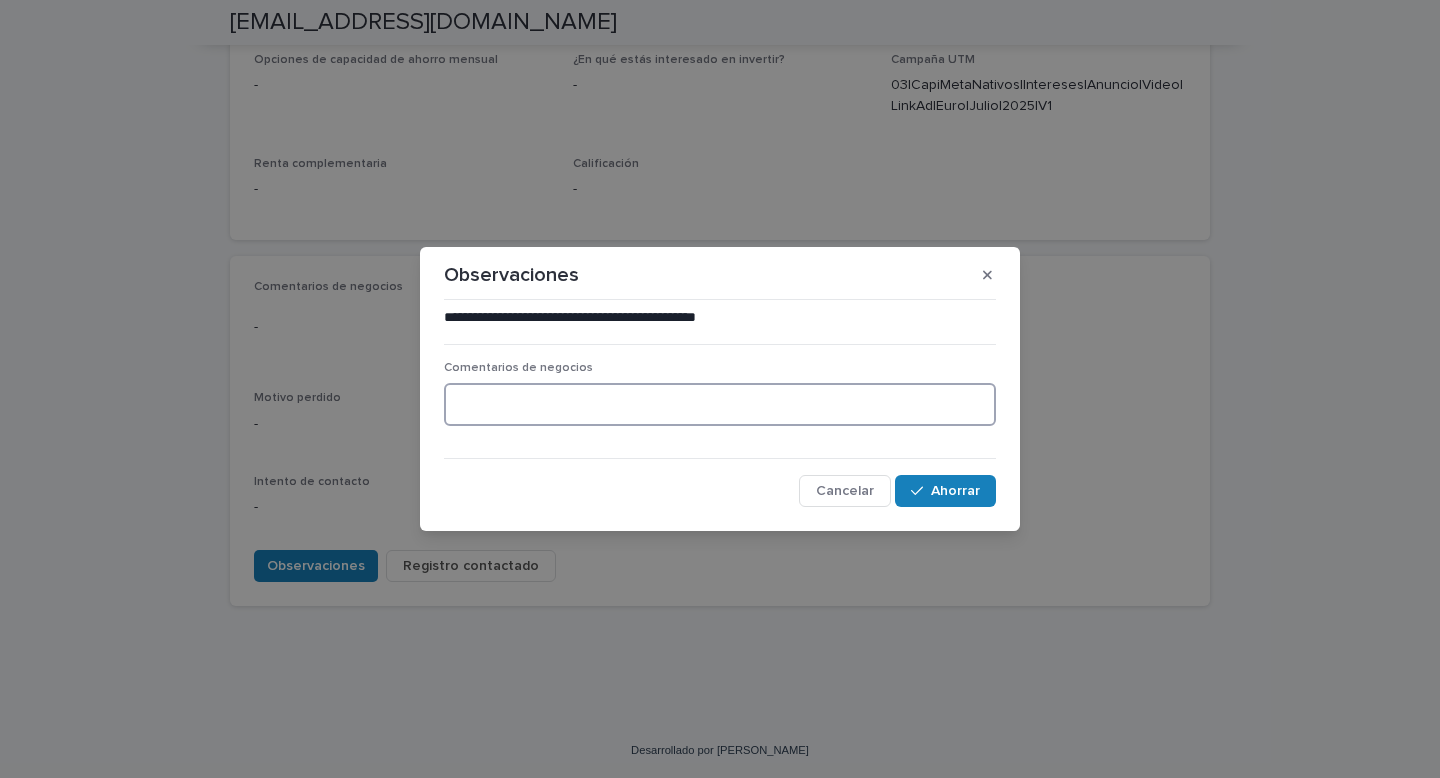 click at bounding box center [720, 404] 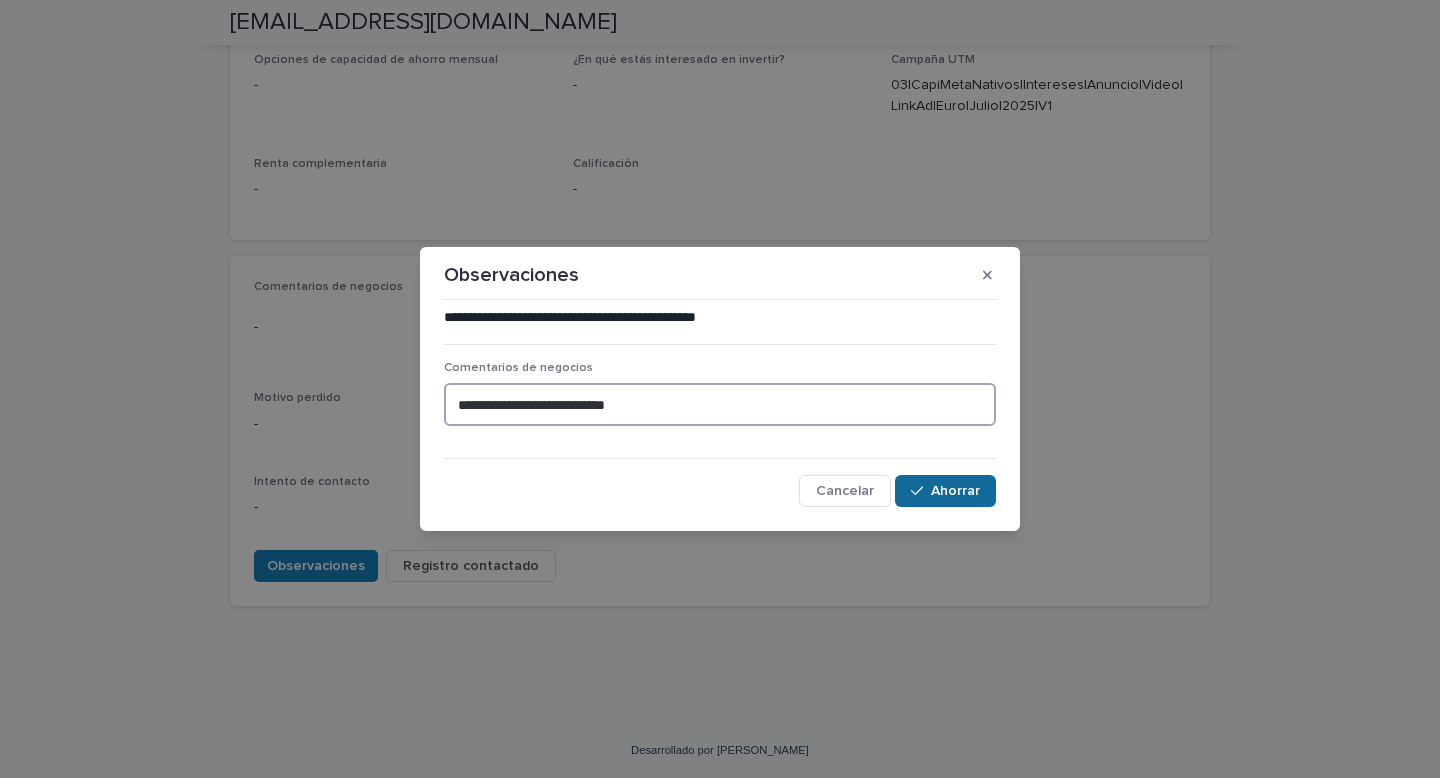 type on "**********" 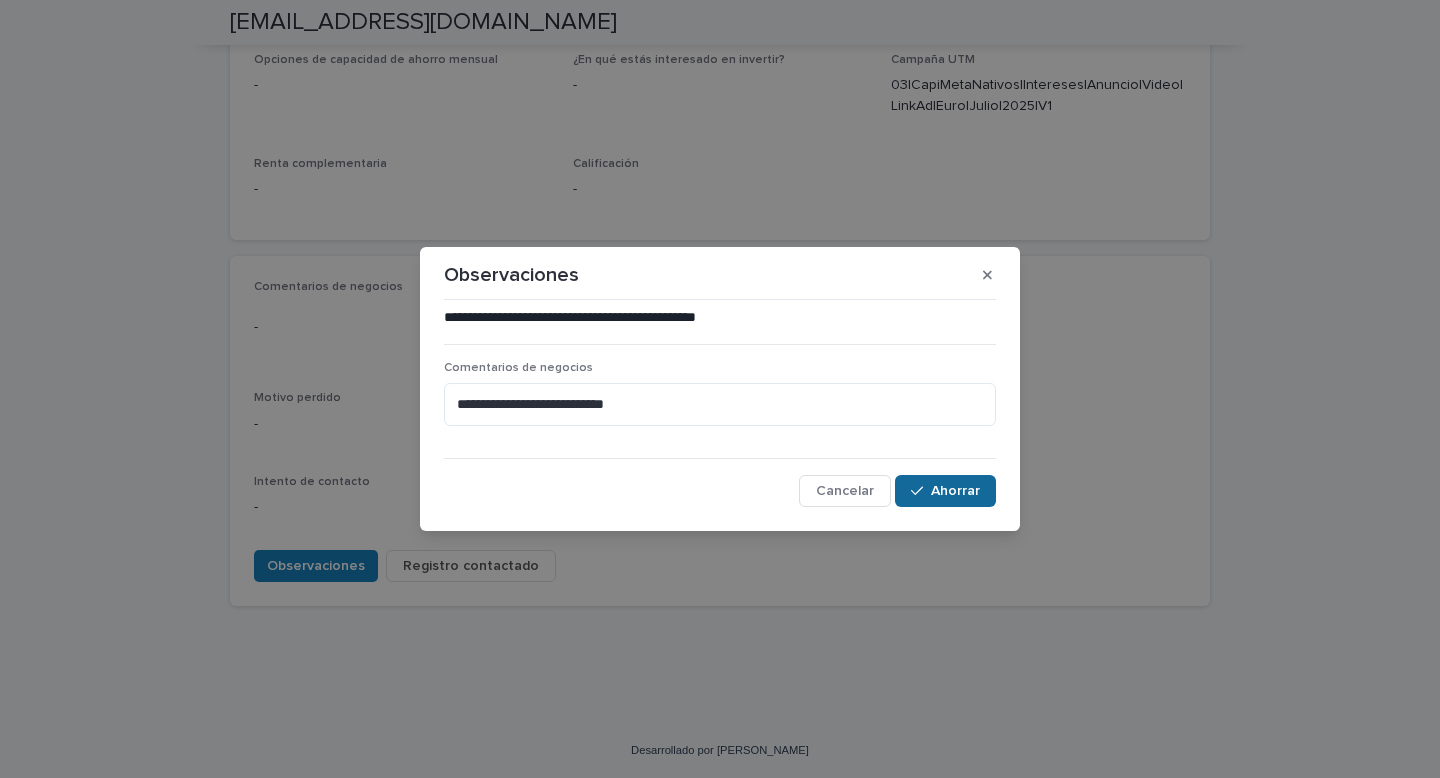 click on "Ahorrar" at bounding box center (945, 491) 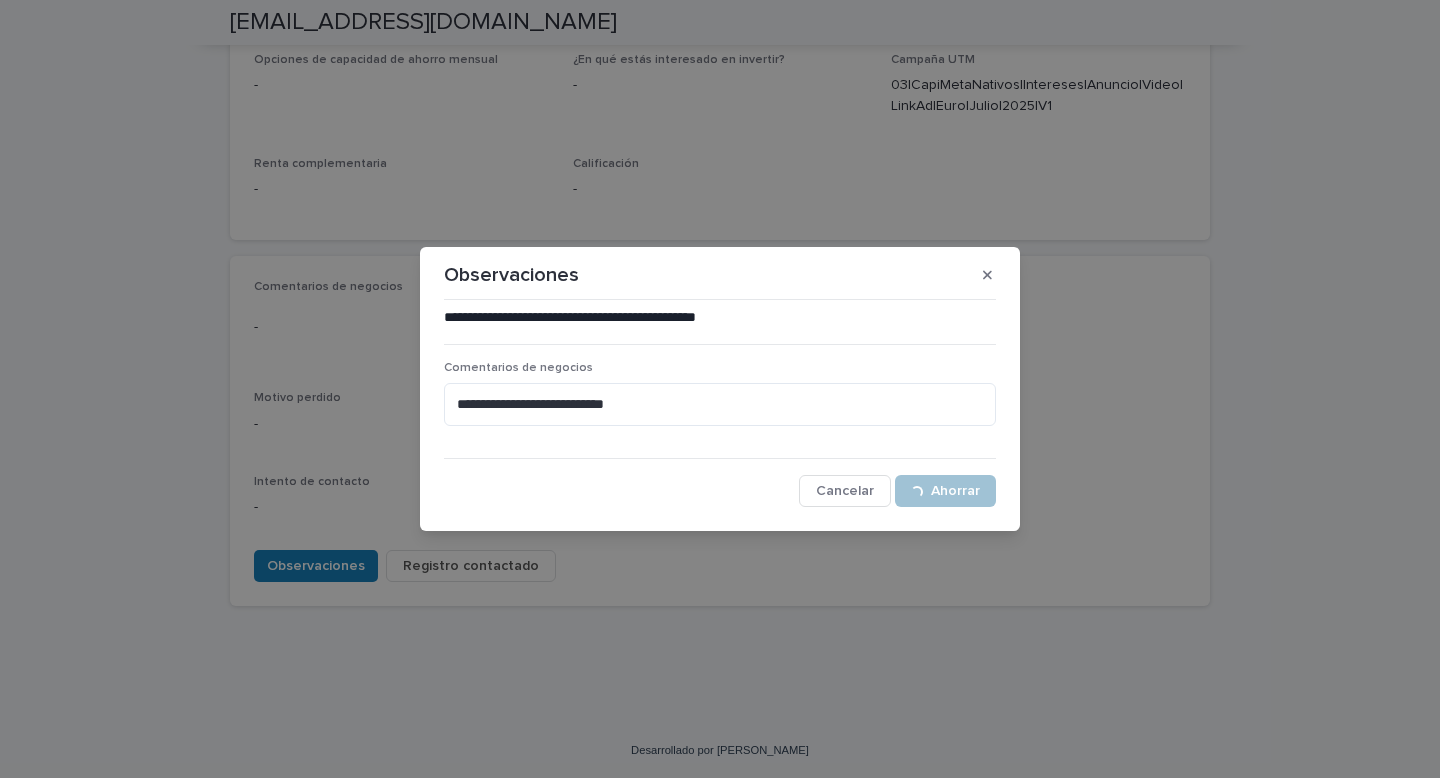scroll, scrollTop: 758, scrollLeft: 0, axis: vertical 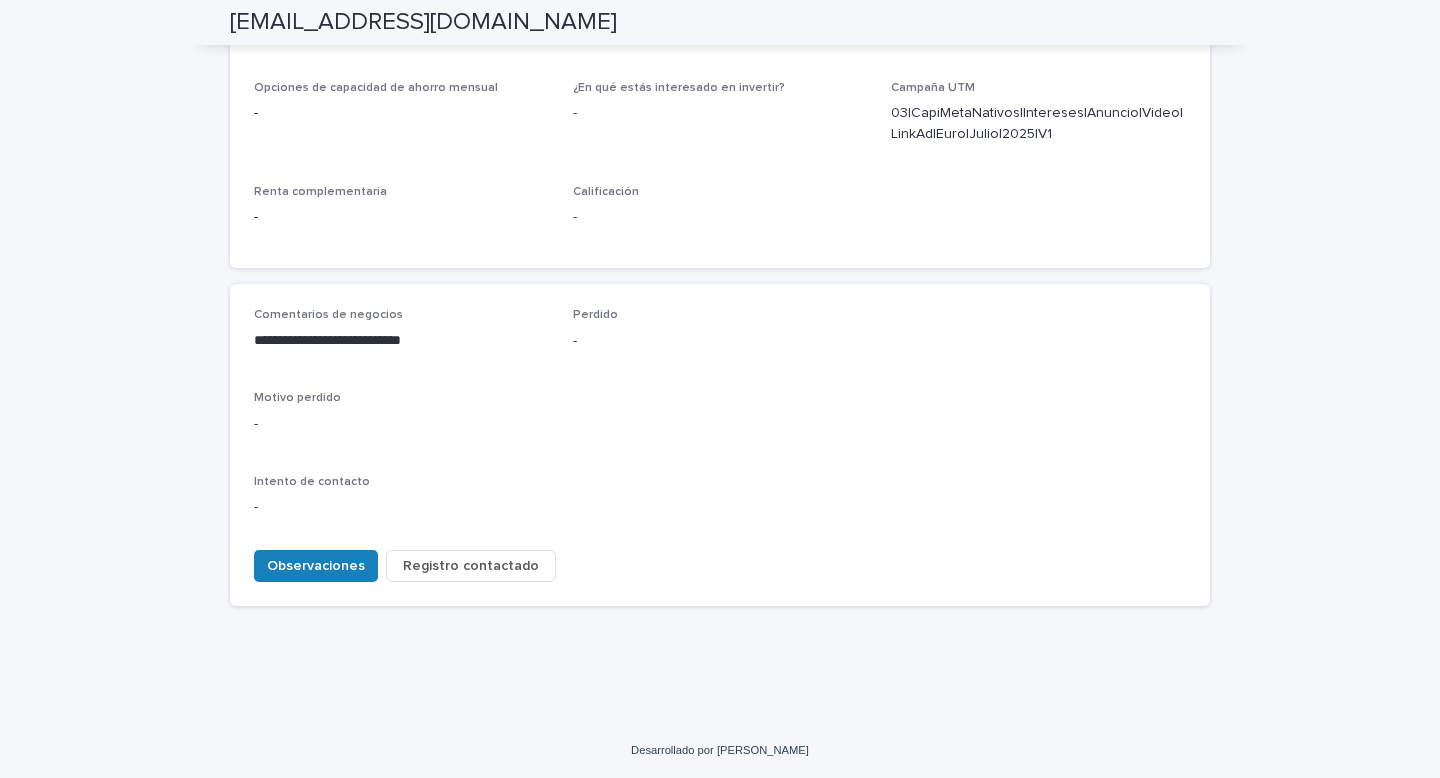 type 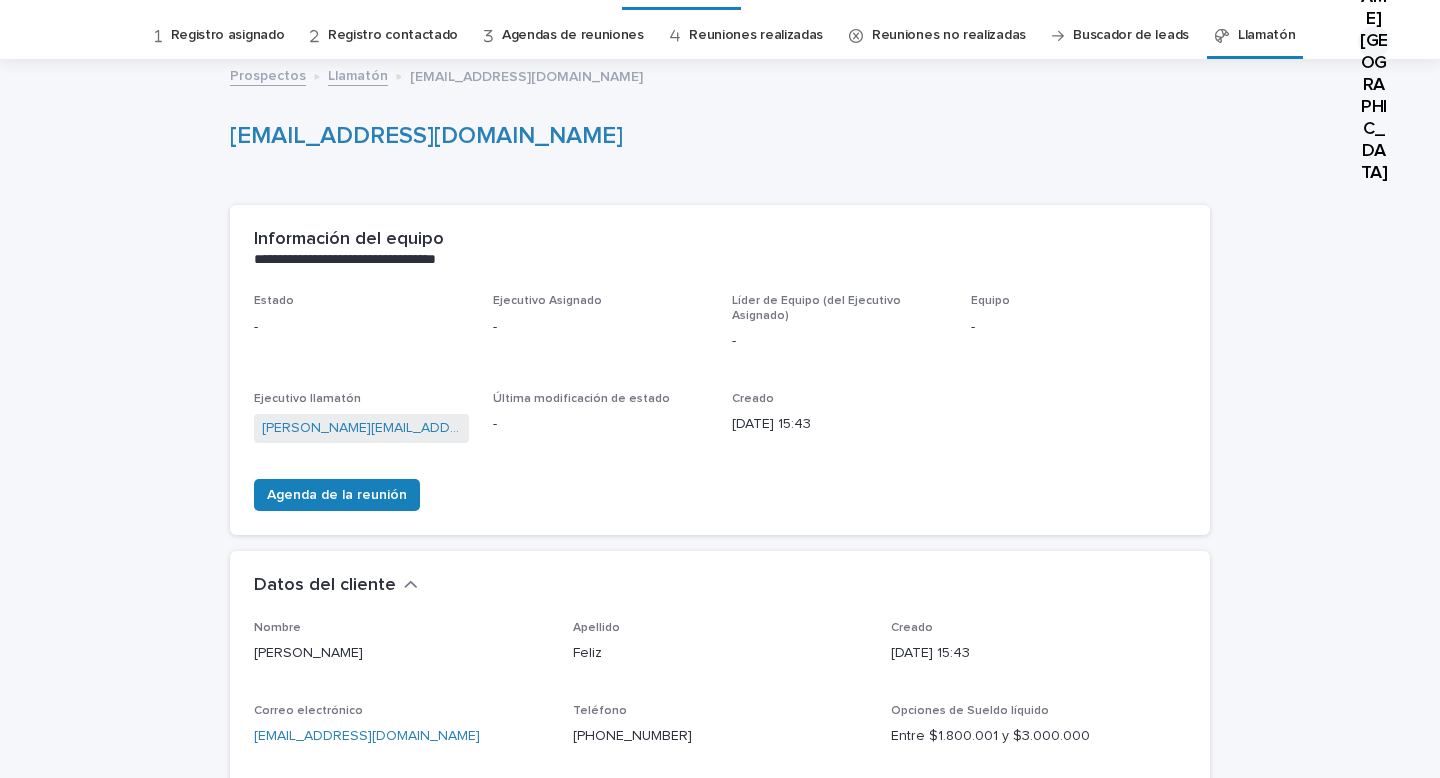 scroll, scrollTop: 0, scrollLeft: 0, axis: both 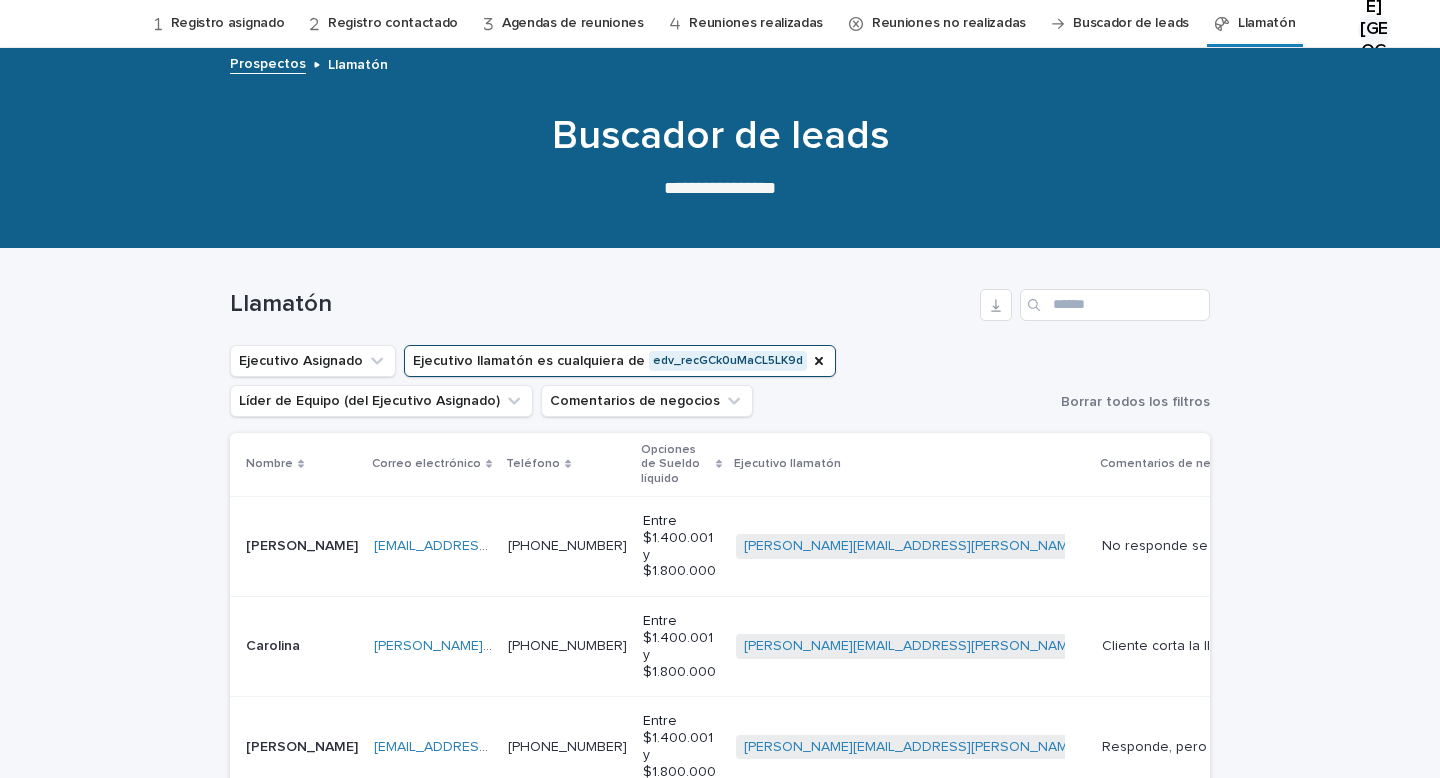 click on "Cargando... Ahorro… Cargando... Ahorro… Llamatón Ejecutivo Asignado Ejecutivo llamatón es cualquiera de edv_recGCk0uMaCL5LK9d Líder de Equipo (del Ejecutivo Asignado) Comentarios de negocios Borrar todos los filtros Nombre Correo electrónico Teléfono Opciones [PERSON_NAME] líquido Ejecutivo llamatón Comentarios de negocios [PERSON_NAME] [PERSON_NAME][EMAIL_ADDRESS][DOMAIN_NAME] [EMAIL_ADDRESS][DOMAIN_NAME]   [PHONE_NUMBER] [PHONE_NUMBER]   Entre $1.400.001 y $1.800.000 [PERSON_NAME][EMAIL_ADDRESS][PERSON_NAME][DOMAIN_NAME]   +  0 No responde se le envia WS
No responde se le envia WS
Agenda de la reunión Intento de contacto Carolina Carolina   [EMAIL_ADDRESS][DOMAIN_NAME] [PERSON_NAME][DOMAIN_NAME][EMAIL_ADDRESS][DOMAIN_NAME]   [PHONE_NUMBER] [PHONE_NUMBER]   Entre $1.400.001 y $1.800.000 [PERSON_NAME][EMAIL_ADDRESS][PERSON_NAME][DOMAIN_NAME]   +  0 Cliente corta la llamada se le envía WS
Cliente corta la llamada se le envía WS
Agenda de la reunión Intento de contacto [PERSON_NAME]   [EMAIL_ADDRESS][DOMAIN_NAME] [EMAIL_ADDRESS][DOMAIN_NAME]   [PHONE_NUMBER] [PHONE_NUMBER]     +  0   [PERSON_NAME]" at bounding box center [720, 908] 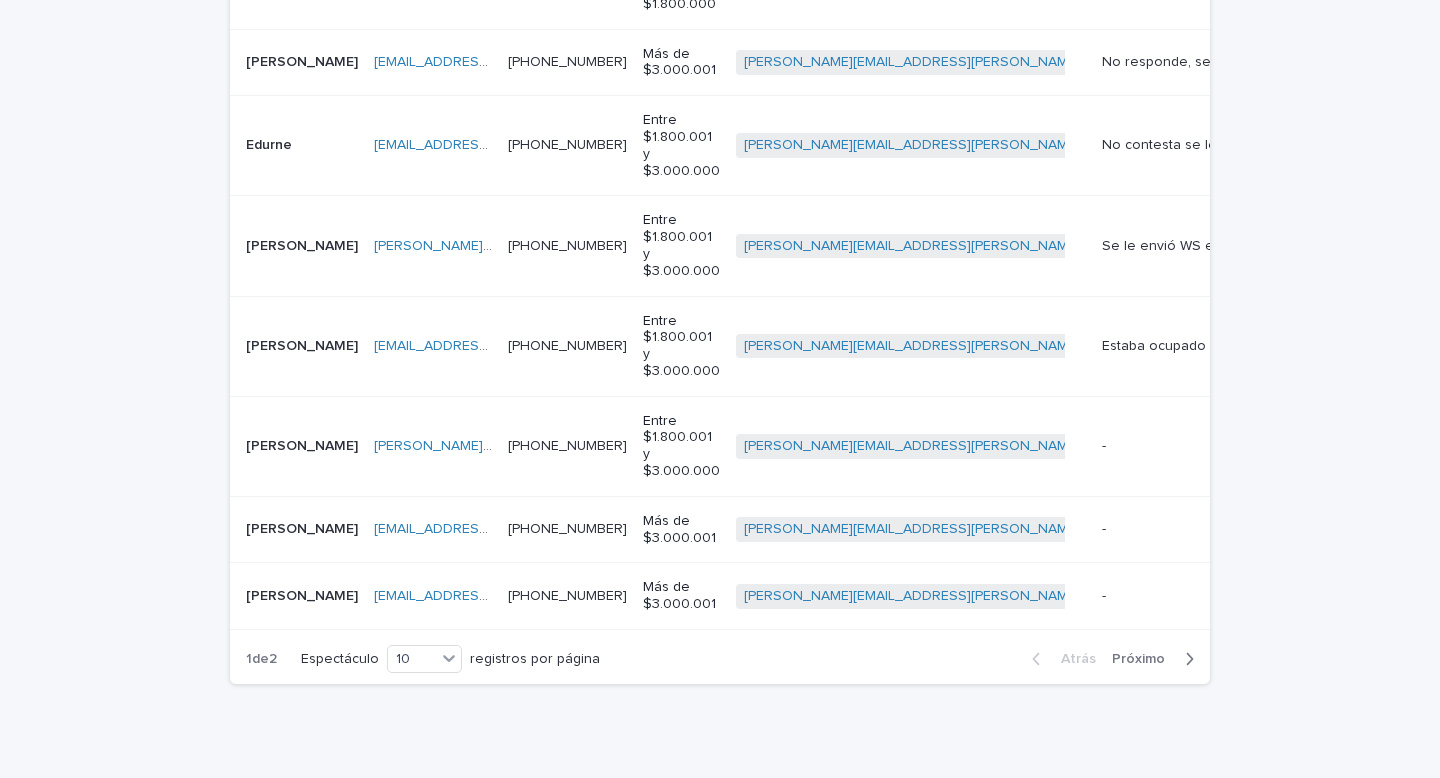 scroll, scrollTop: 864, scrollLeft: 0, axis: vertical 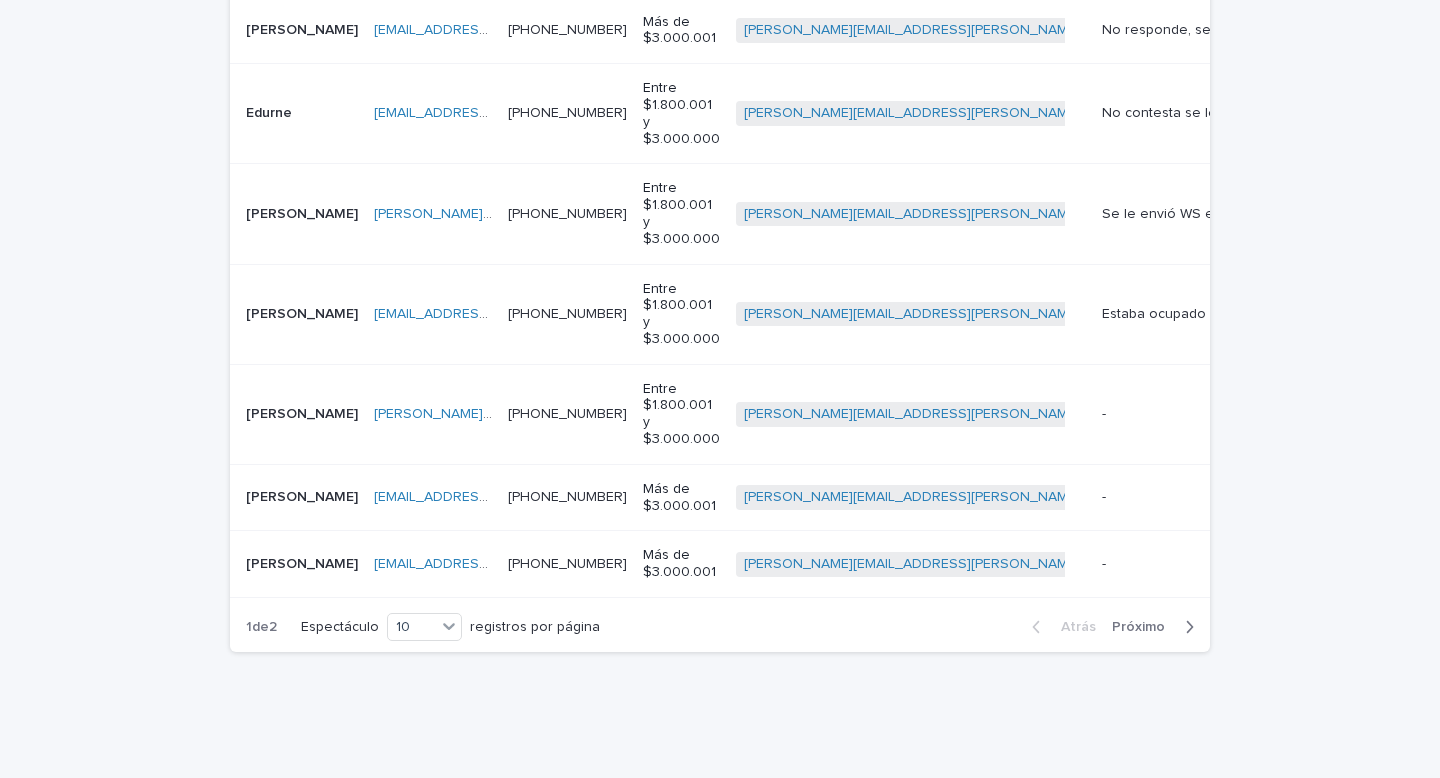 click on "[PERSON_NAME]" at bounding box center (302, 414) 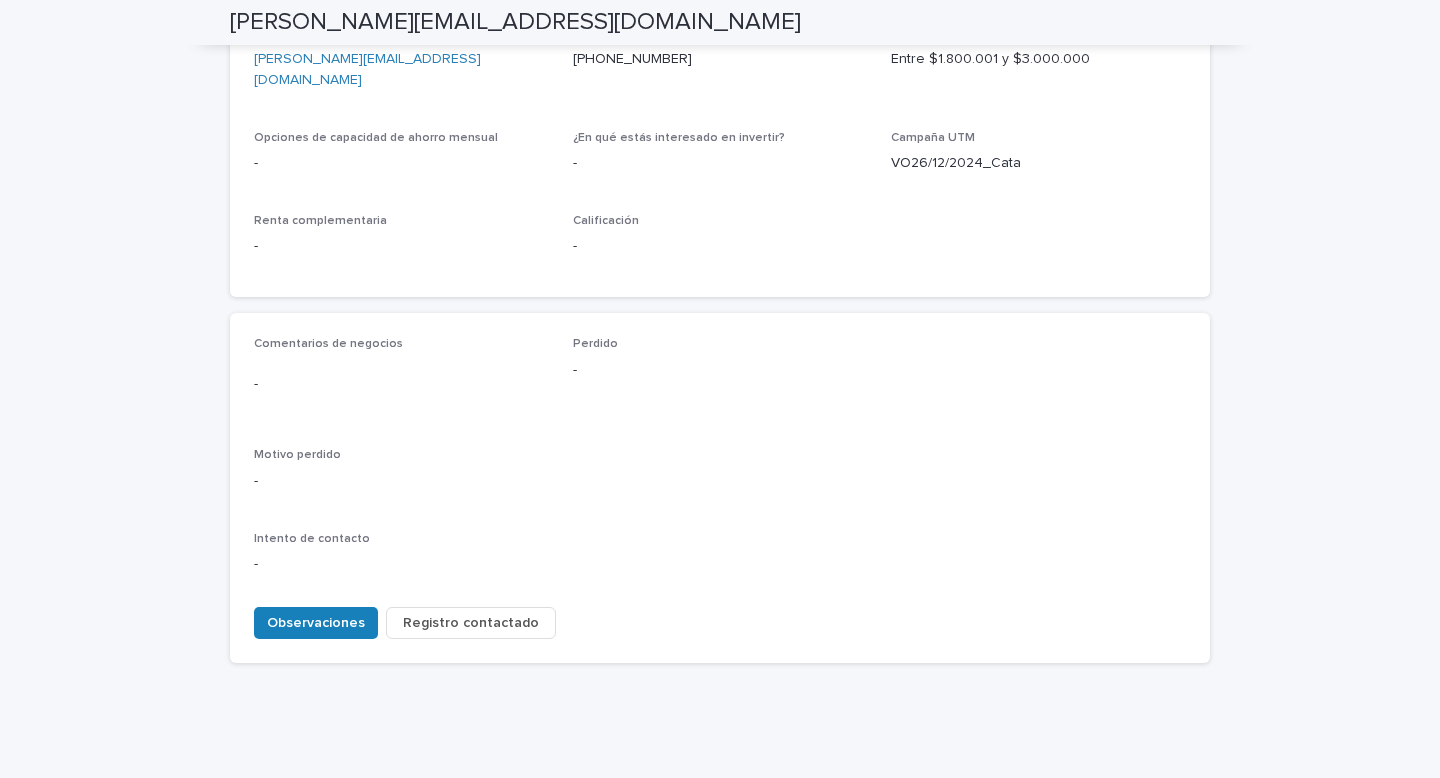 scroll, scrollTop: 766, scrollLeft: 0, axis: vertical 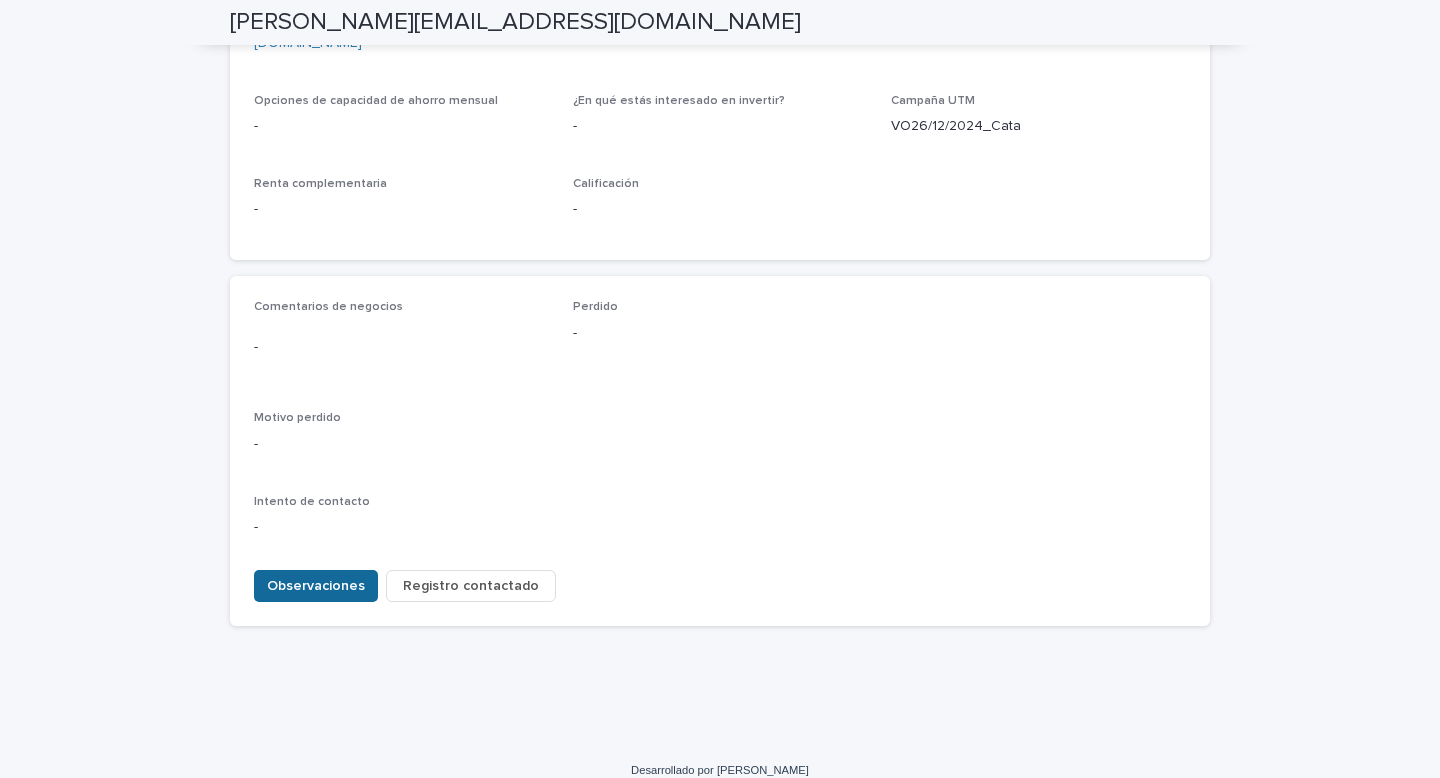 click on "Observaciones" at bounding box center (316, 586) 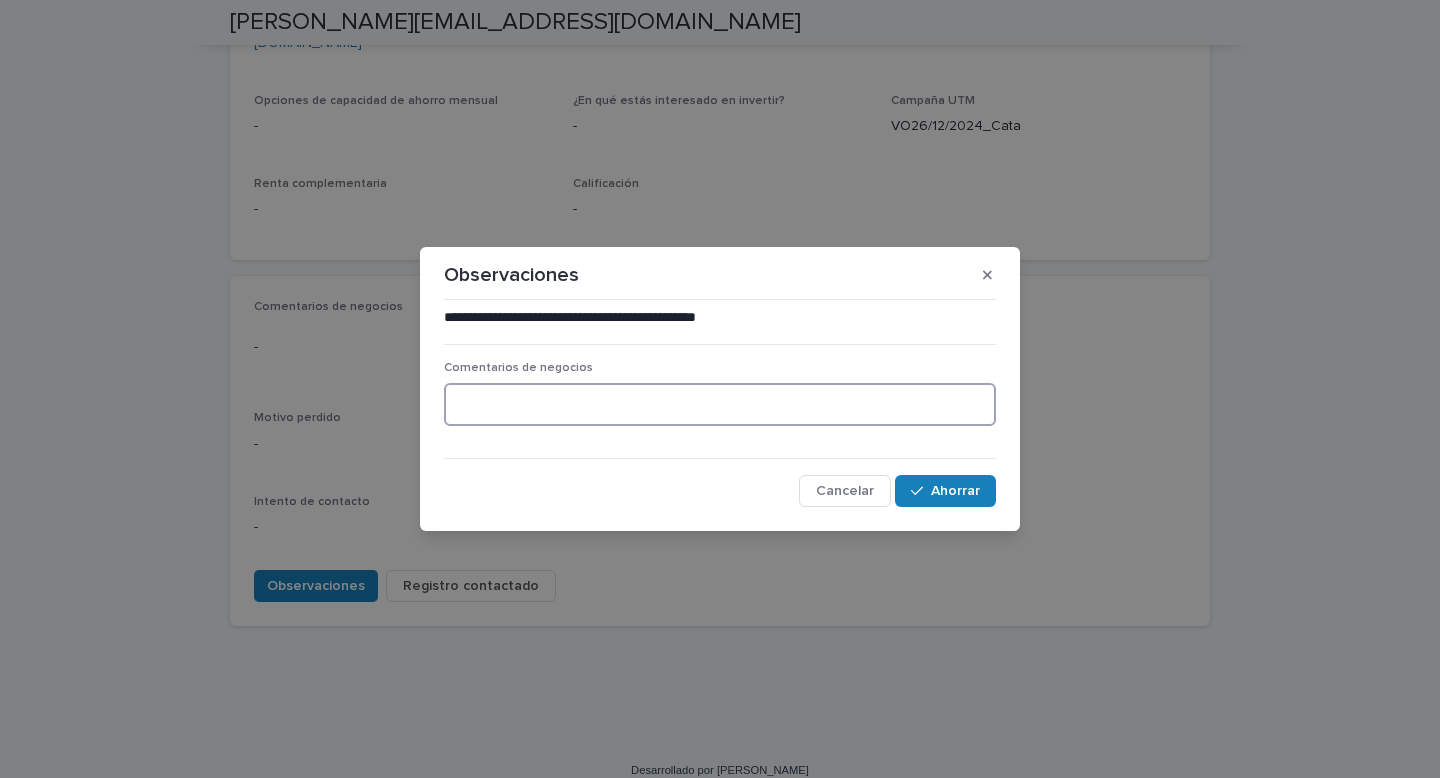 click at bounding box center [720, 404] 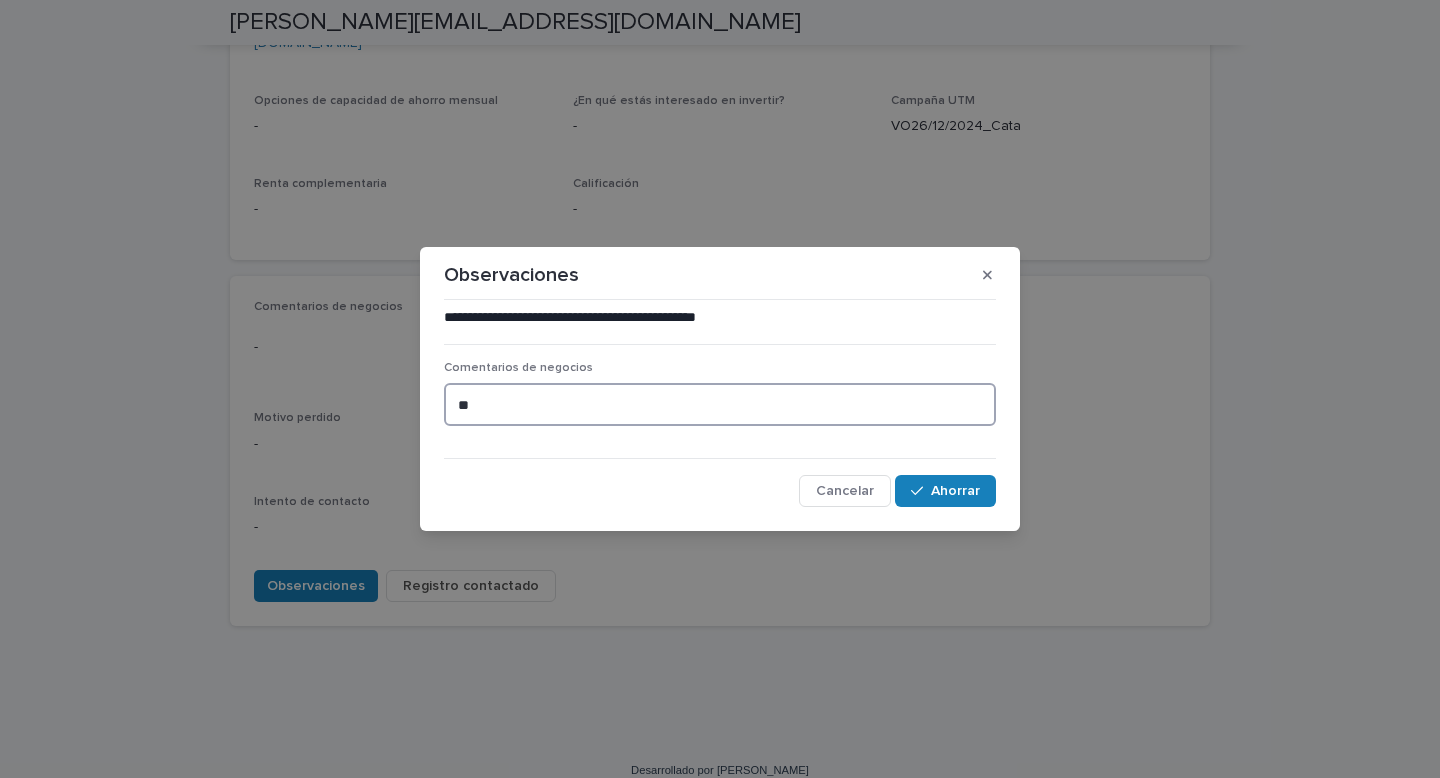 type on "*" 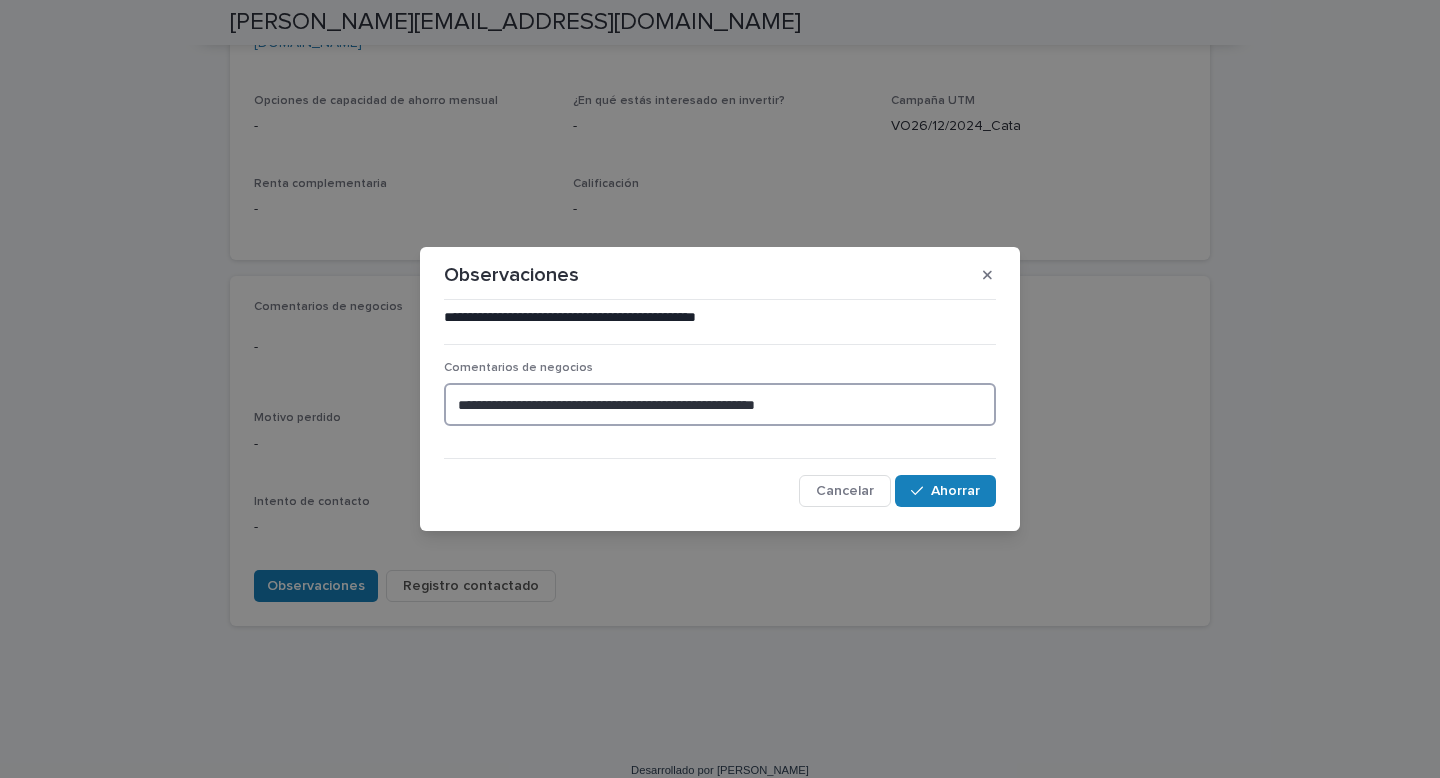 click on "**********" at bounding box center (720, 404) 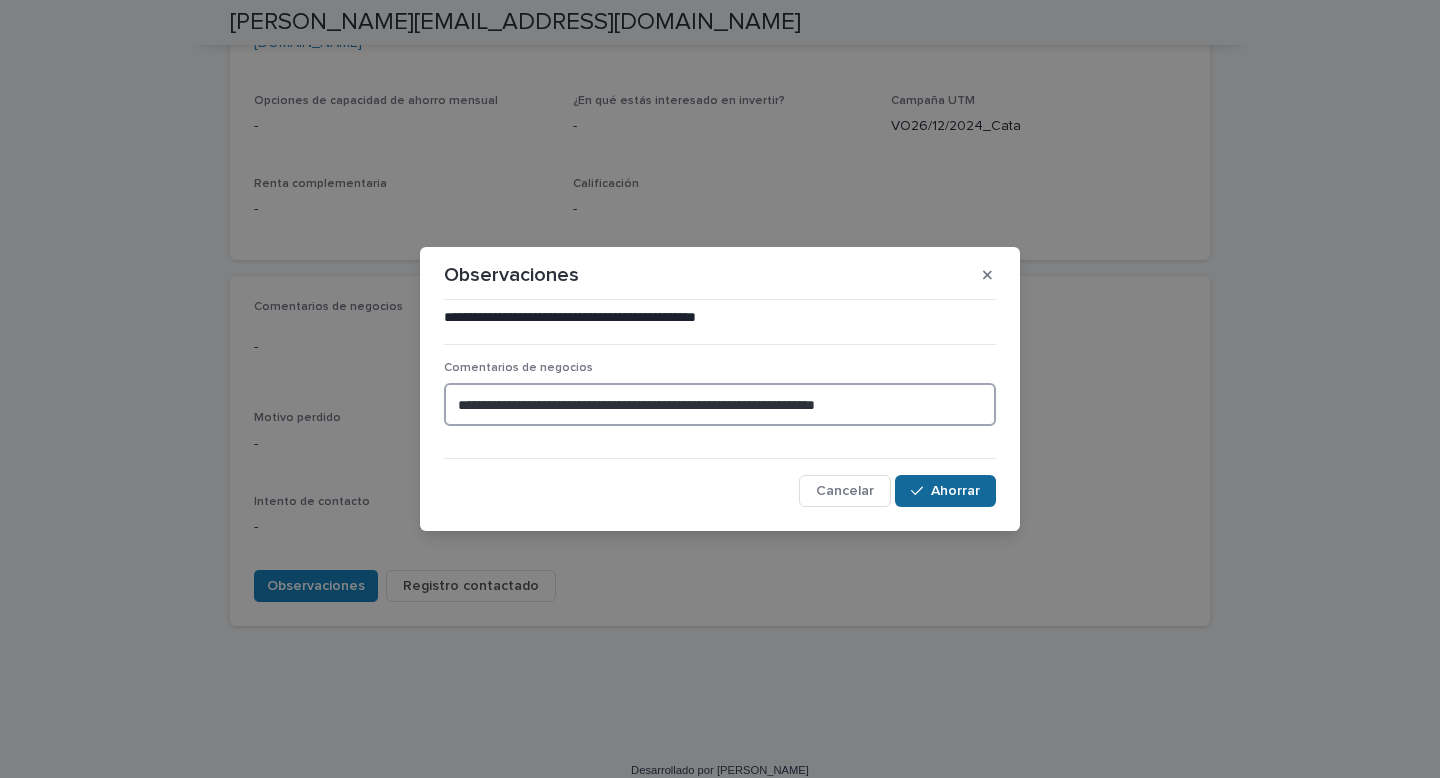 type on "**********" 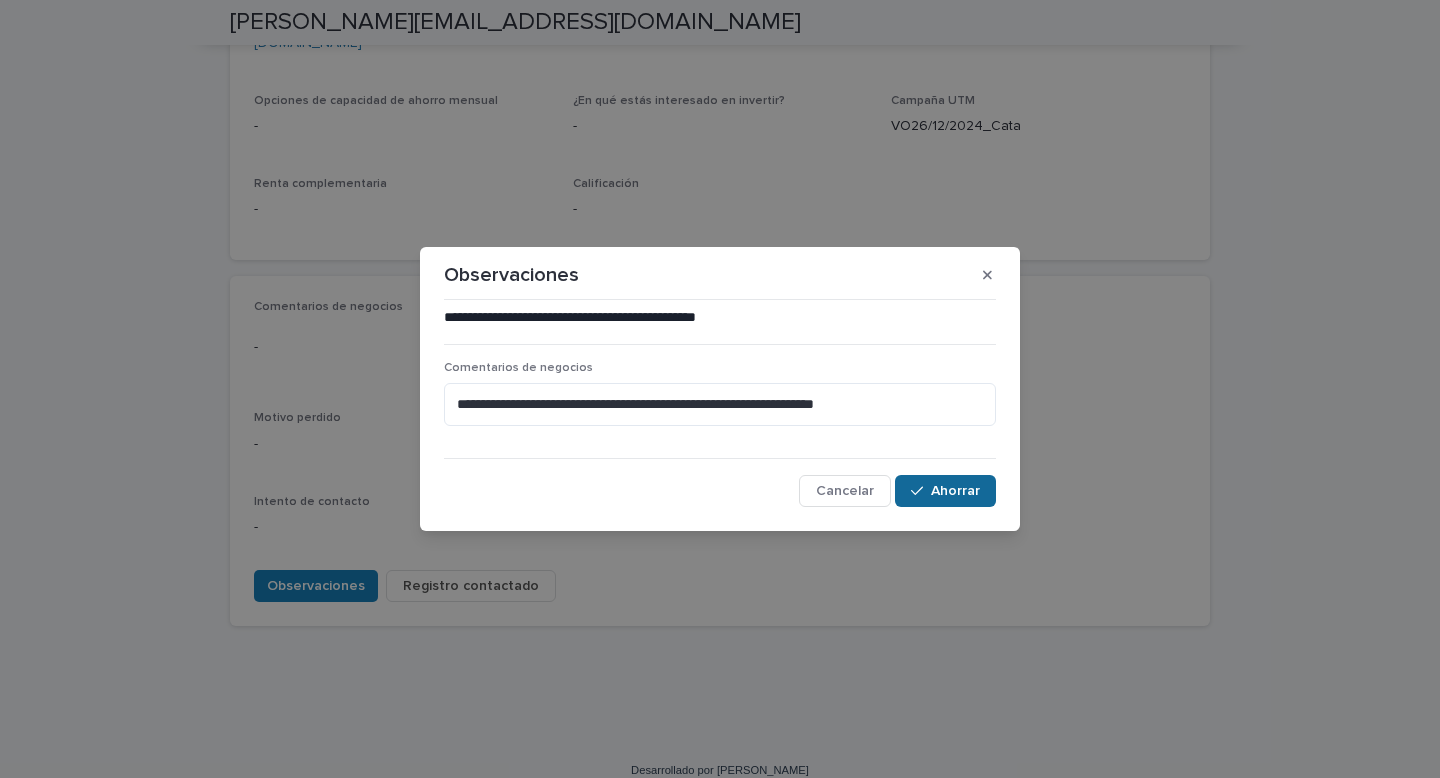 click on "Ahorrar" at bounding box center (945, 491) 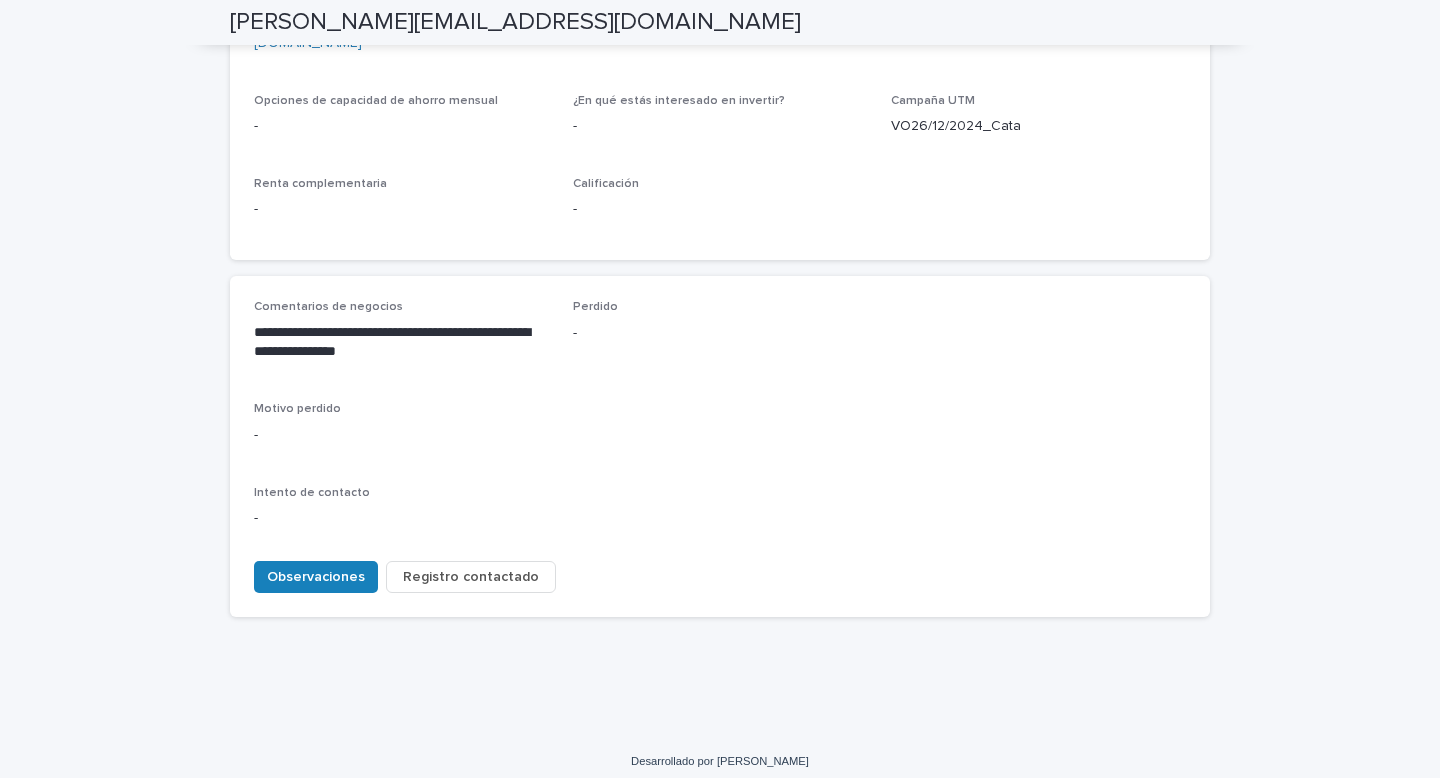 scroll, scrollTop: 747, scrollLeft: 0, axis: vertical 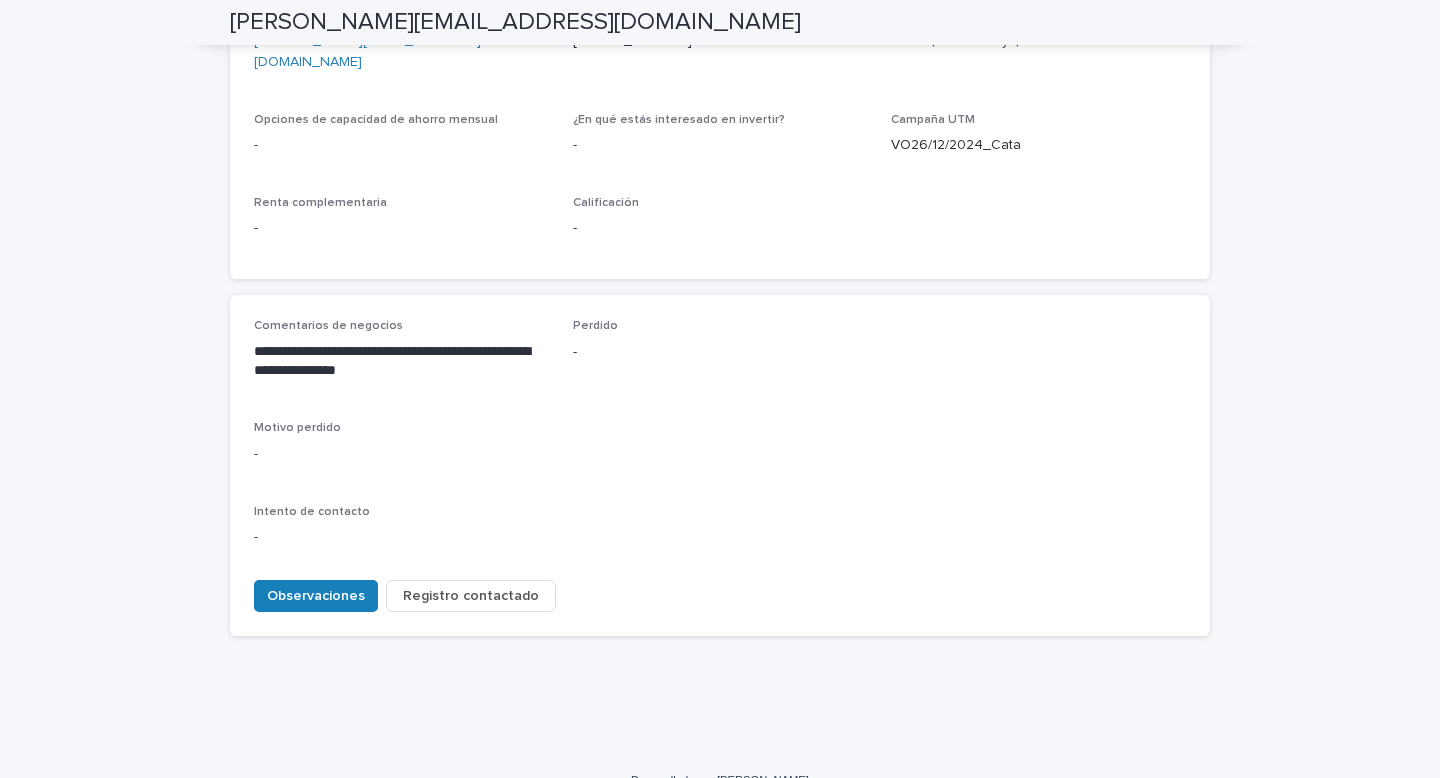 click on "**********" at bounding box center (720, 59) 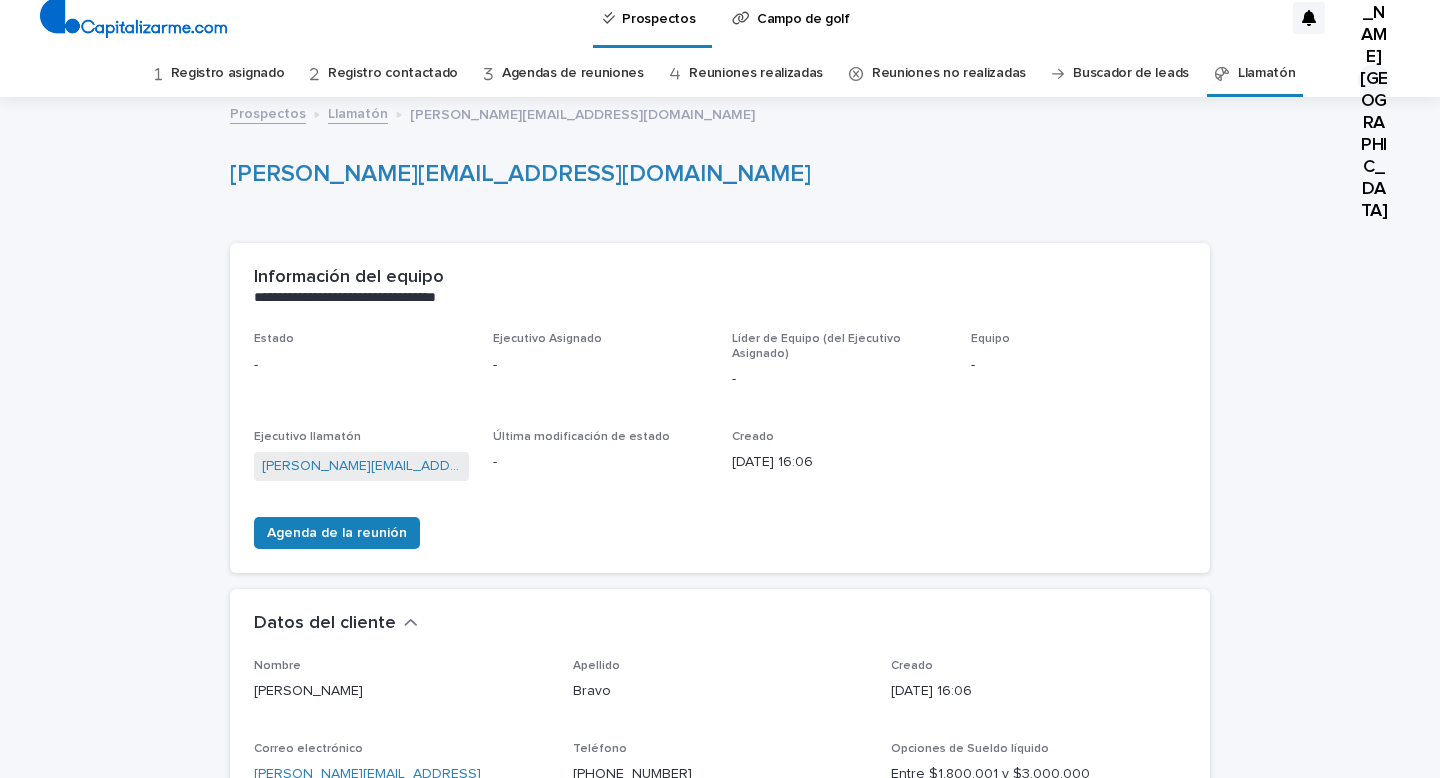scroll, scrollTop: 0, scrollLeft: 0, axis: both 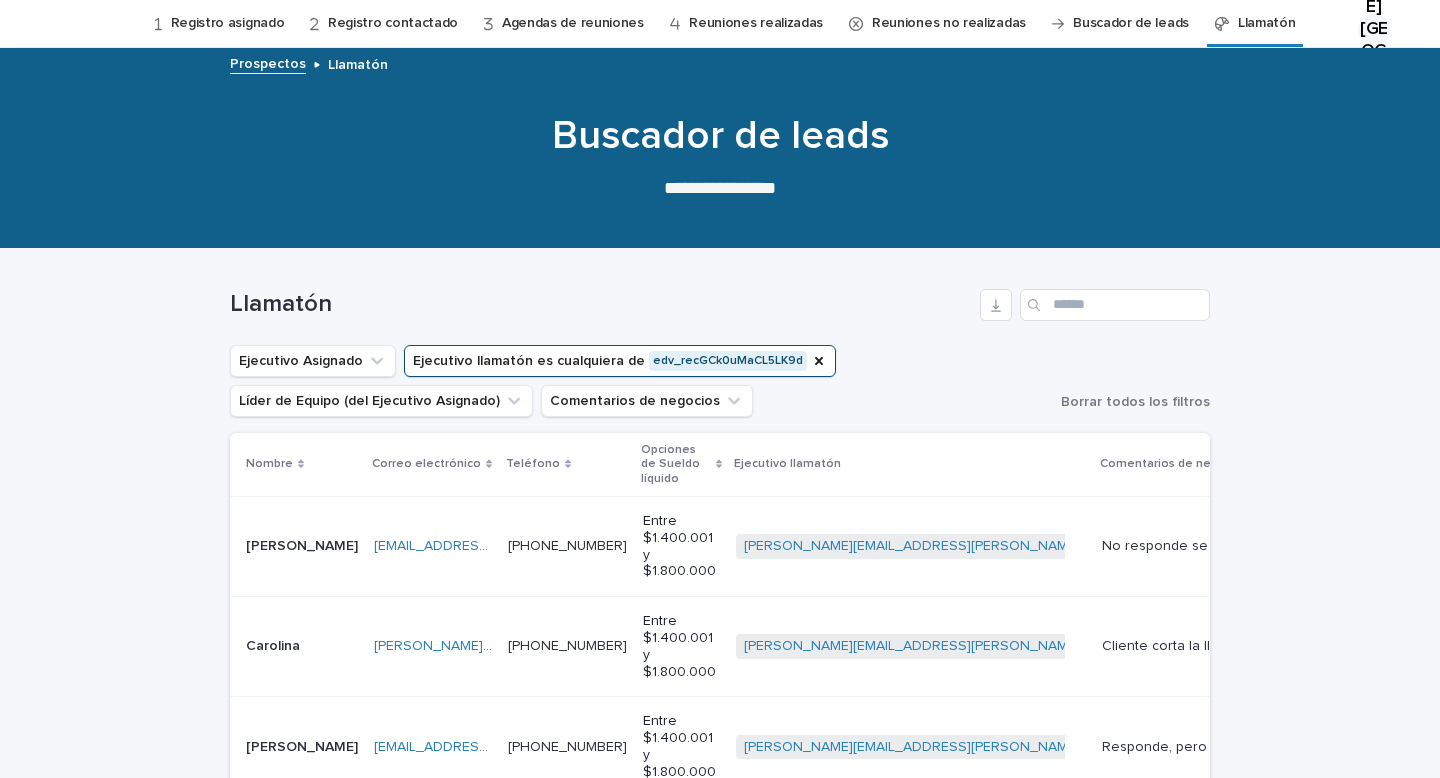click on "Cargando... Ahorro… Cargando... Ahorro… Llamatón Ejecutivo Asignado Ejecutivo llamatón es cualquiera de edv_recGCk0uMaCL5LK9d Líder de Equipo (del Ejecutivo Asignado) Comentarios de negocios Borrar todos los filtros Nombre Correo electrónico Teléfono Opciones [PERSON_NAME] líquido Ejecutivo llamatón Comentarios de negocios [PERSON_NAME] [PERSON_NAME][EMAIL_ADDRESS][DOMAIN_NAME] [EMAIL_ADDRESS][DOMAIN_NAME]   [PHONE_NUMBER] [PHONE_NUMBER]   Entre $1.400.001 y $1.800.000 [PERSON_NAME][EMAIL_ADDRESS][PERSON_NAME][DOMAIN_NAME]   +  0 No responde se le envia WS
No responde se le envia WS
Agenda de la reunión Intento de contacto Carolina Carolina   [EMAIL_ADDRESS][DOMAIN_NAME] [PERSON_NAME][DOMAIN_NAME][EMAIL_ADDRESS][DOMAIN_NAME]   [PHONE_NUMBER] [PHONE_NUMBER]   Entre $1.400.001 y $1.800.000 [PERSON_NAME][EMAIL_ADDRESS][PERSON_NAME][DOMAIN_NAME]   +  0 Cliente corta la llamada se le envía WS
Cliente corta la llamada se le envía WS
Agenda de la reunión Intento de contacto [PERSON_NAME]   [EMAIL_ADDRESS][DOMAIN_NAME] [EMAIL_ADDRESS][DOMAIN_NAME]   [PHONE_NUMBER] [PHONE_NUMBER]     +  0   [PERSON_NAME]" at bounding box center [720, 908] 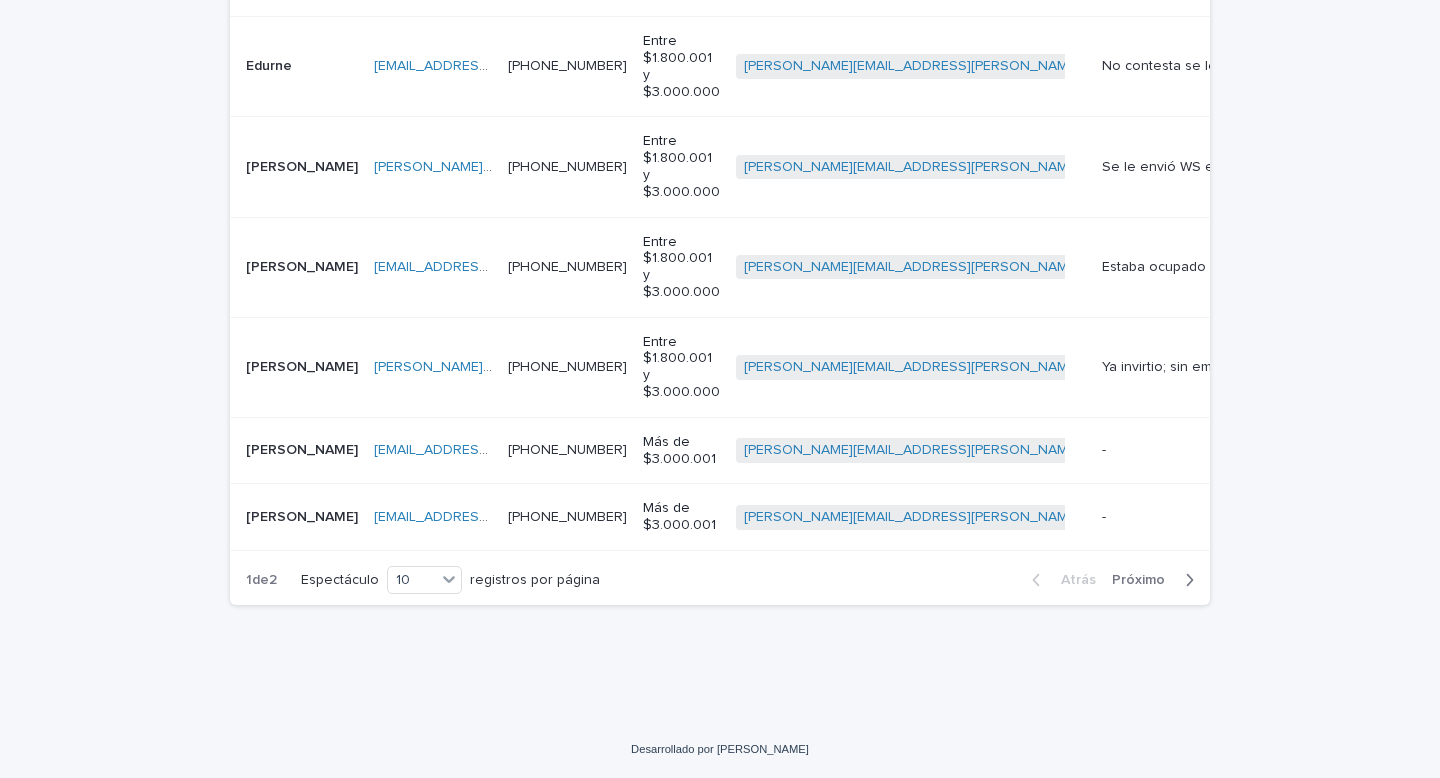 scroll, scrollTop: 929, scrollLeft: 0, axis: vertical 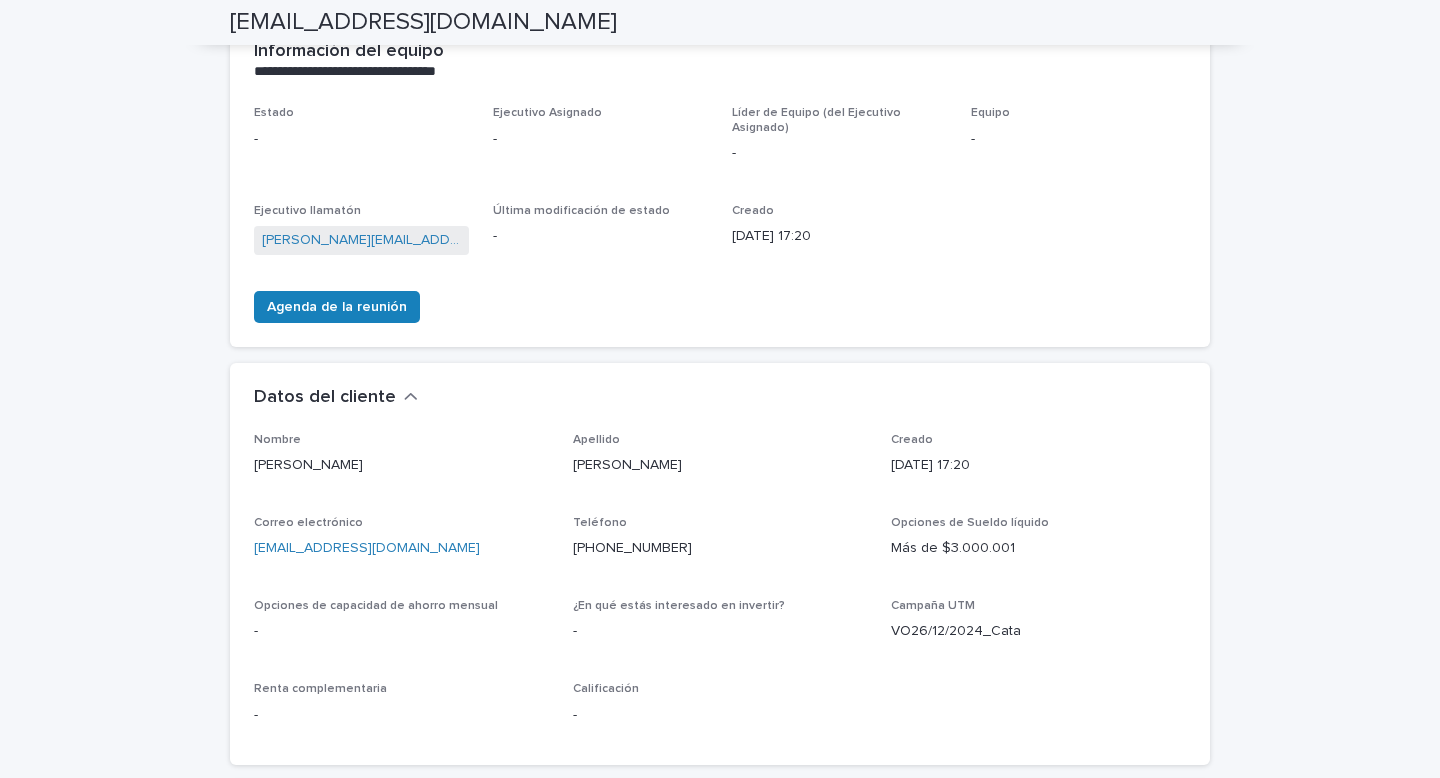 click on "Opciones de Sueldo líquido" at bounding box center [1038, 523] 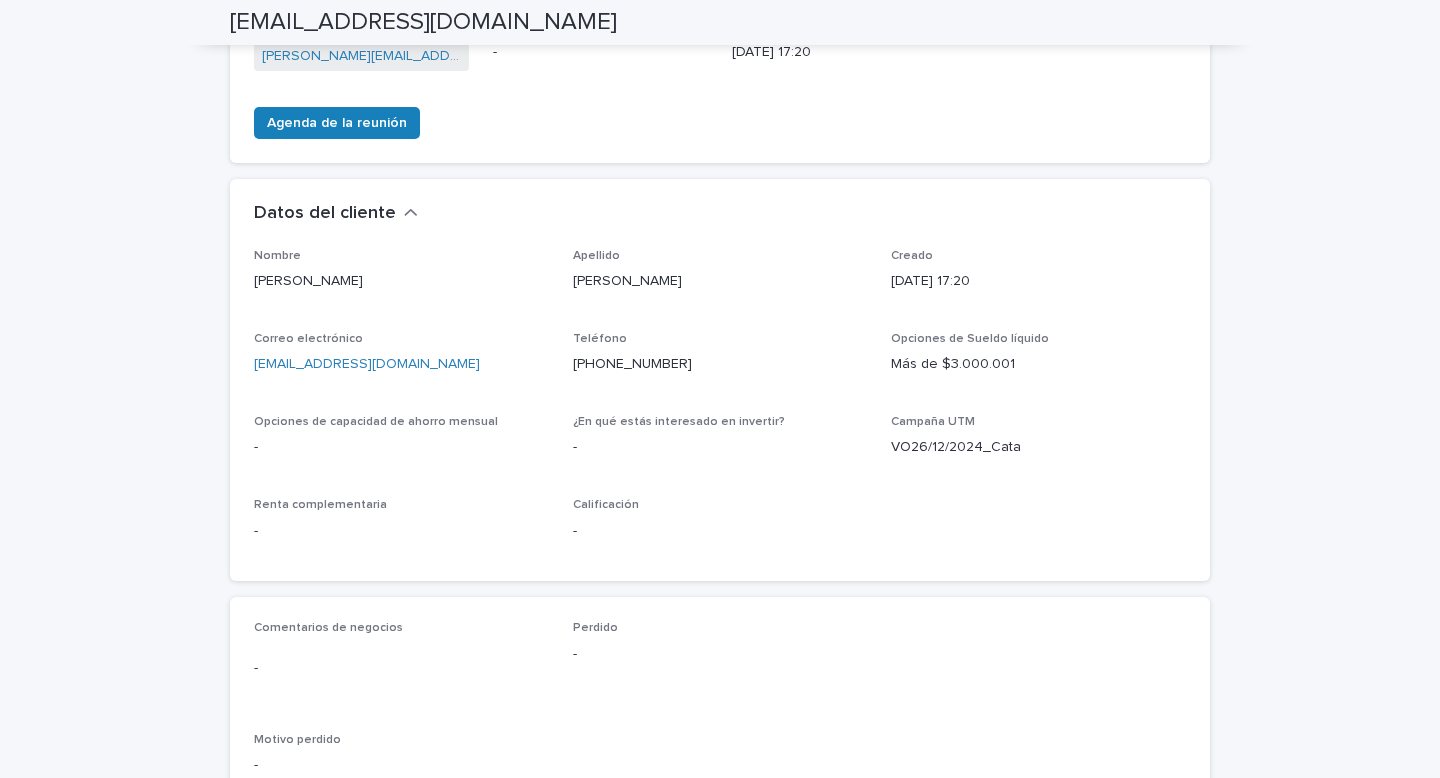 scroll, scrollTop: 400, scrollLeft: 0, axis: vertical 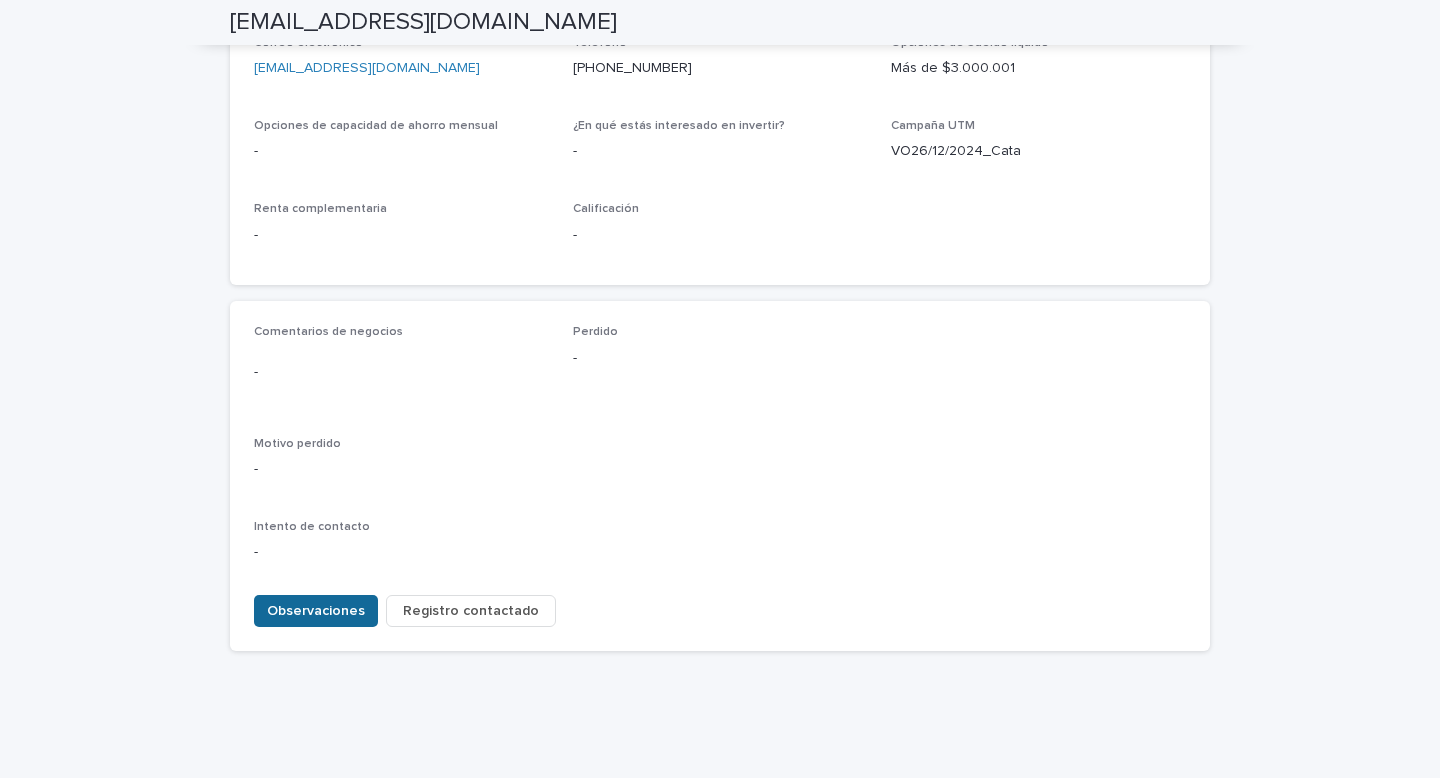 click on "Observaciones" at bounding box center (316, 611) 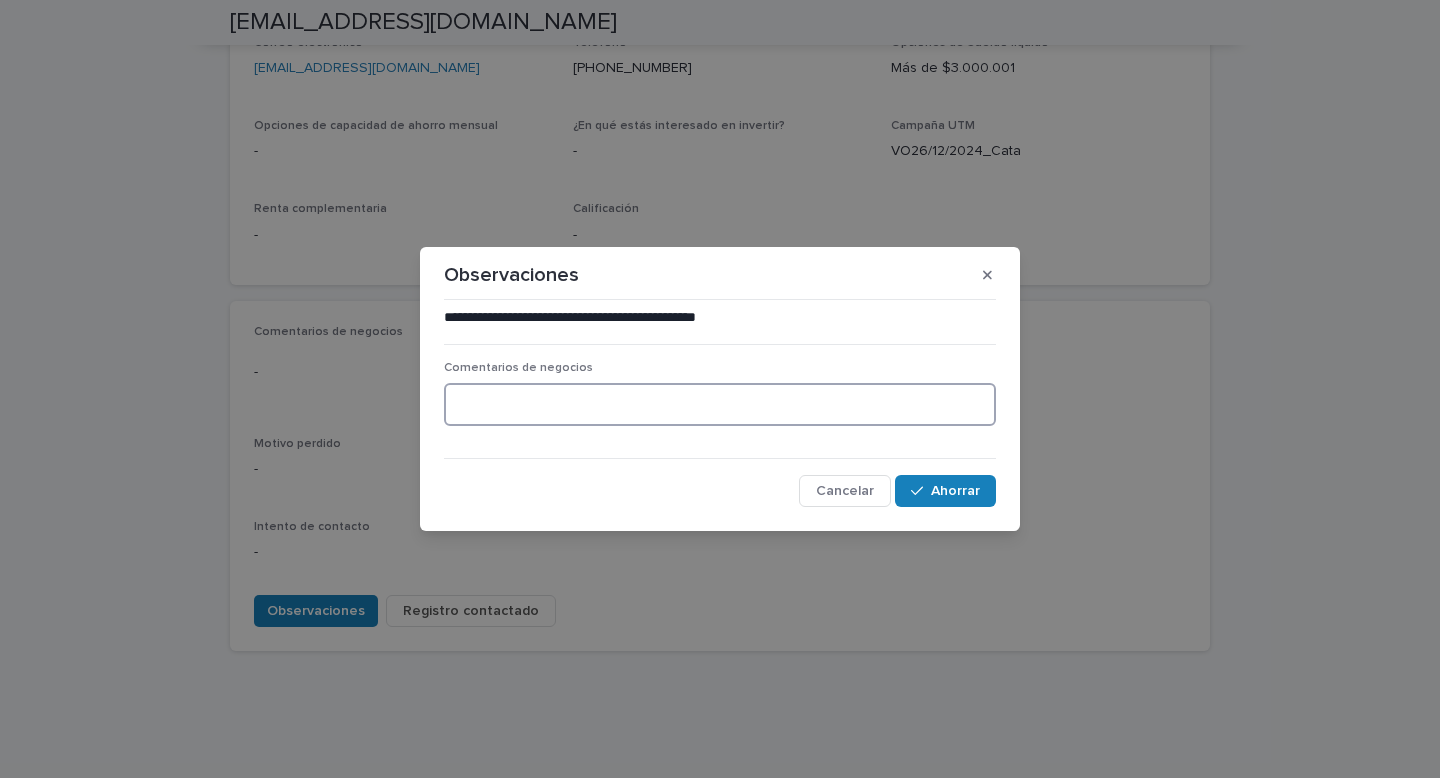 click at bounding box center [720, 404] 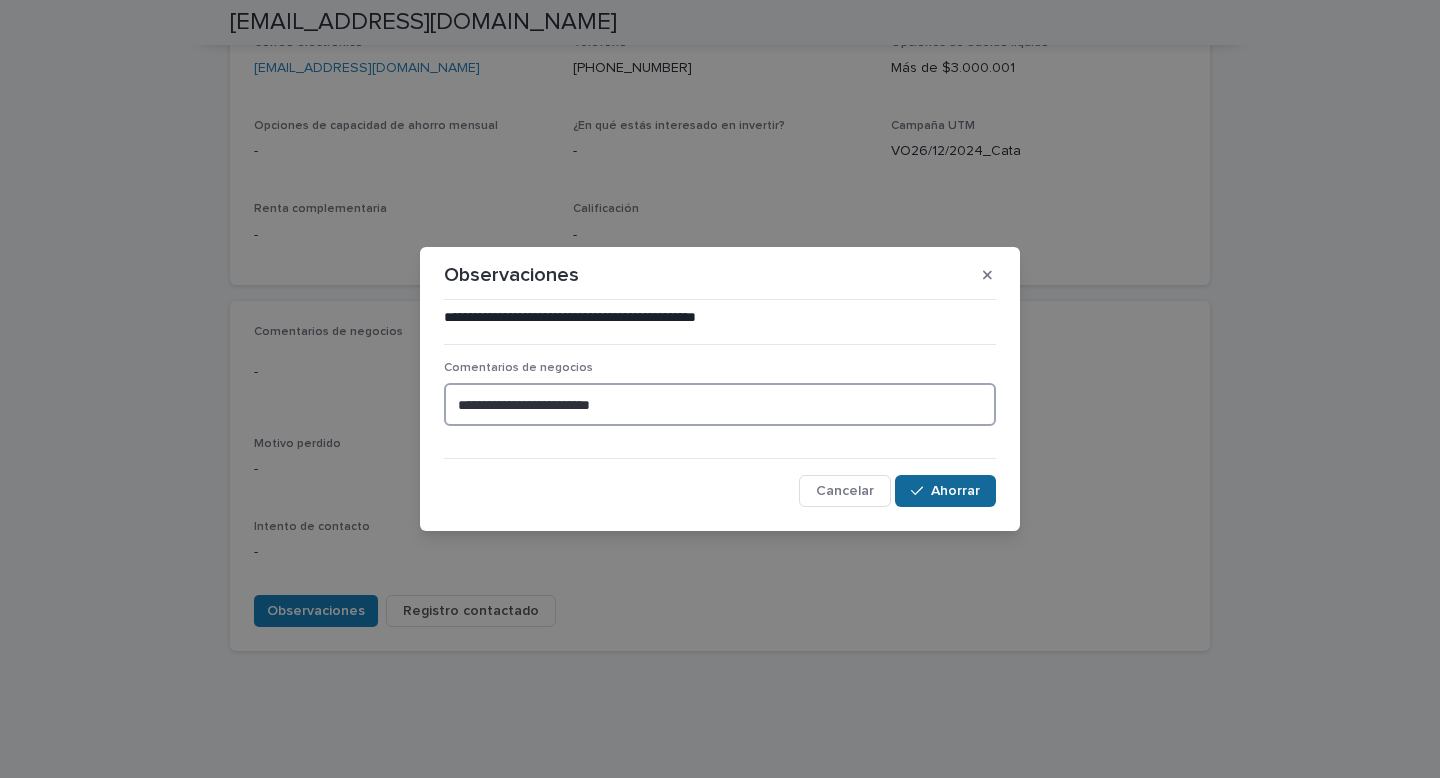 type on "**********" 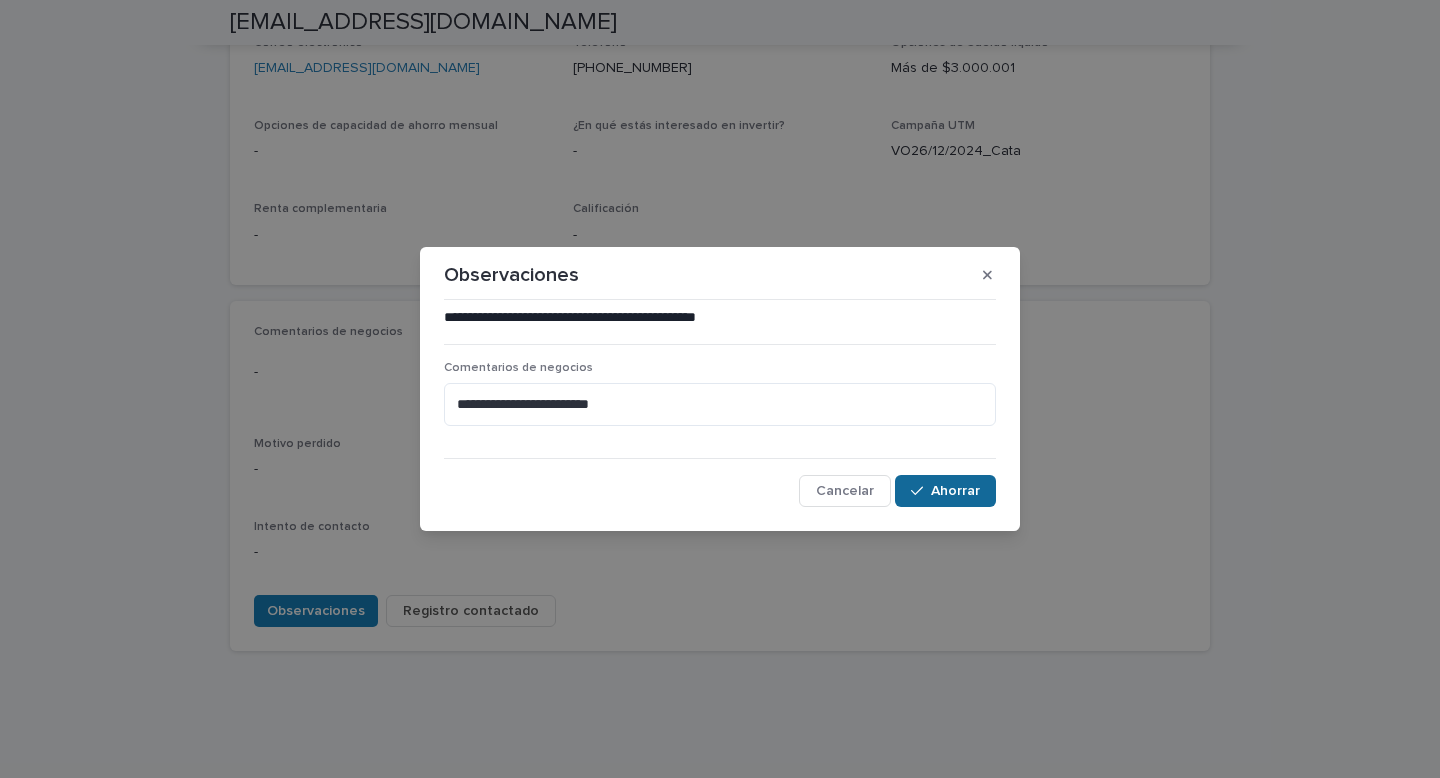 click on "Ahorrar" at bounding box center (955, 491) 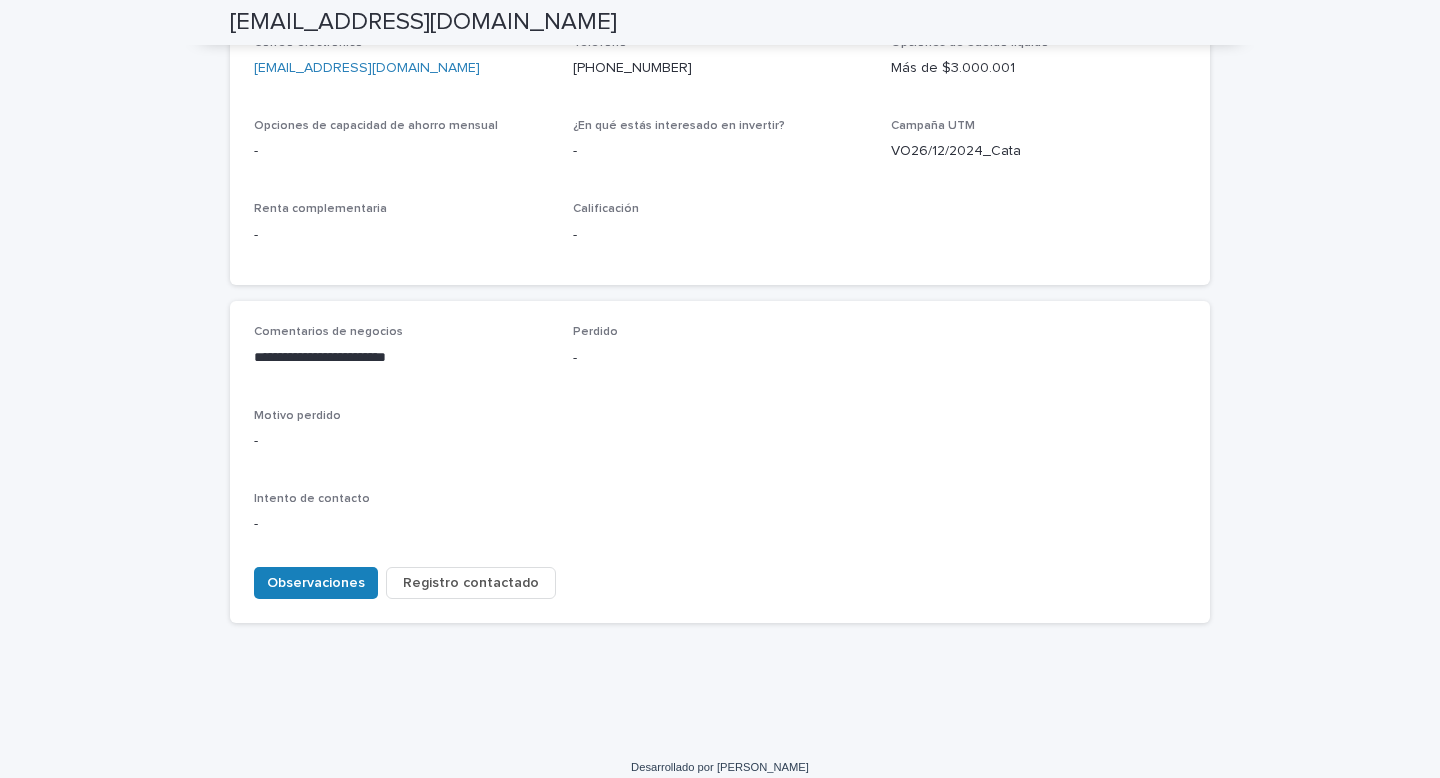 scroll, scrollTop: 706, scrollLeft: 0, axis: vertical 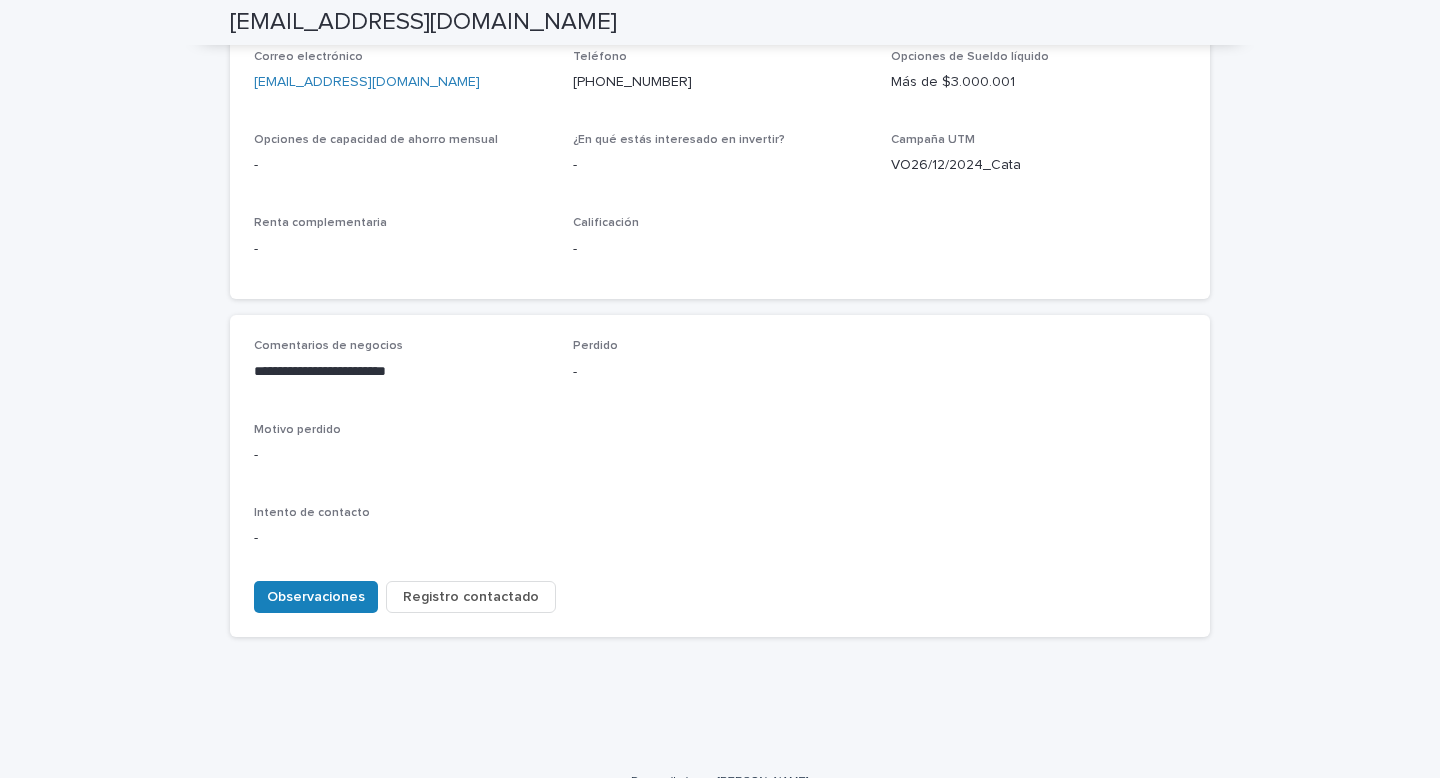 type 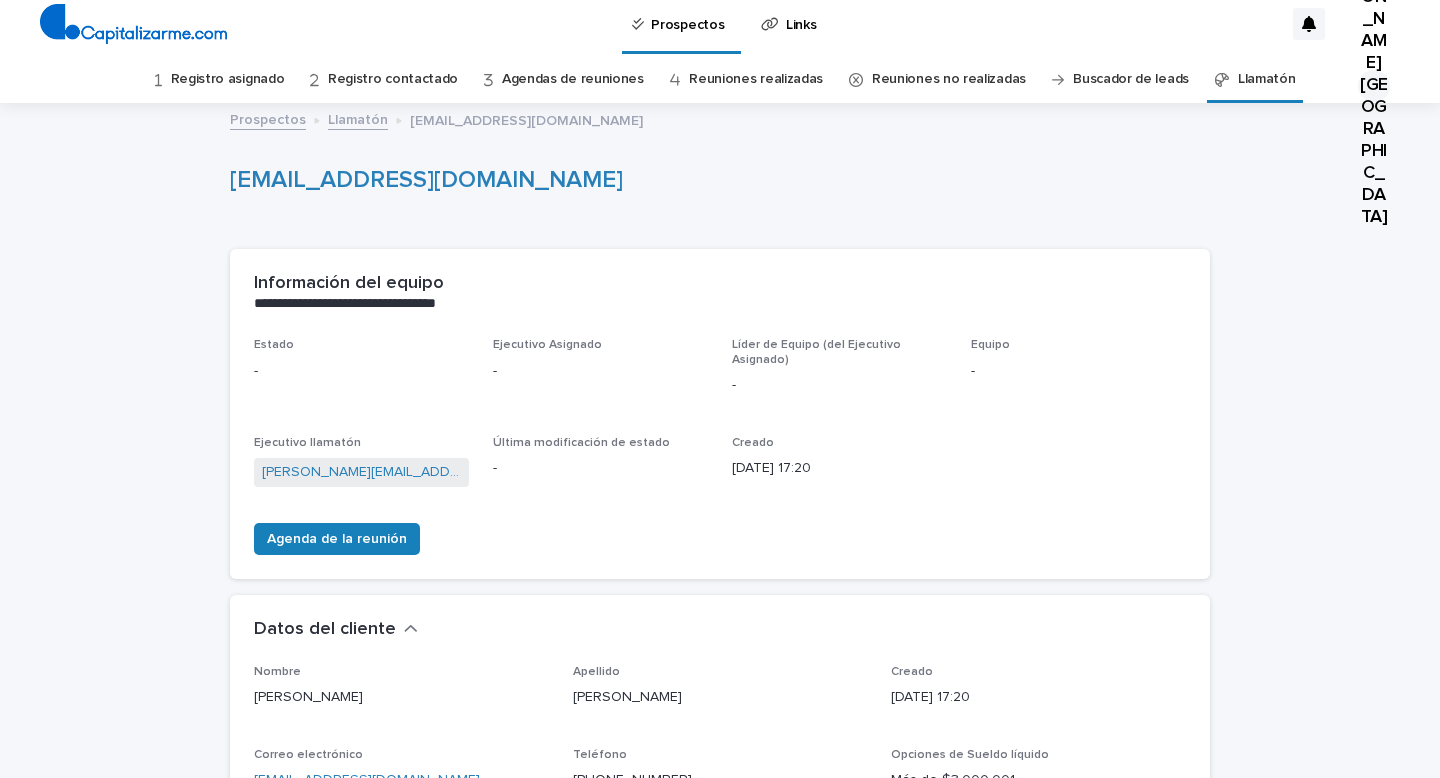 scroll, scrollTop: 0, scrollLeft: 0, axis: both 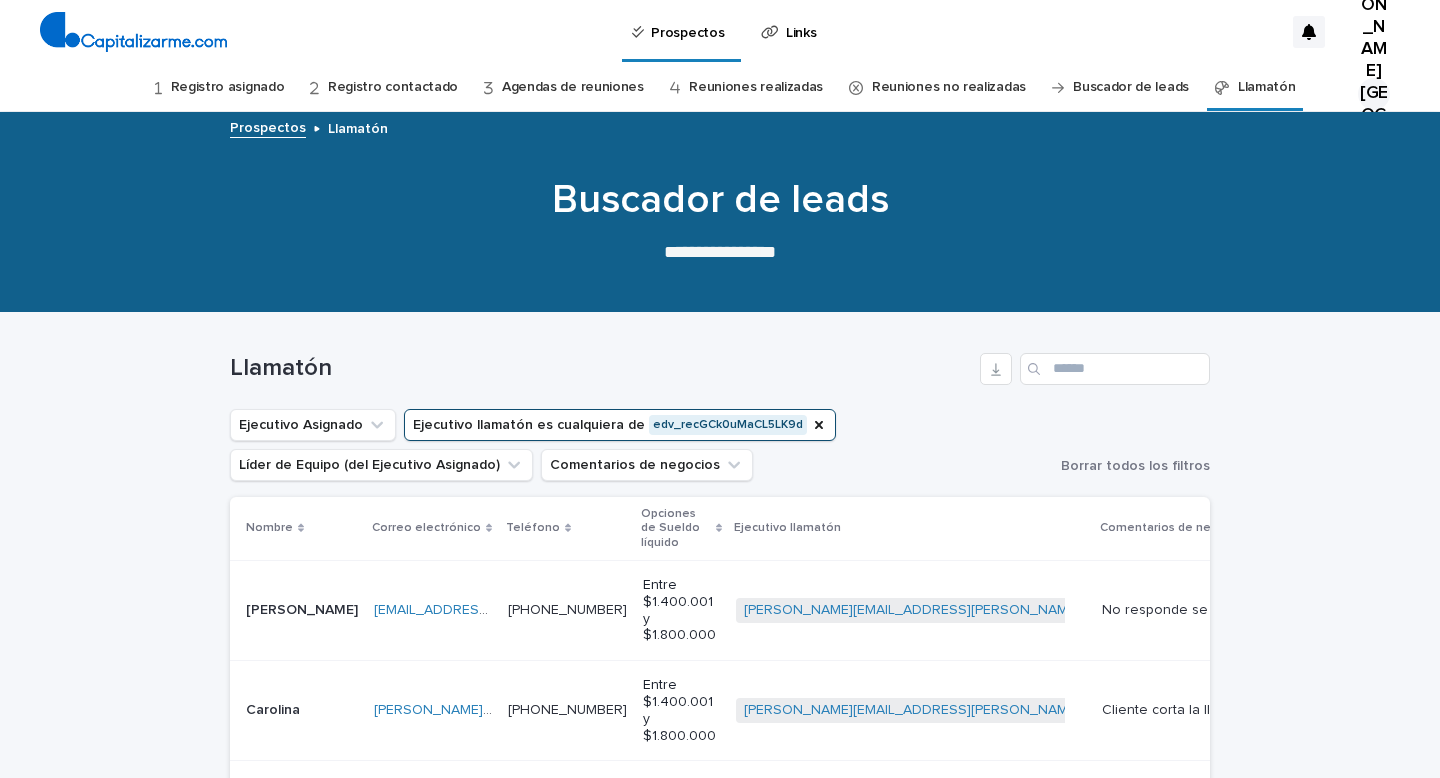 click on "Cargando... Ahorro… Cargando... Ahorro… Llamatón Ejecutivo Asignado Ejecutivo llamatón es cualquiera de edv_recGCk0uMaCL5LK9d Líder de Equipo (del Ejecutivo Asignado) Comentarios de negocios Borrar todos los filtros Nombre Correo electrónico Teléfono Opciones [PERSON_NAME] líquido Ejecutivo llamatón Comentarios de negocios [PERSON_NAME] [PERSON_NAME][EMAIL_ADDRESS][DOMAIN_NAME] [EMAIL_ADDRESS][DOMAIN_NAME]   [PHONE_NUMBER] [PHONE_NUMBER]   Entre $1.400.001 y $1.800.000 [PERSON_NAME][EMAIL_ADDRESS][PERSON_NAME][DOMAIN_NAME]   +  0 No responde se le envia WS
No responde se le envia WS
Agenda de la reunión Intento de contacto Carolina Carolina   [EMAIL_ADDRESS][DOMAIN_NAME] [PERSON_NAME][DOMAIN_NAME][EMAIL_ADDRESS][DOMAIN_NAME]   [PHONE_NUMBER] [PHONE_NUMBER]   Entre $1.400.001 y $1.800.000 [PERSON_NAME][EMAIL_ADDRESS][PERSON_NAME][DOMAIN_NAME]   +  0 Cliente corta la llamada se le envía WS
Cliente corta la llamada se le envía WS
Agenda de la reunión Intento de contacto [PERSON_NAME]   [EMAIL_ADDRESS][DOMAIN_NAME] [EMAIL_ADDRESS][DOMAIN_NAME]   [PHONE_NUMBER] [PHONE_NUMBER]     +  0   [PERSON_NAME]" at bounding box center [720, 972] 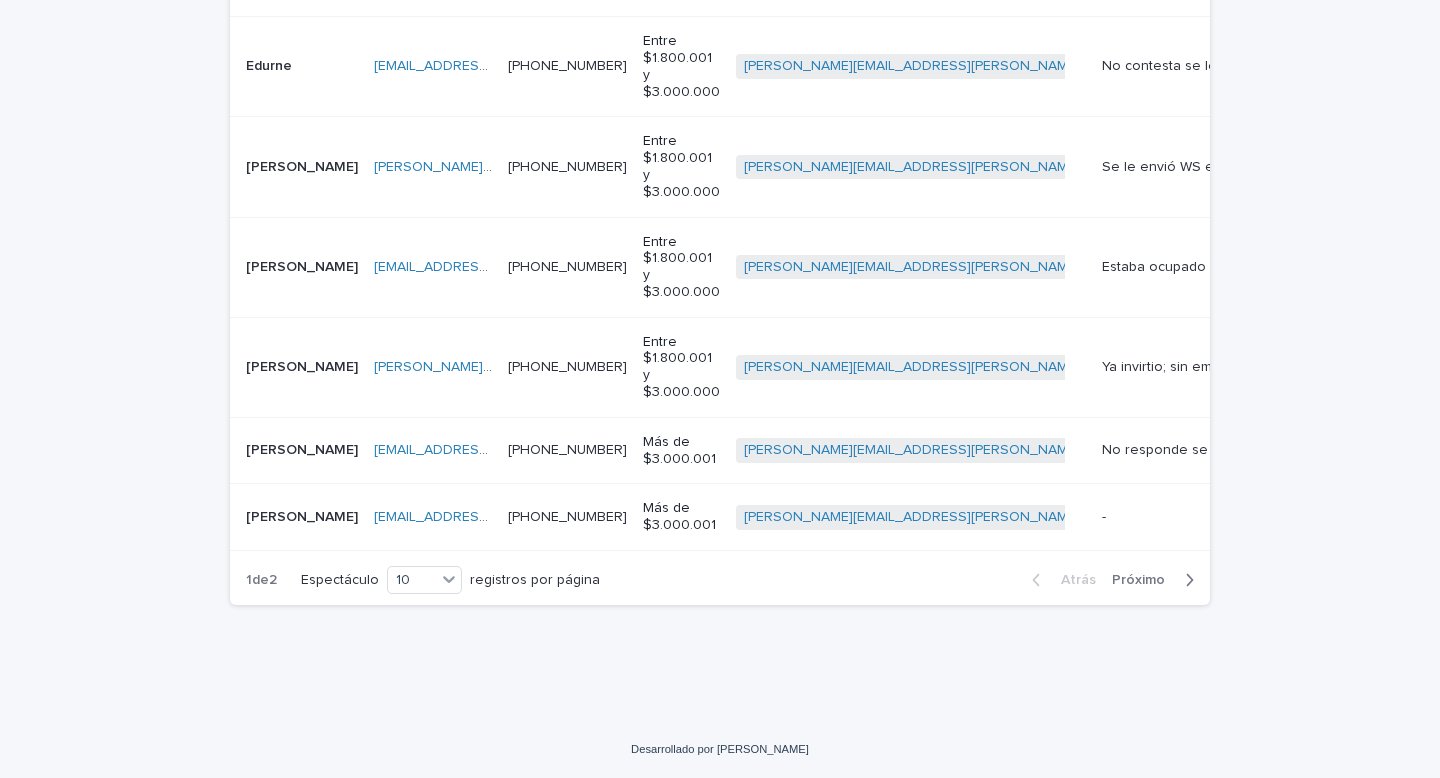 scroll, scrollTop: 929, scrollLeft: 0, axis: vertical 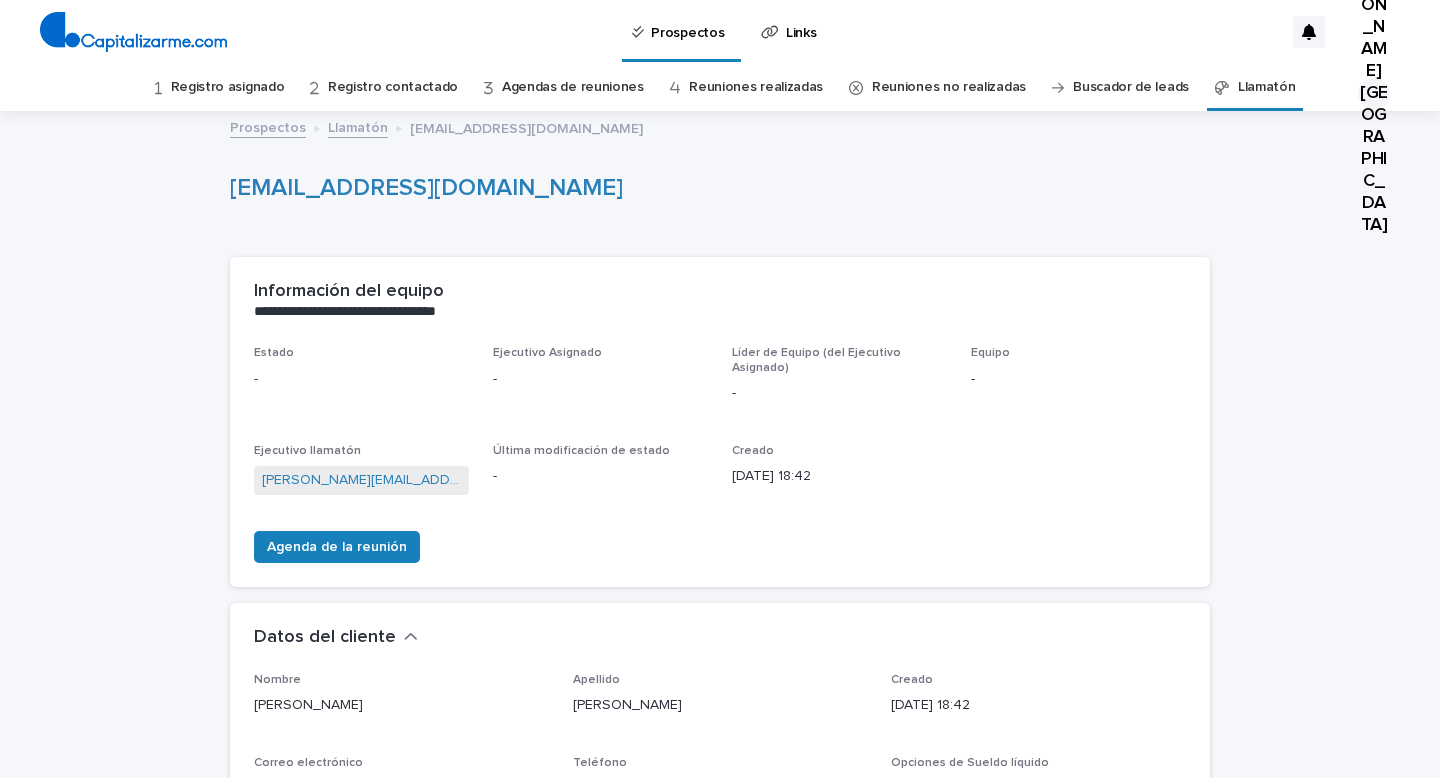 click on "Estado - Ejecutivo Asignado - Líder de Equipo (del Ejecutivo Asignado) - Equipo - Ejecutivo llamatón ninoska.medero@capitalizarme.com   Última modificación de estado - Creado 22/12/2024 18:42" at bounding box center [720, 430] 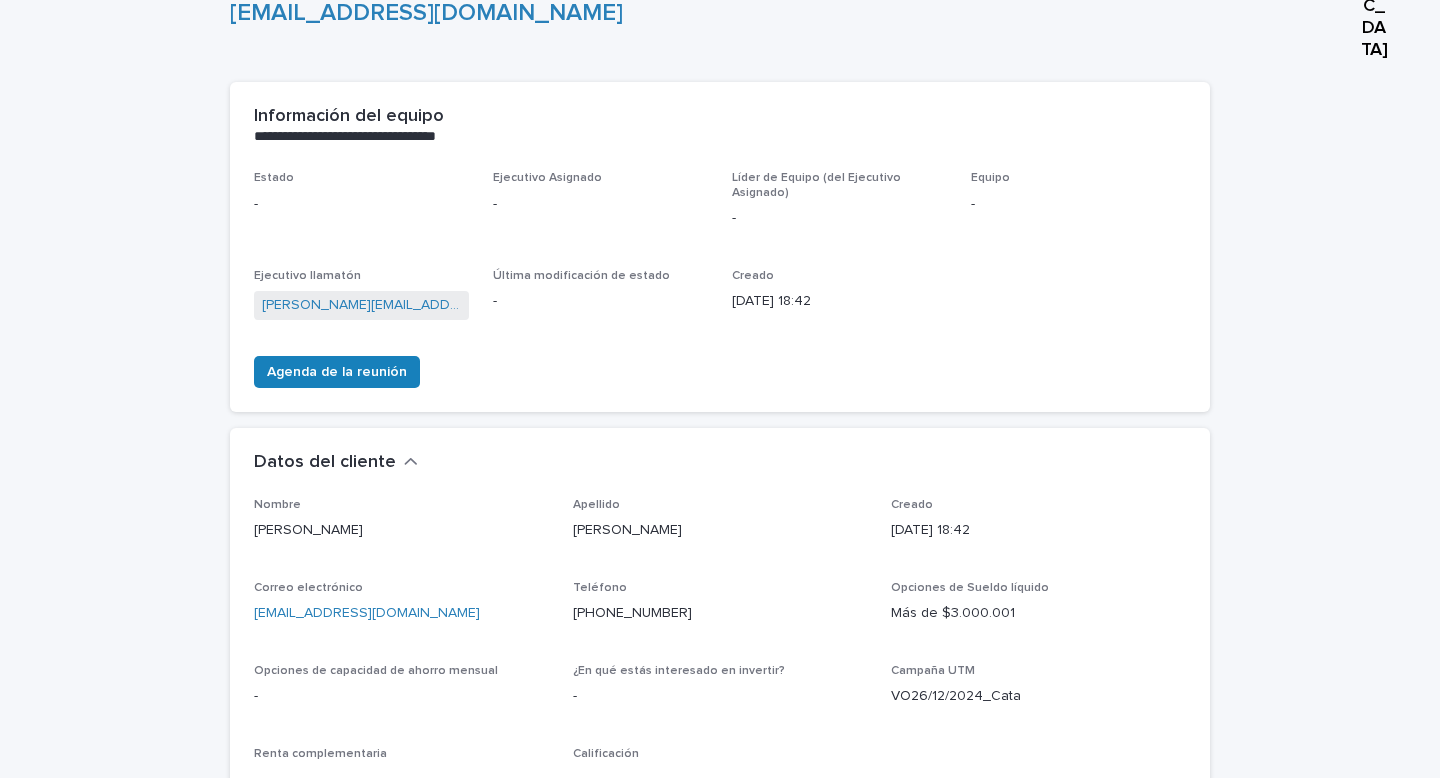 scroll, scrollTop: 200, scrollLeft: 0, axis: vertical 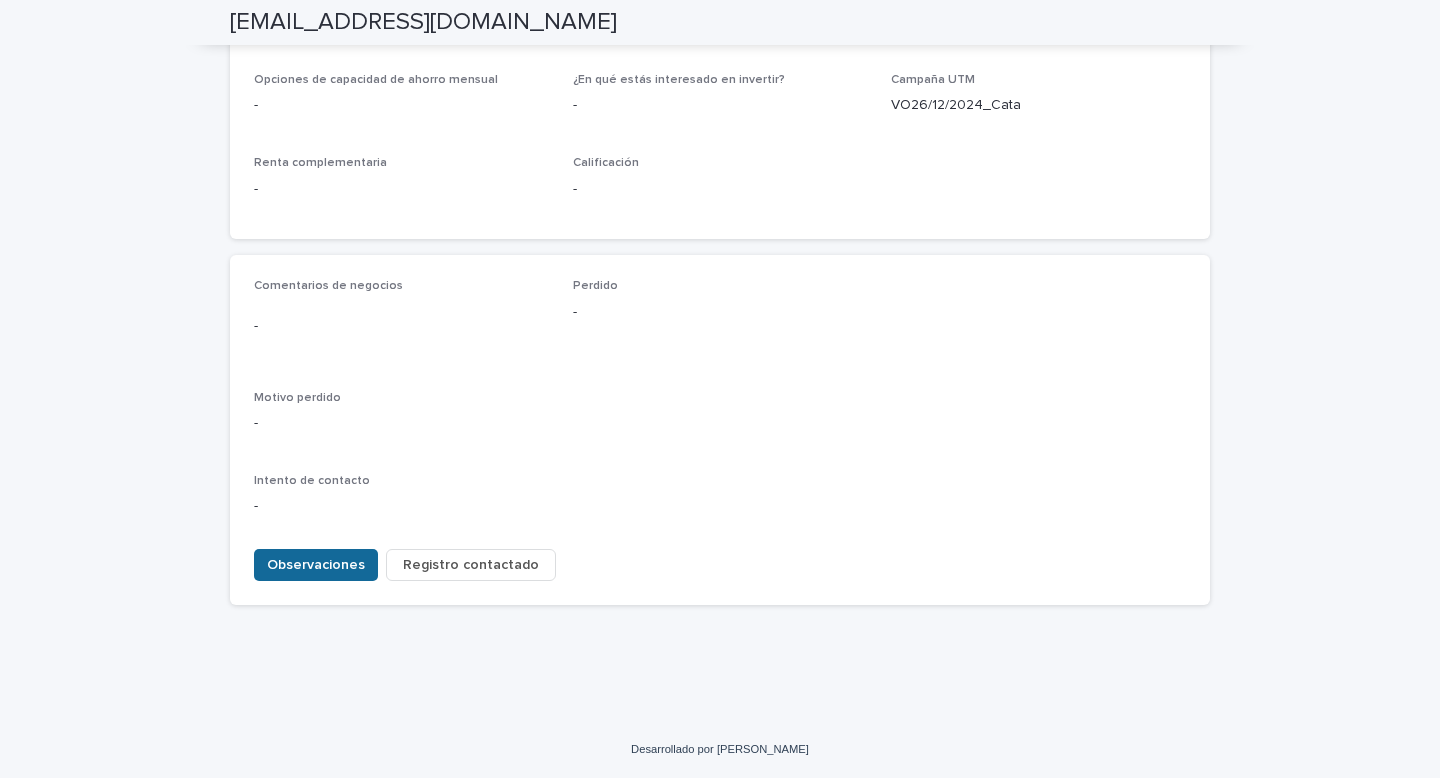 click on "Observaciones" at bounding box center (316, 565) 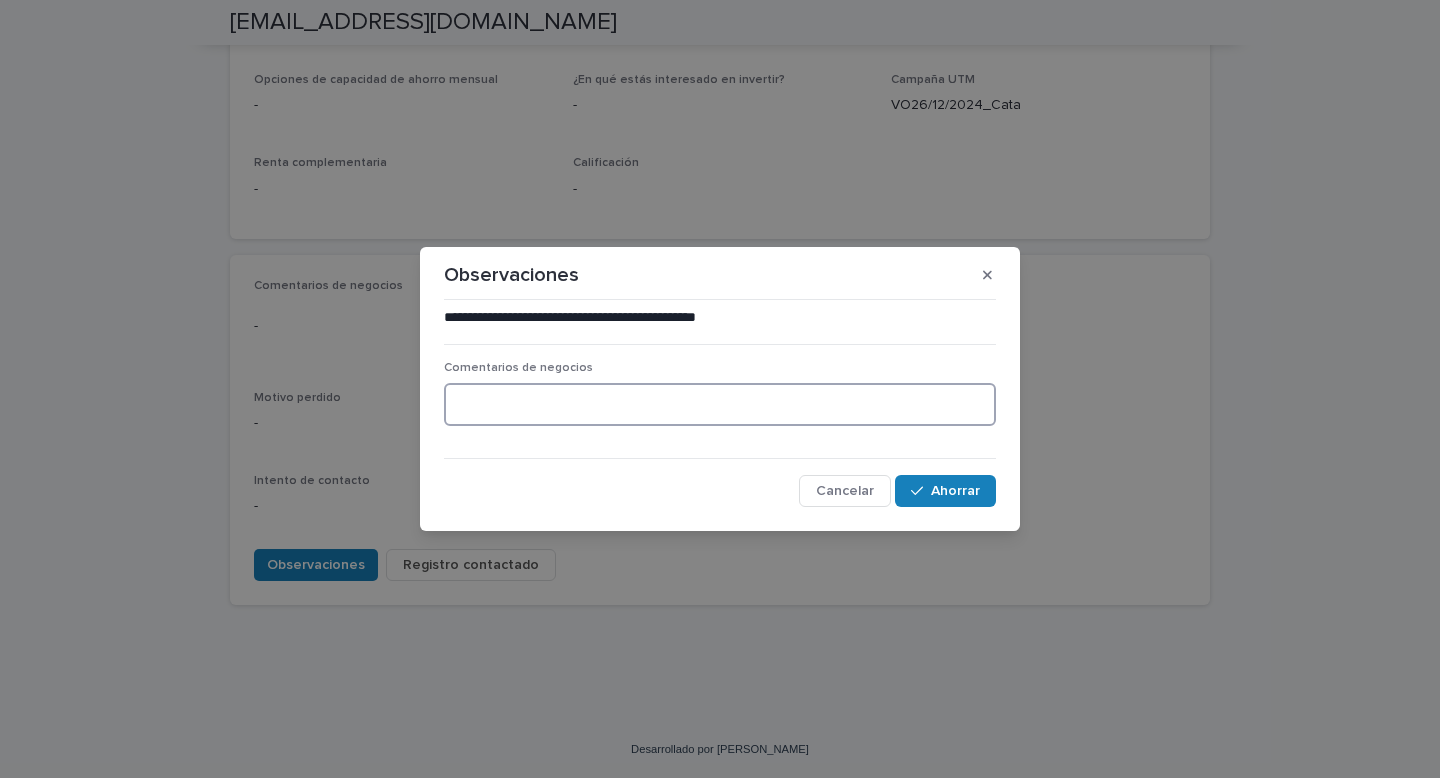 click at bounding box center (720, 404) 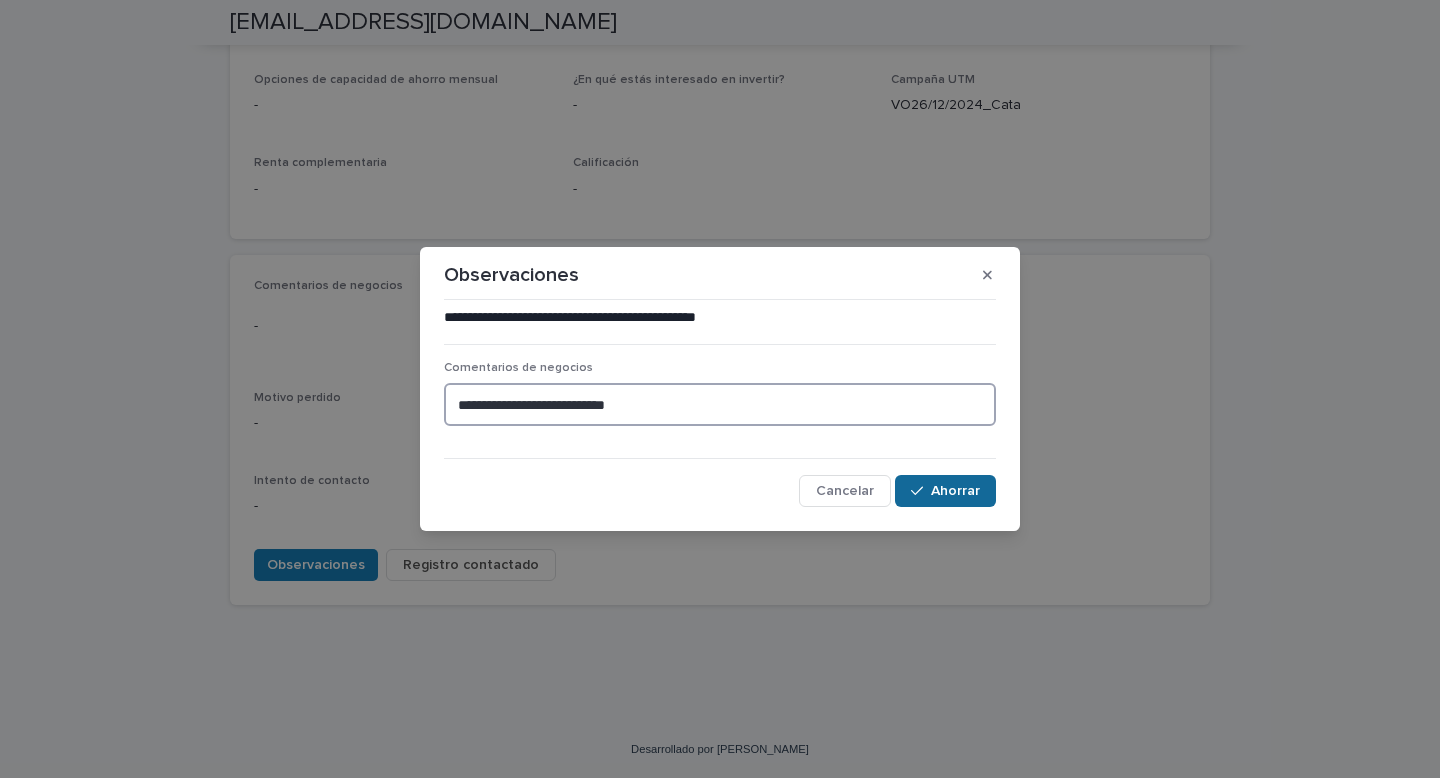 type on "**********" 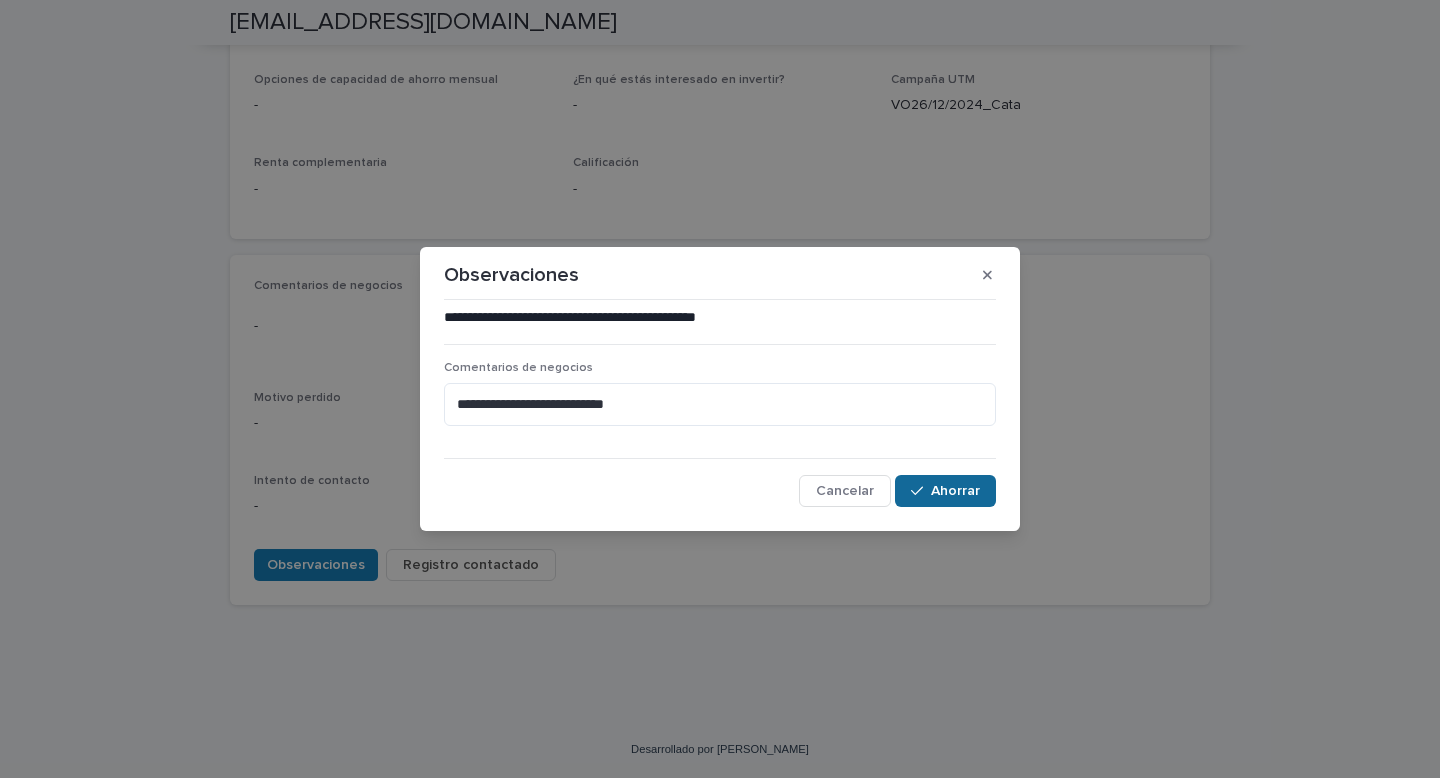click on "Ahorrar" at bounding box center (945, 491) 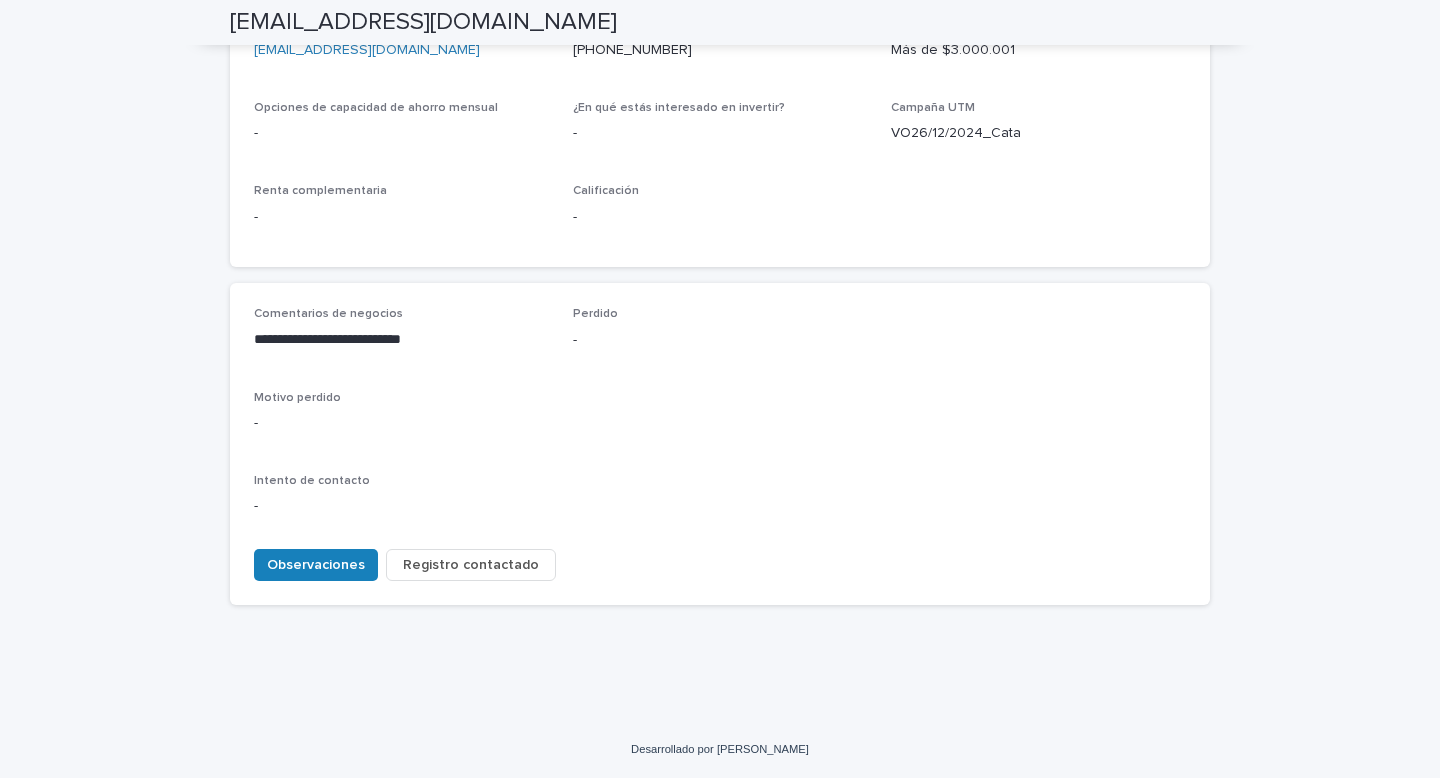 scroll, scrollTop: 738, scrollLeft: 0, axis: vertical 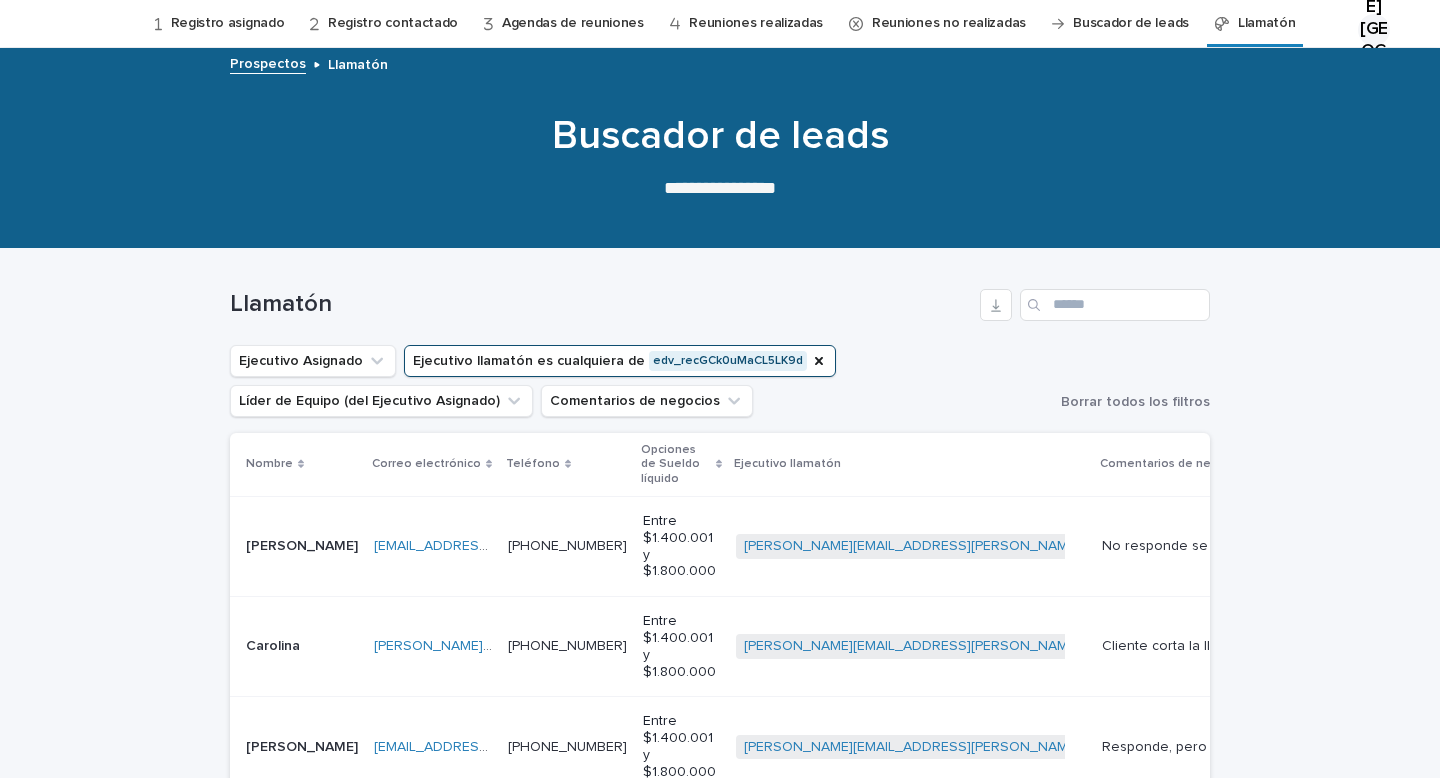 click on "Cargando... Ahorro… Cargando... Ahorro… Llamatón Ejecutivo Asignado Ejecutivo llamatón es cualquiera de edv_recGCk0uMaCL5LK9d Líder de Equipo (del Ejecutivo Asignado) Comentarios de negocios Borrar todos los filtros Nombre Correo electrónico Teléfono Opciones [PERSON_NAME] líquido Ejecutivo llamatón Comentarios de negocios [PERSON_NAME] [PERSON_NAME][EMAIL_ADDRESS][DOMAIN_NAME] [EMAIL_ADDRESS][DOMAIN_NAME]   [PHONE_NUMBER] [PHONE_NUMBER]   Entre $1.400.001 y $1.800.000 [PERSON_NAME][EMAIL_ADDRESS][PERSON_NAME][DOMAIN_NAME]   +  0 No responde se le envia WS
No responde se le envia WS
Agenda de la reunión Intento de contacto Carolina Carolina   [EMAIL_ADDRESS][DOMAIN_NAME] [PERSON_NAME][DOMAIN_NAME][EMAIL_ADDRESS][DOMAIN_NAME]   [PHONE_NUMBER] [PHONE_NUMBER]   Entre $1.400.001 y $1.800.000 [PERSON_NAME][EMAIL_ADDRESS][PERSON_NAME][DOMAIN_NAME]   +  0 Cliente corta la llamada se le envía WS
Cliente corta la llamada se le envía WS
Agenda de la reunión Intento de contacto [PERSON_NAME]   [EMAIL_ADDRESS][DOMAIN_NAME] [EMAIL_ADDRESS][DOMAIN_NAME]   [PHONE_NUMBER] [PHONE_NUMBER]     +  0   [PERSON_NAME]" at bounding box center (720, 908) 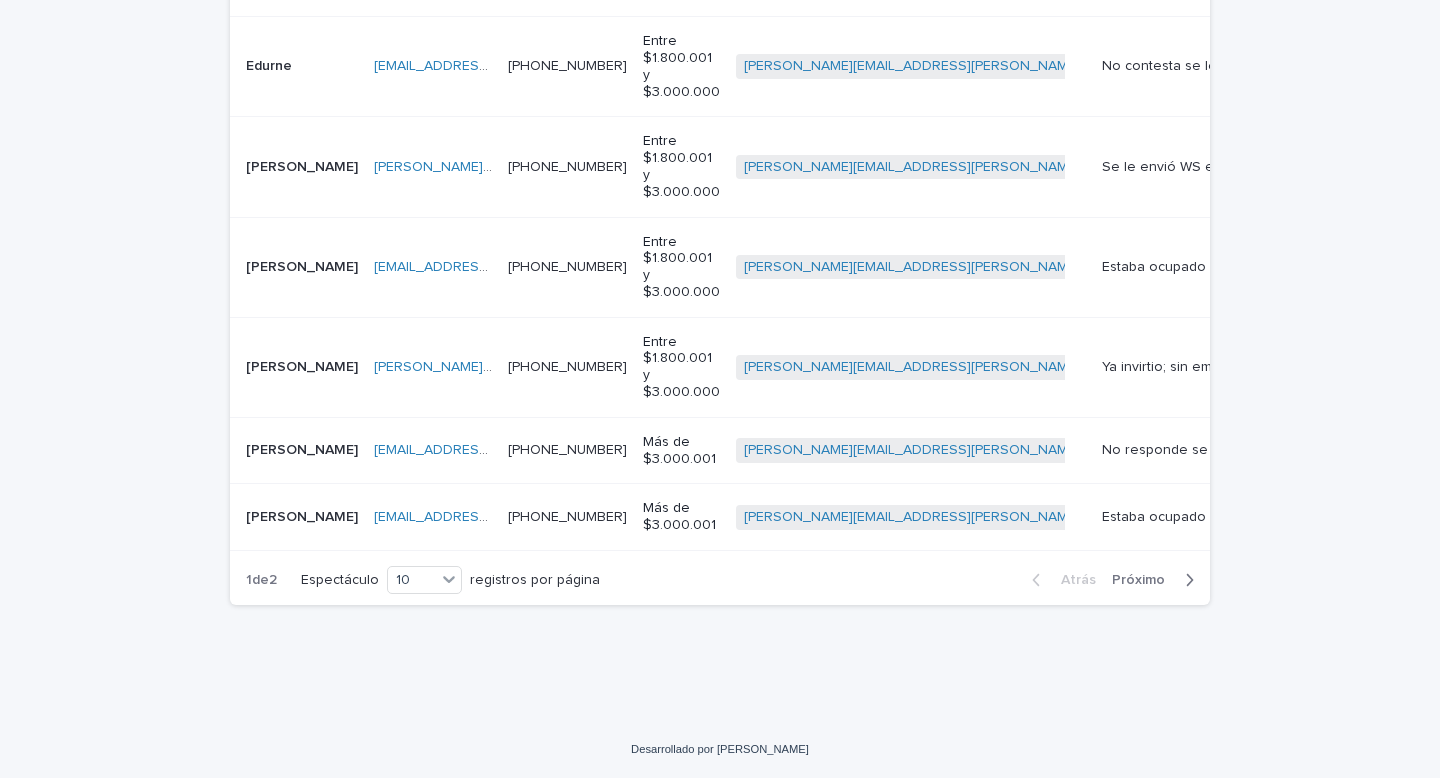 scroll, scrollTop: 929, scrollLeft: 0, axis: vertical 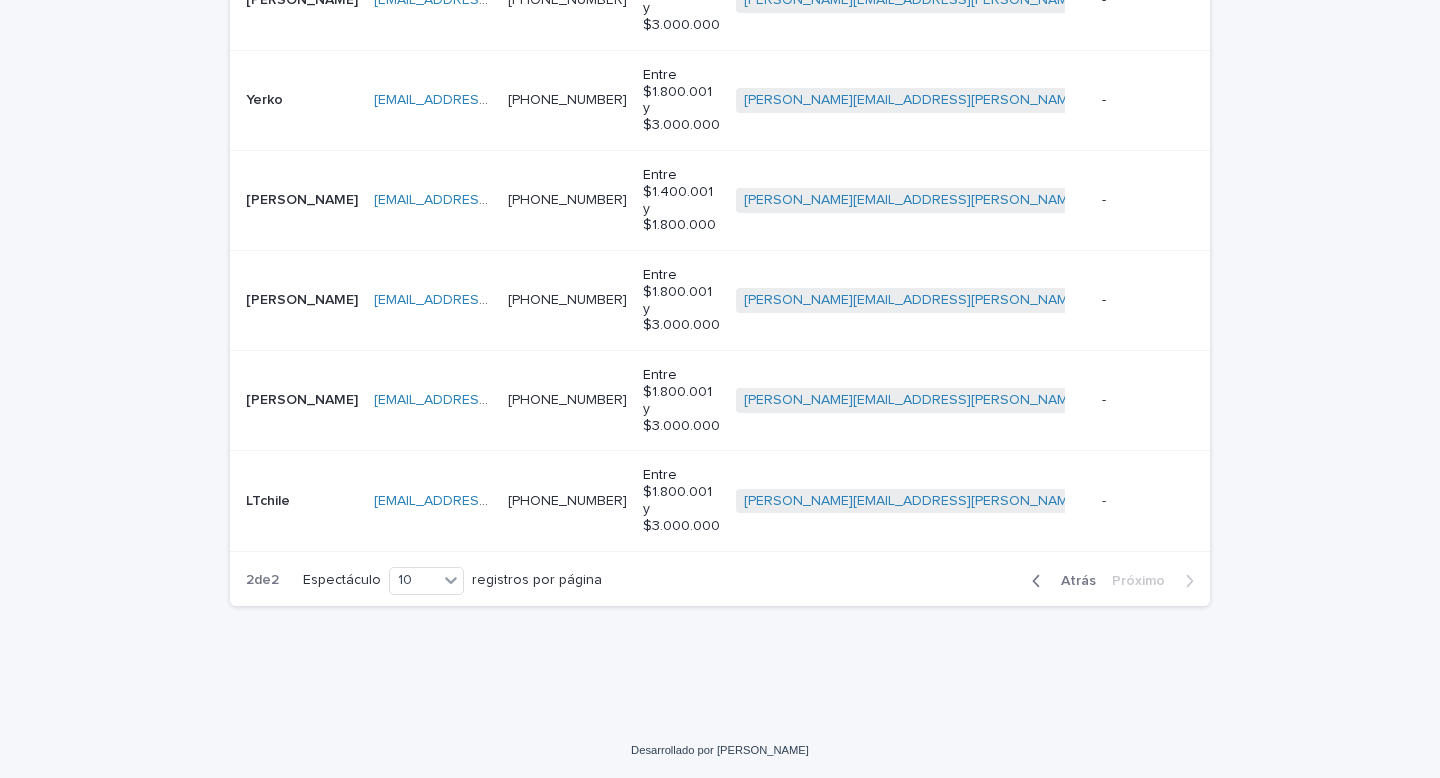 click on "Cargando... Ahorro… Cargando... Ahorro… Llamatón Ejecutivo Asignado Ejecutivo llamatón es cualquiera de edv_recGCk0uMaCL5LK9d Líder de Equipo (del Ejecutivo Asignado) Comentarios de negocios Borrar todos los filtros Nombre Correo electrónico Teléfono Opciones de Sueldo líquido Ejecutivo llamatón Comentarios de negocios Rodrigo Rodrigo   r_maschietto@hotmail.com r_maschietto@hotmail.com   +56961556640 +56961556640   Más de $3.000.001 ninoska.medero@capitalizarme.com   +  0 - -   Agenda de la reunión Intento de contacto Liz Liz   ximenaflax@yahoo.com ximenaflax@yahoo.com   948612927 948612927   Entre $1.800.001 y $3.000.000 ninoska.medero@capitalizarme.com   +  0 - -   Agenda de la reunión Intento de contacto Andrés Andrés   agajeldres@gmail.com agajeldres@gmail.com   +56964115888 +56964115888   Más de $3.000.001 ninoska.medero@capitalizarme.com   +  0 - -   Agenda de la reunión Intento de contacto Paulina Paulina   pauli_1005@hotmail.com pauli_1005@hotmail.com   +56997541107" at bounding box center (720, 45) 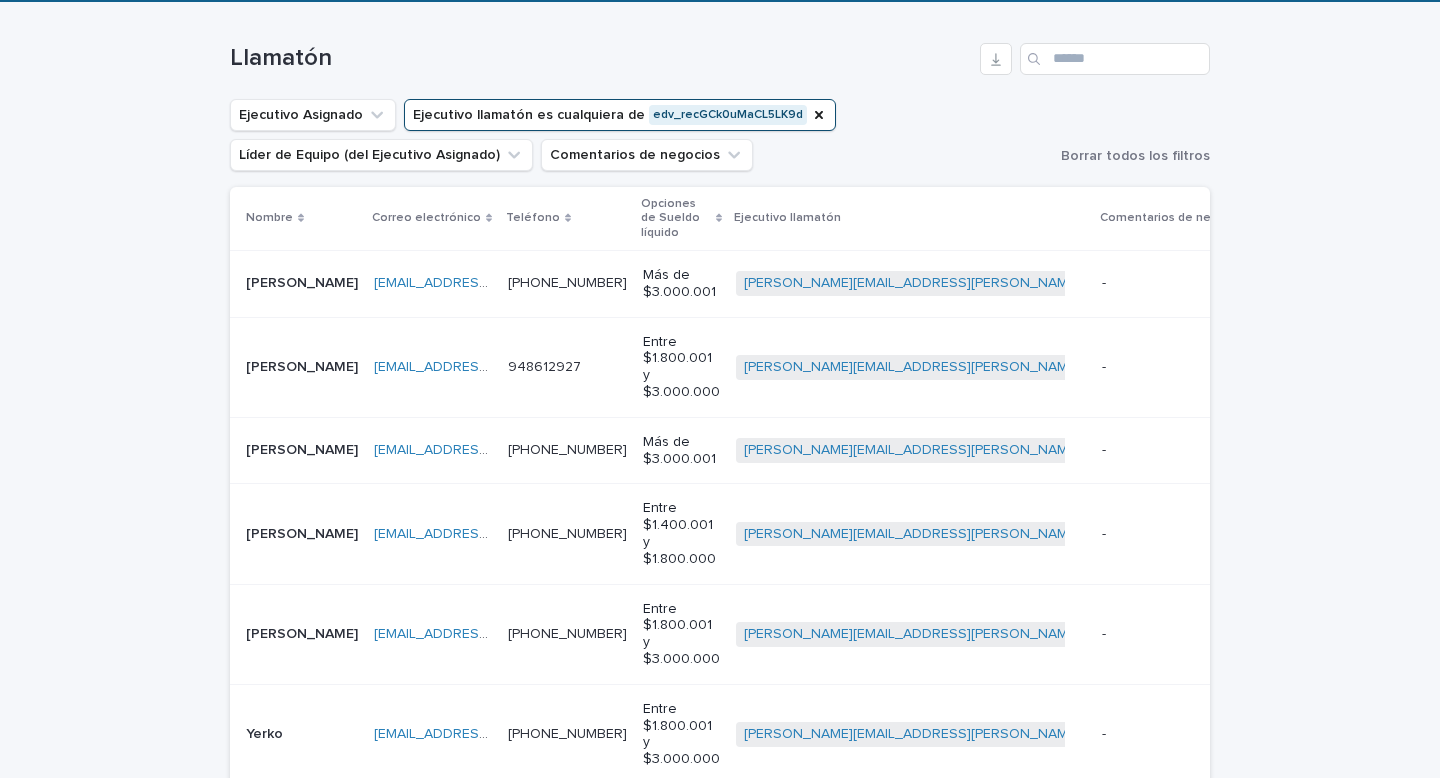 scroll, scrollTop: 306, scrollLeft: 0, axis: vertical 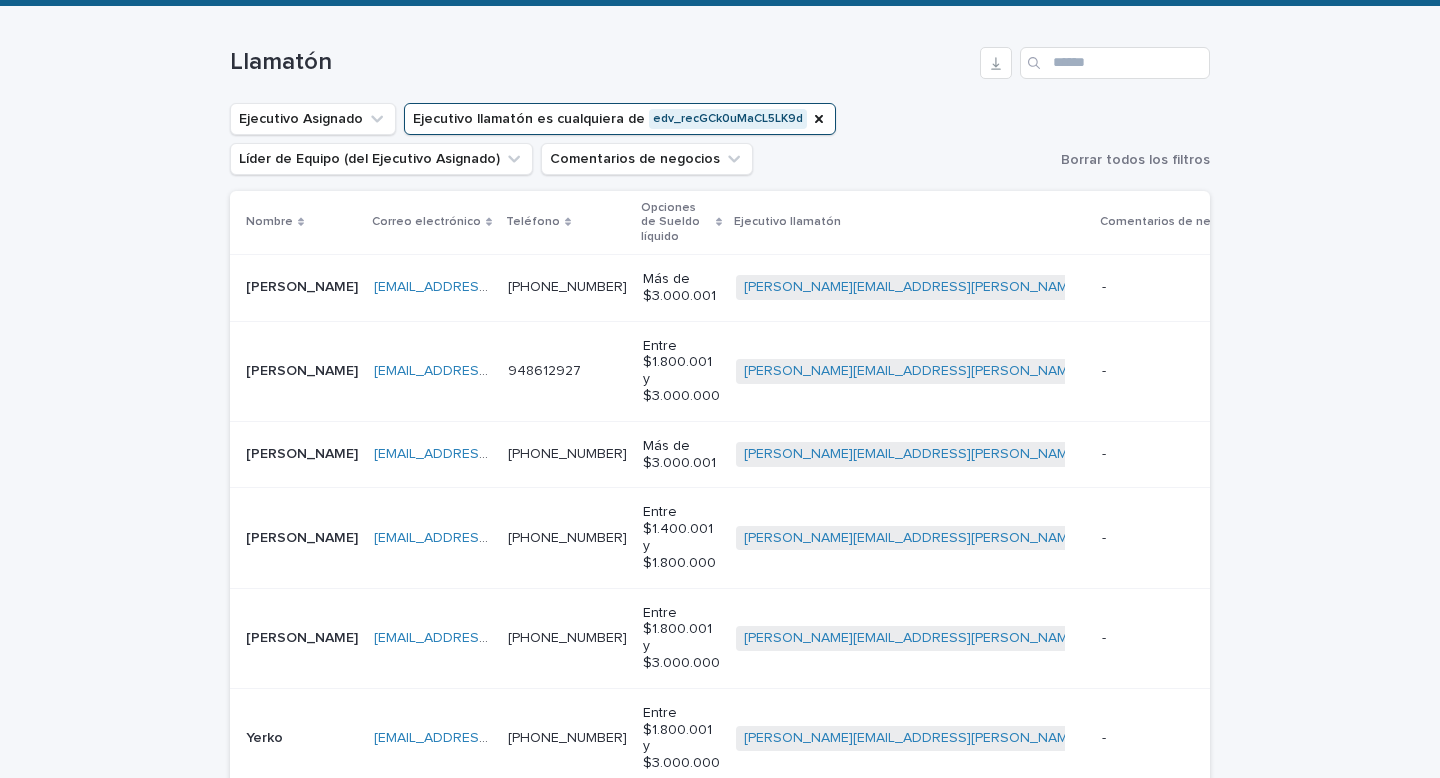 click on "Rodrigo" at bounding box center (304, 285) 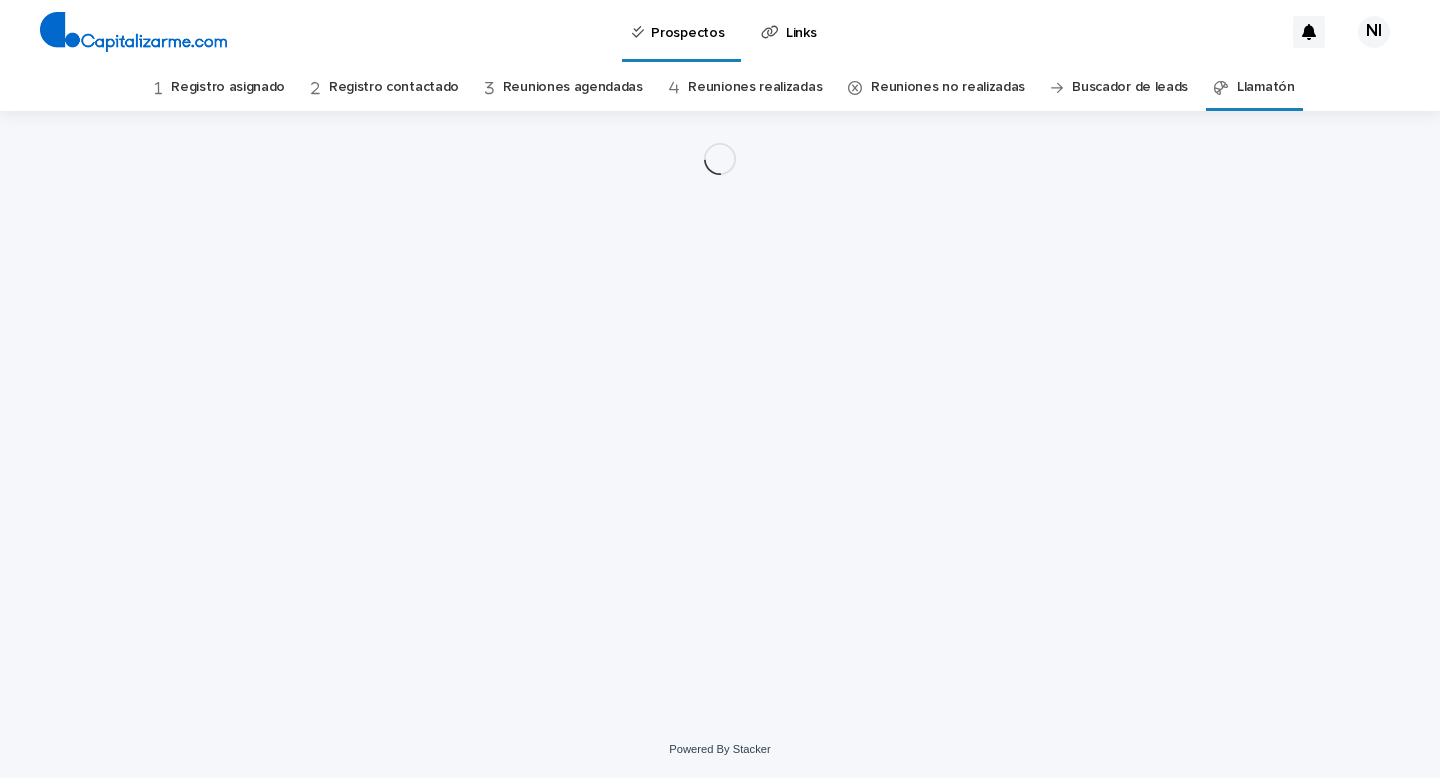 scroll, scrollTop: 0, scrollLeft: 0, axis: both 